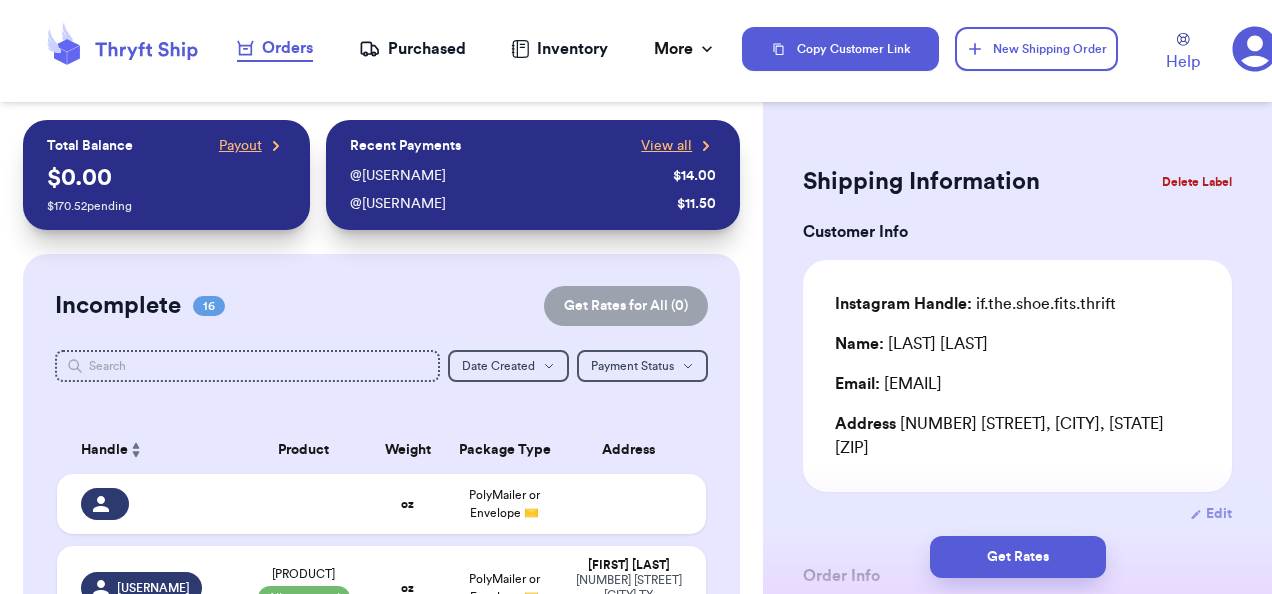 scroll, scrollTop: 0, scrollLeft: 0, axis: both 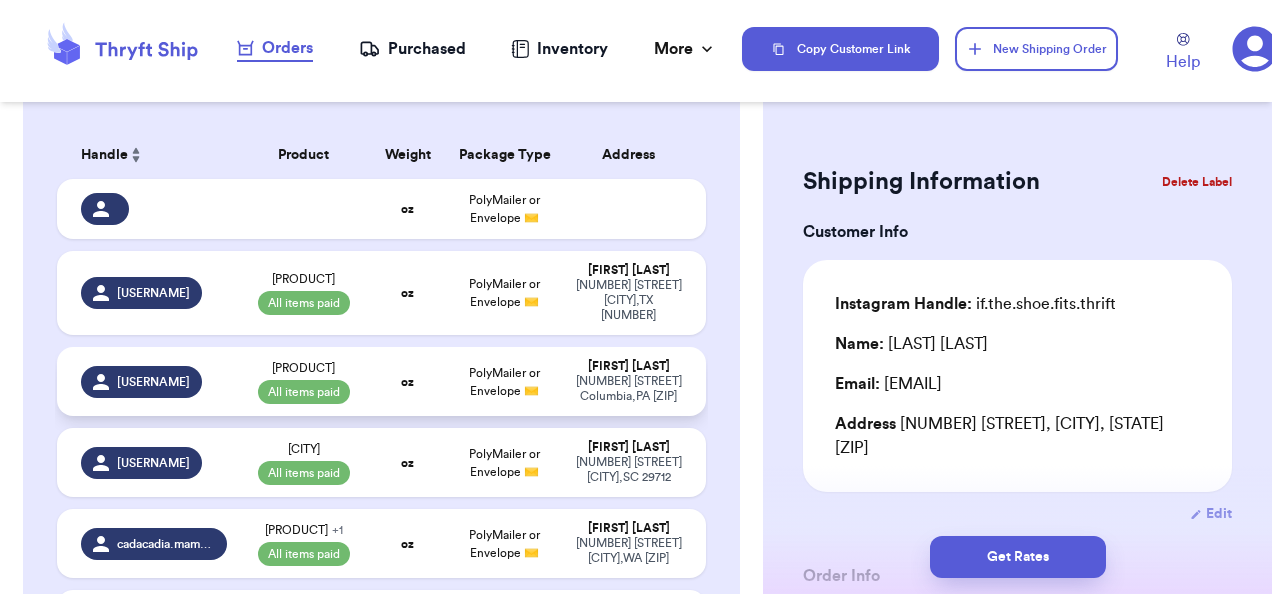 type 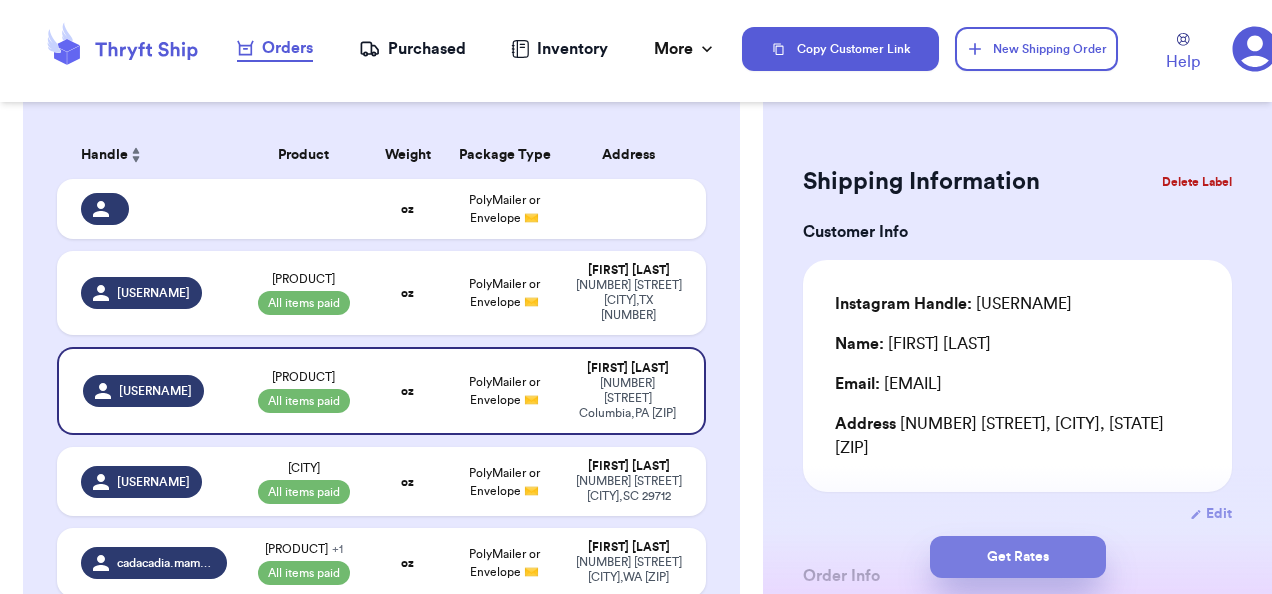 click on "Get Rates" at bounding box center (1018, 557) 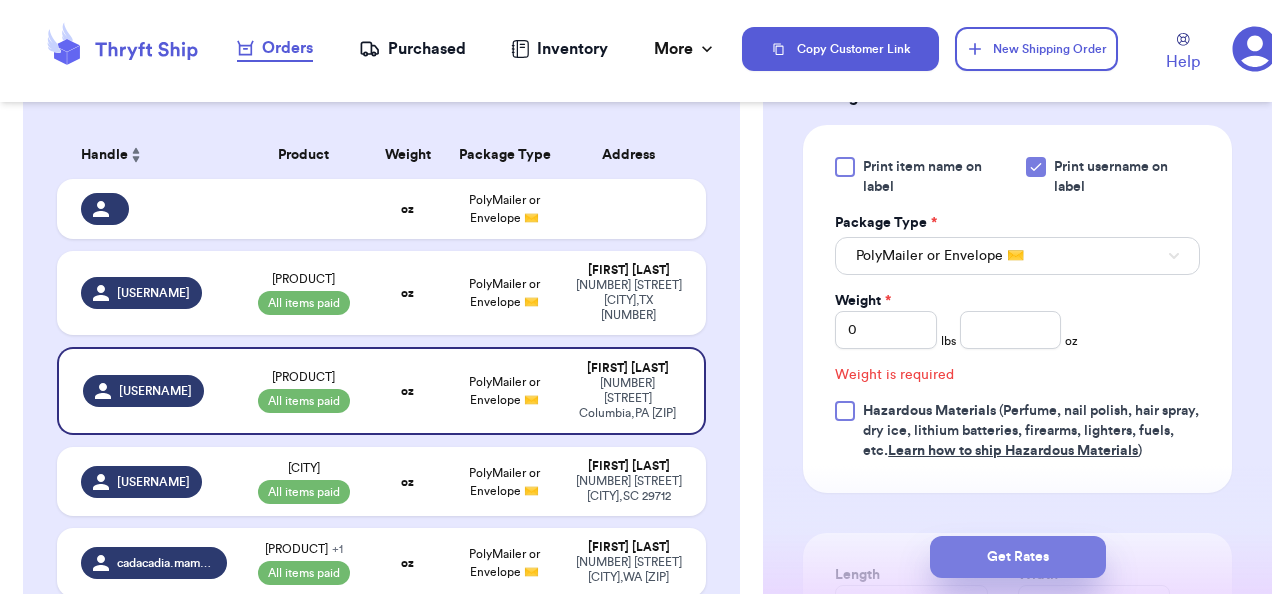 scroll, scrollTop: 830, scrollLeft: 0, axis: vertical 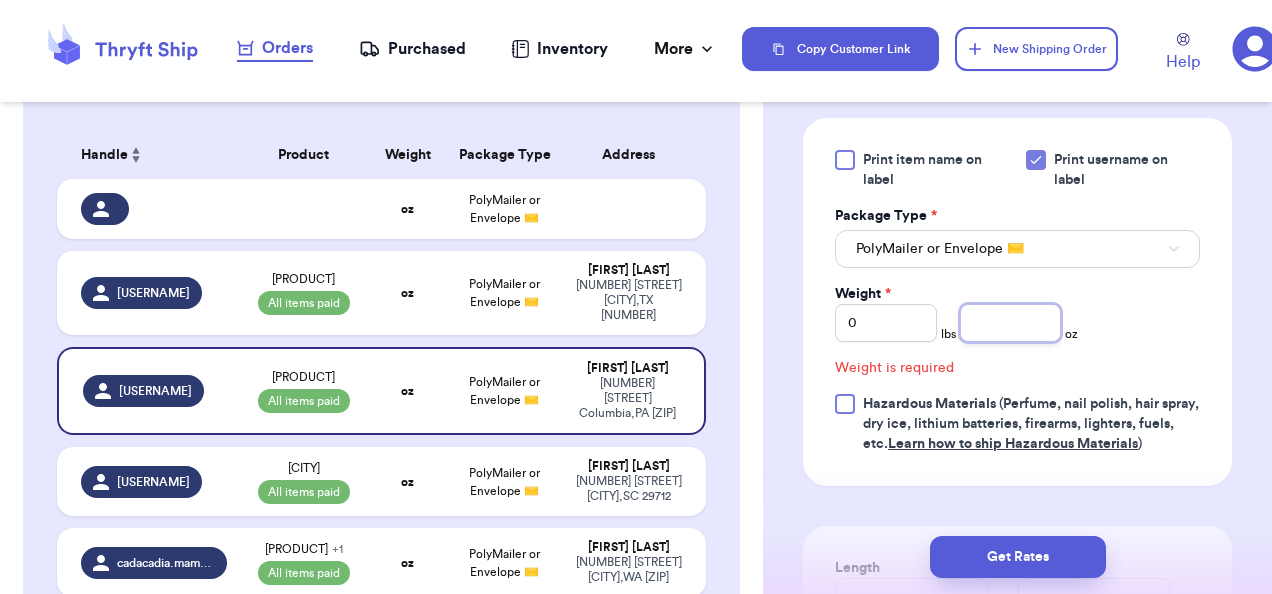 click at bounding box center [1011, 323] 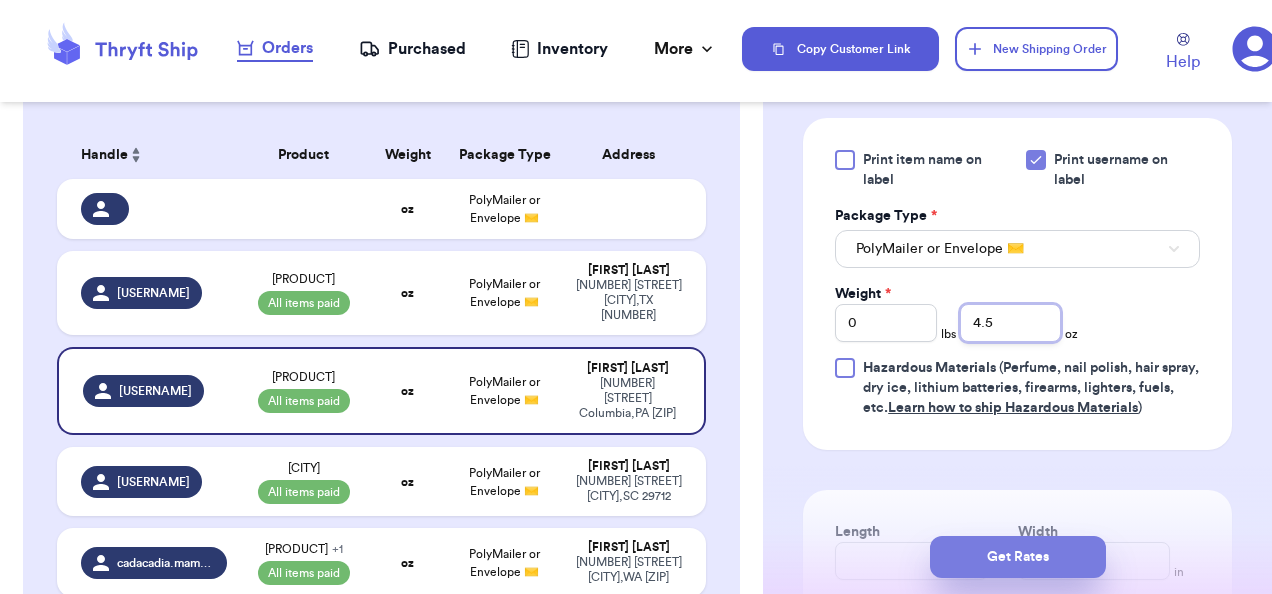 type on "4.5" 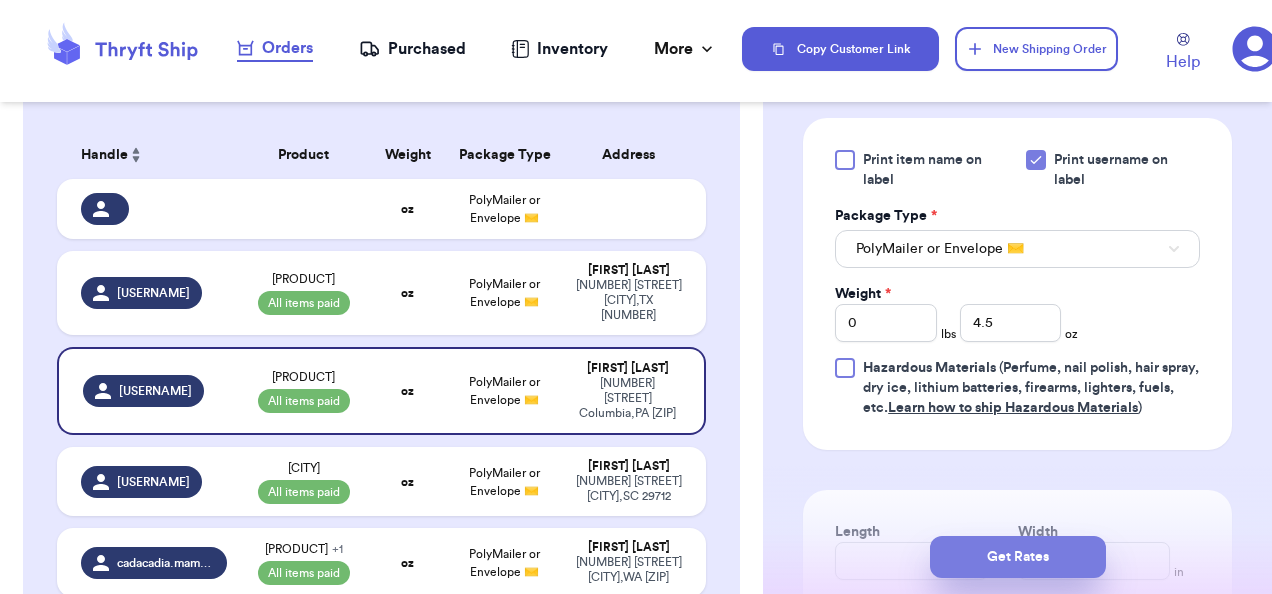 click on "Get Rates" at bounding box center (1018, 557) 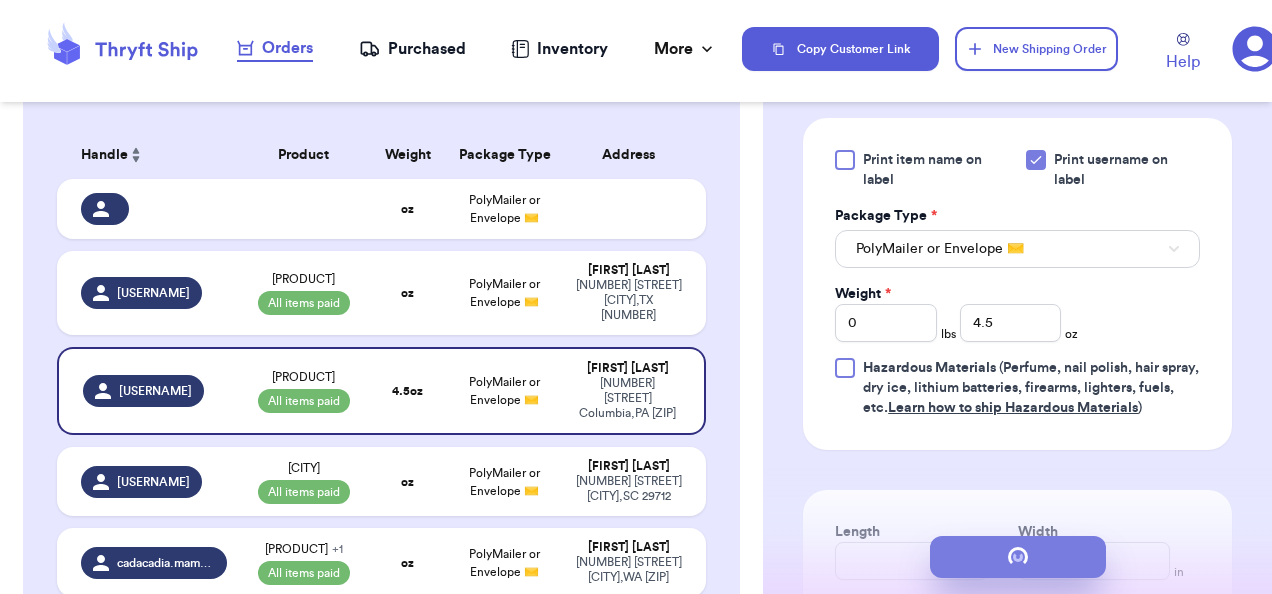 scroll, scrollTop: 0, scrollLeft: 0, axis: both 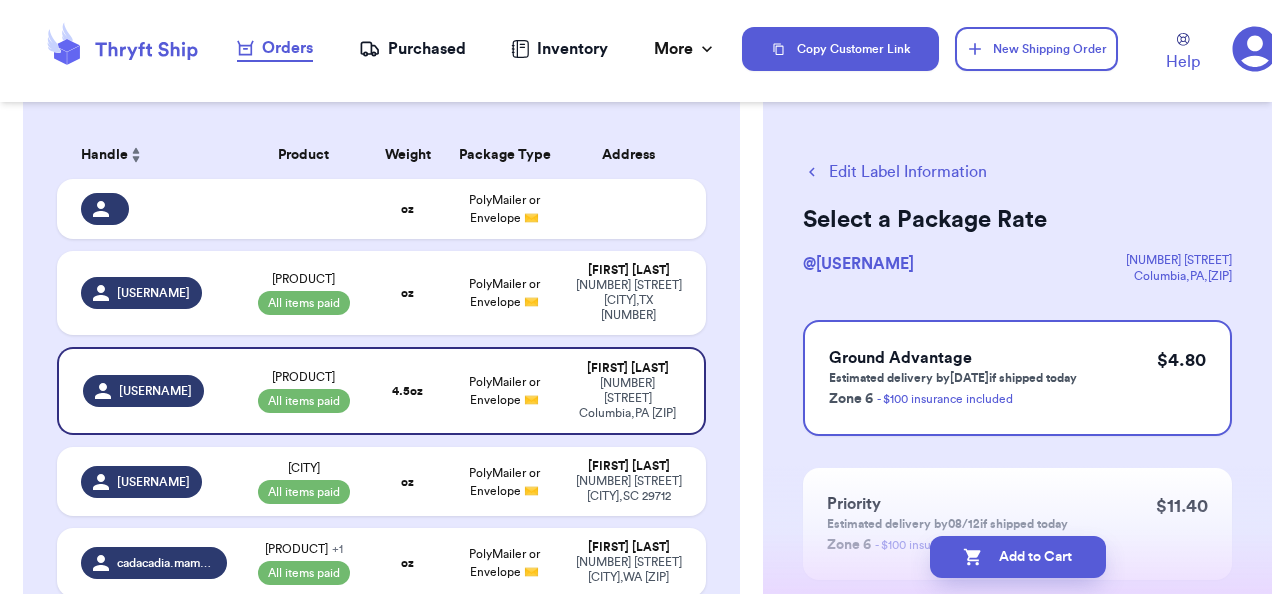 click on "Add to Cart" at bounding box center (1018, 557) 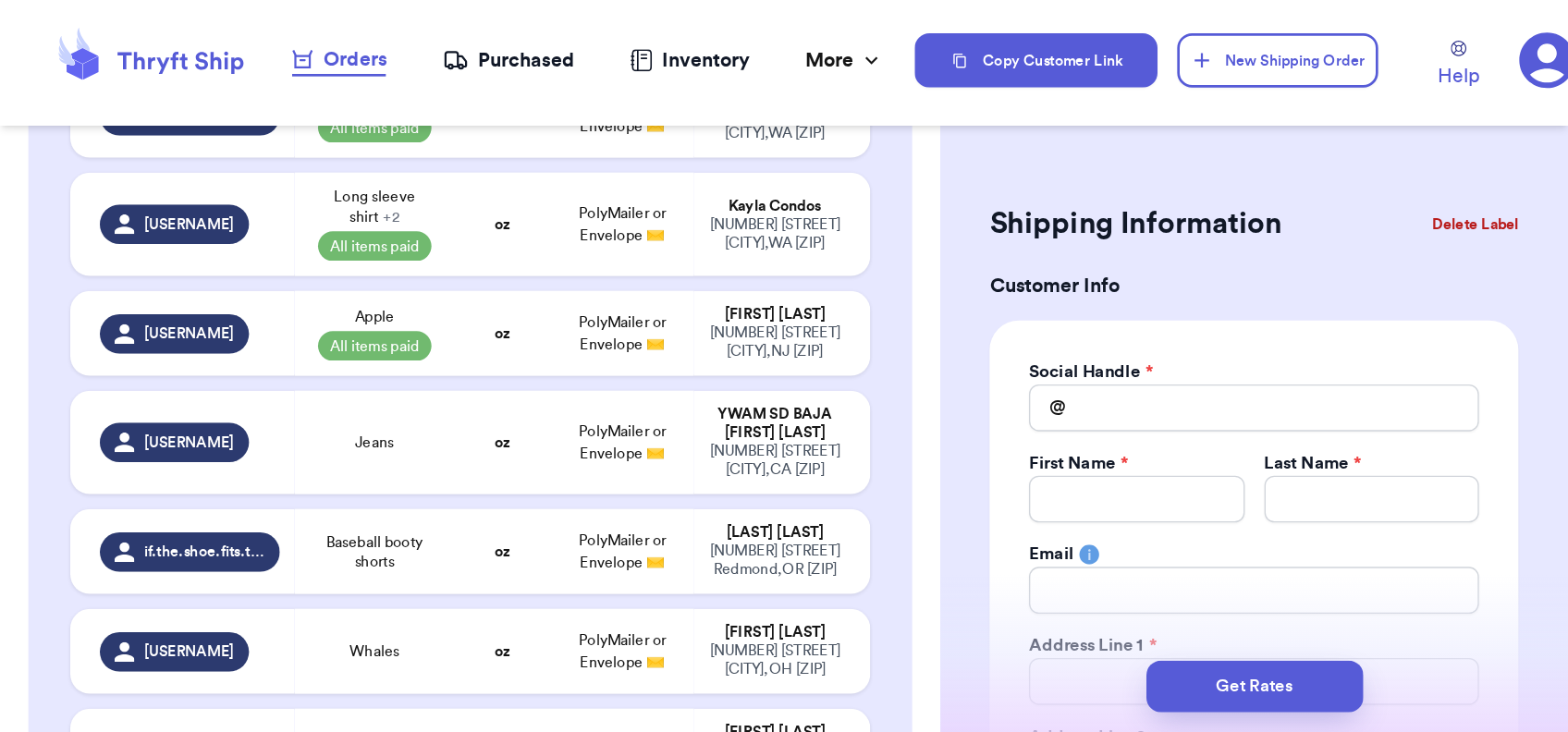 scroll, scrollTop: 606, scrollLeft: 0, axis: vertical 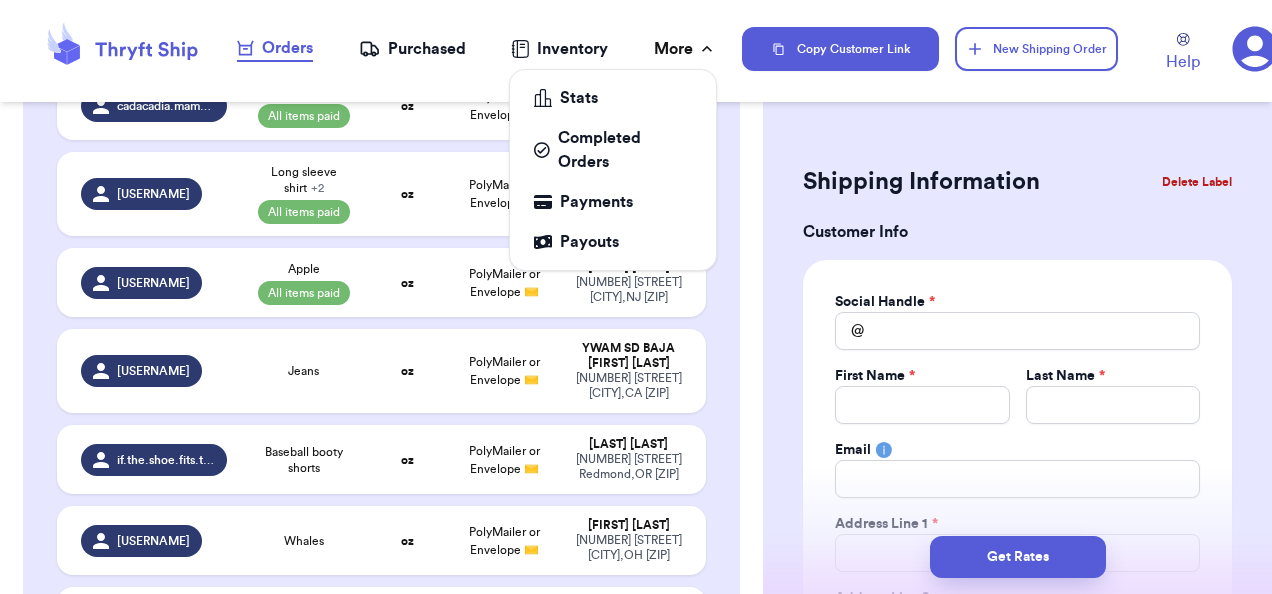 click on "More" at bounding box center (685, 49) 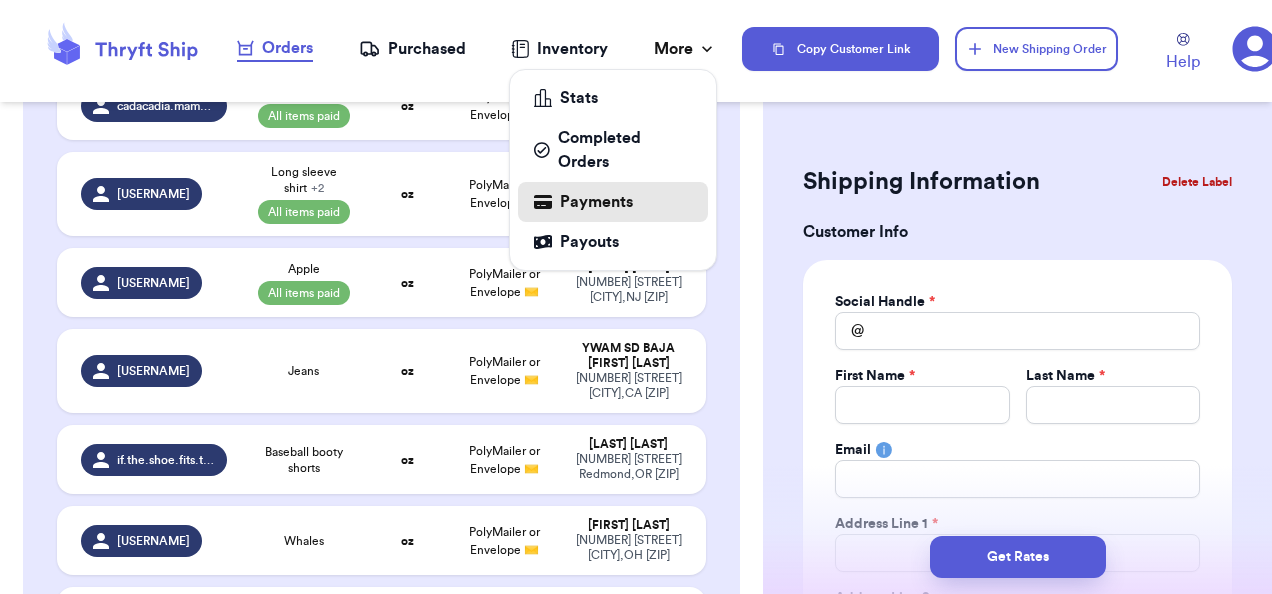 click on "Payments" at bounding box center (613, 202) 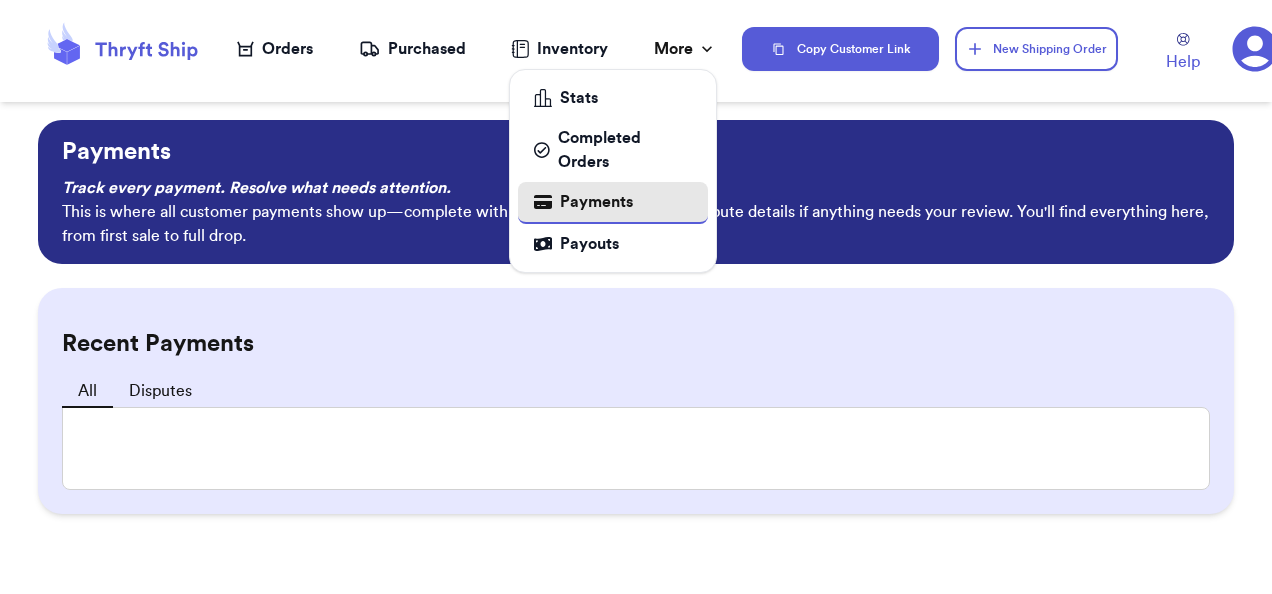click on "Payments" at bounding box center [613, 202] 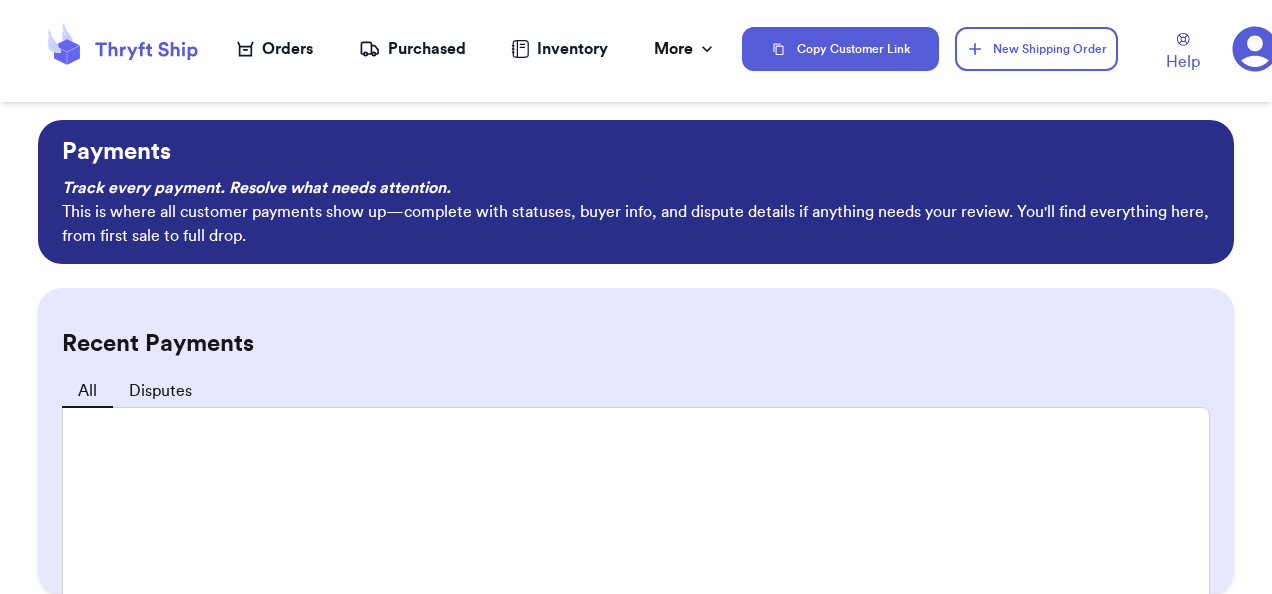 click on "Recent Payments" at bounding box center [636, 344] 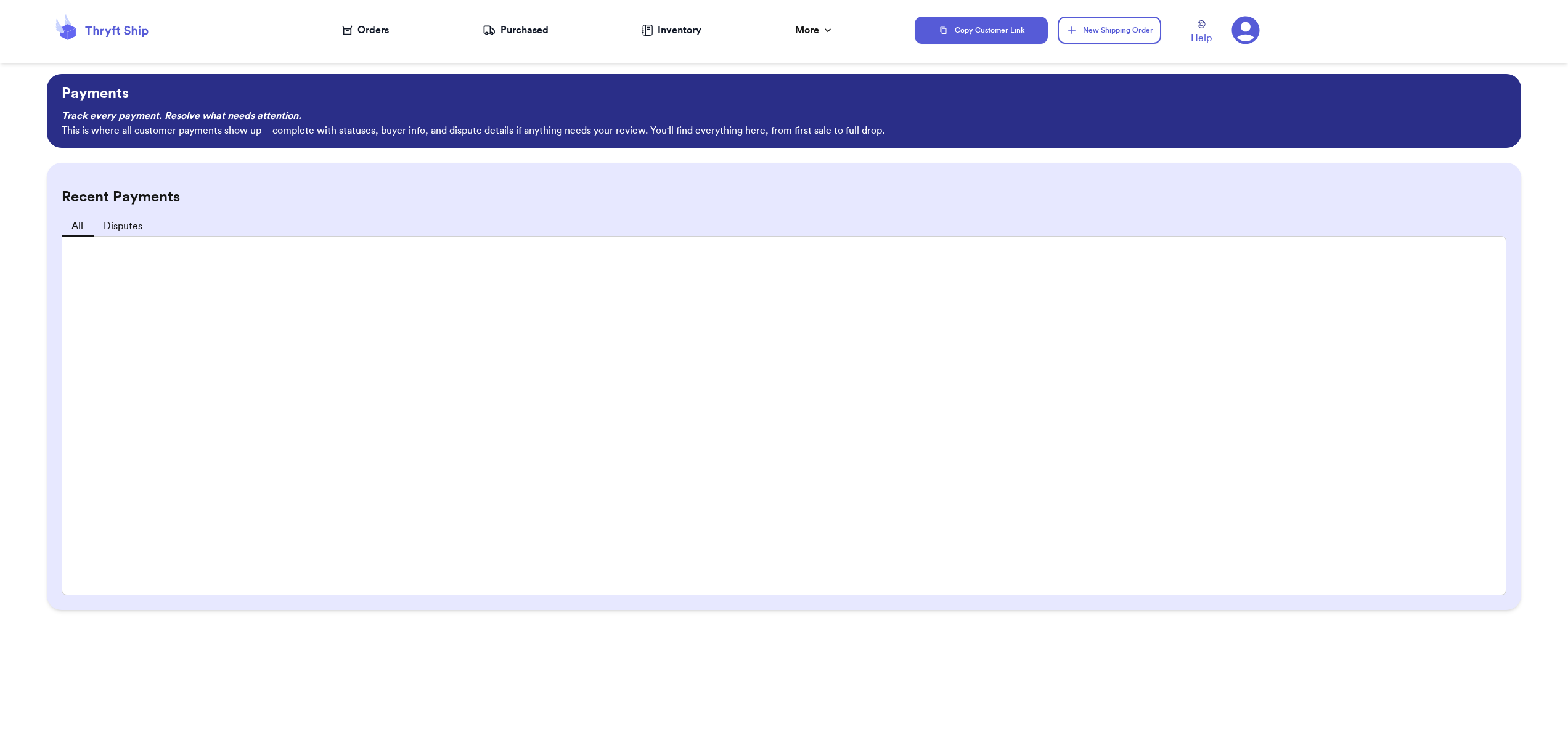 click on "Orders" at bounding box center (365, 30) 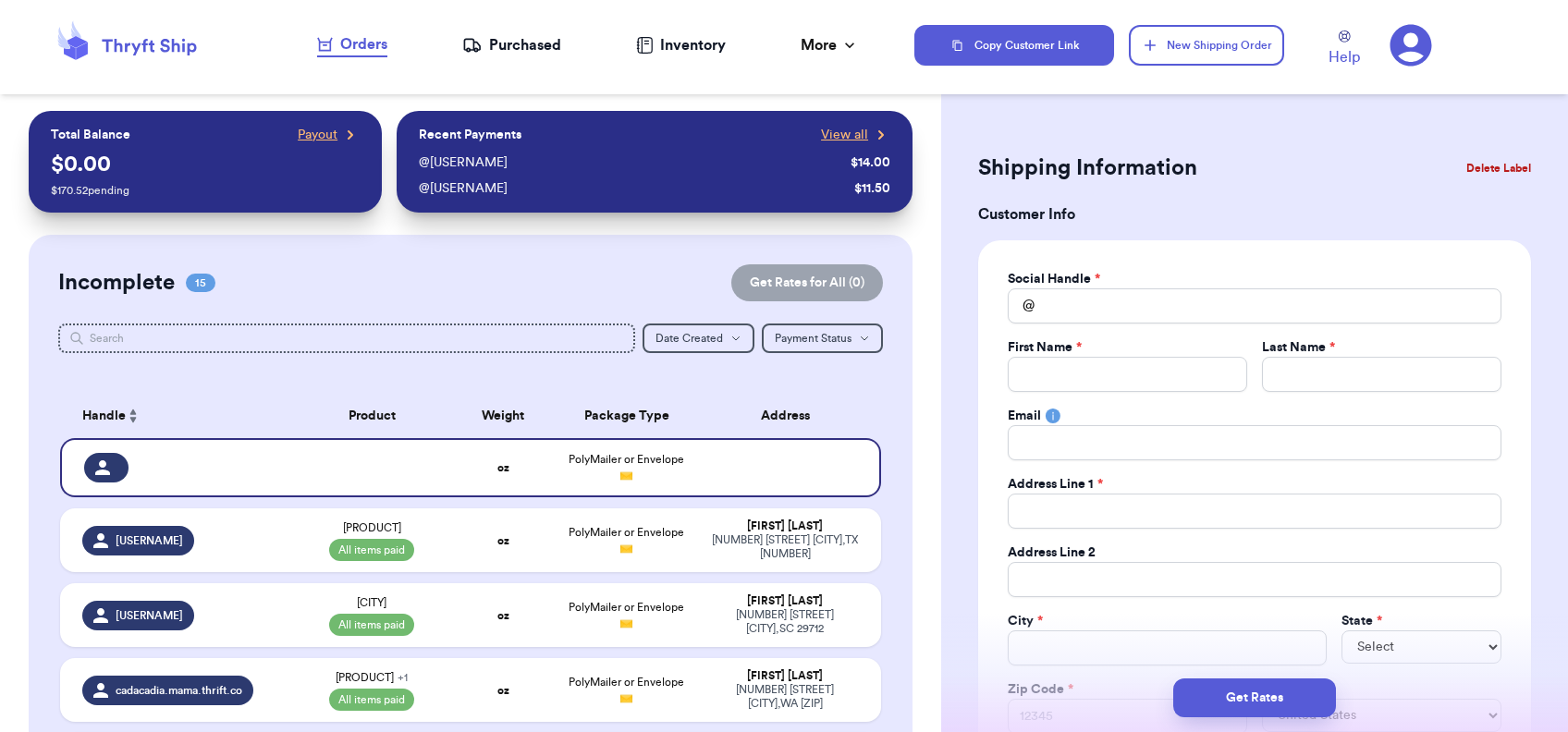 scroll, scrollTop: 640, scrollLeft: 0, axis: vertical 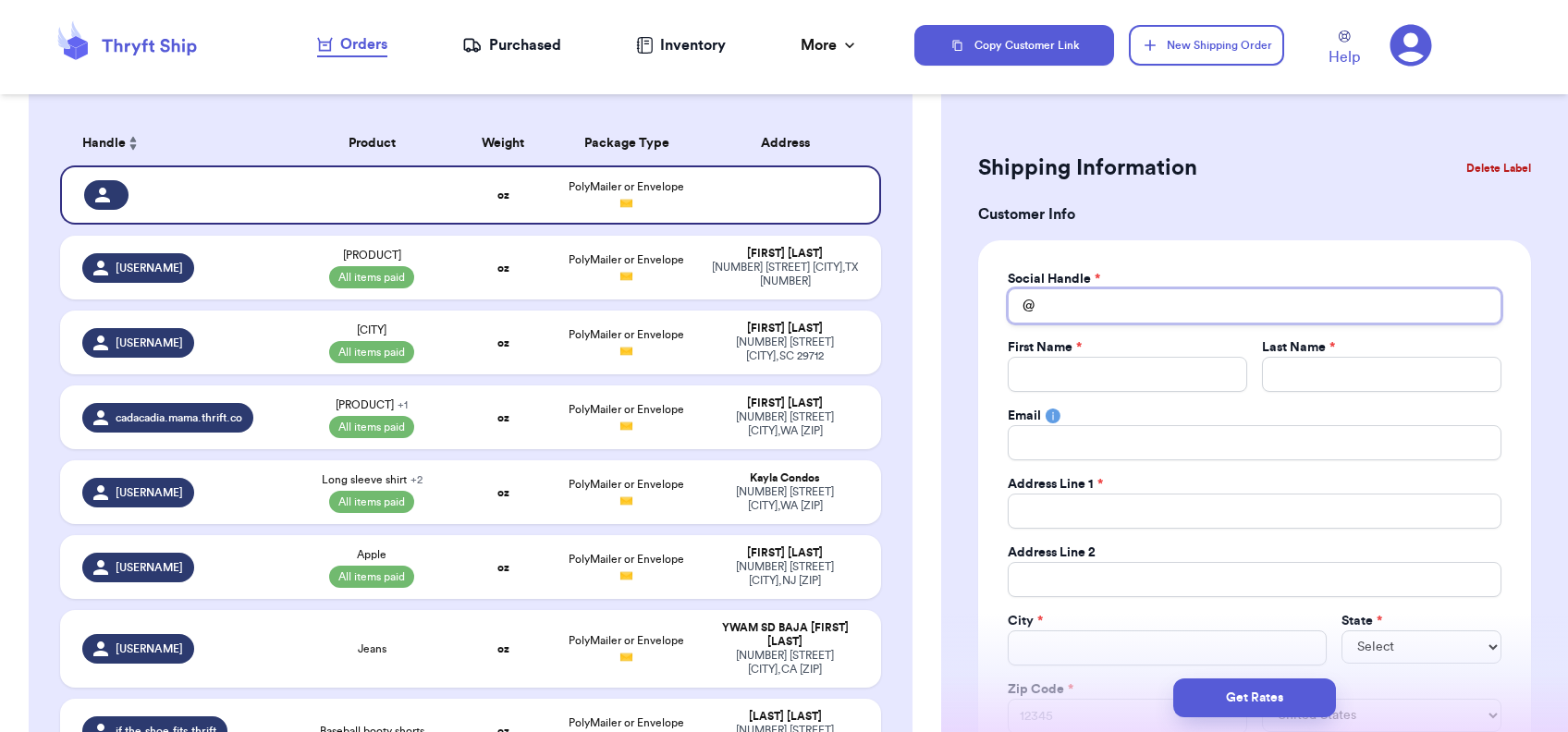 click on "Total Amount Paid" at bounding box center [1255, 306] 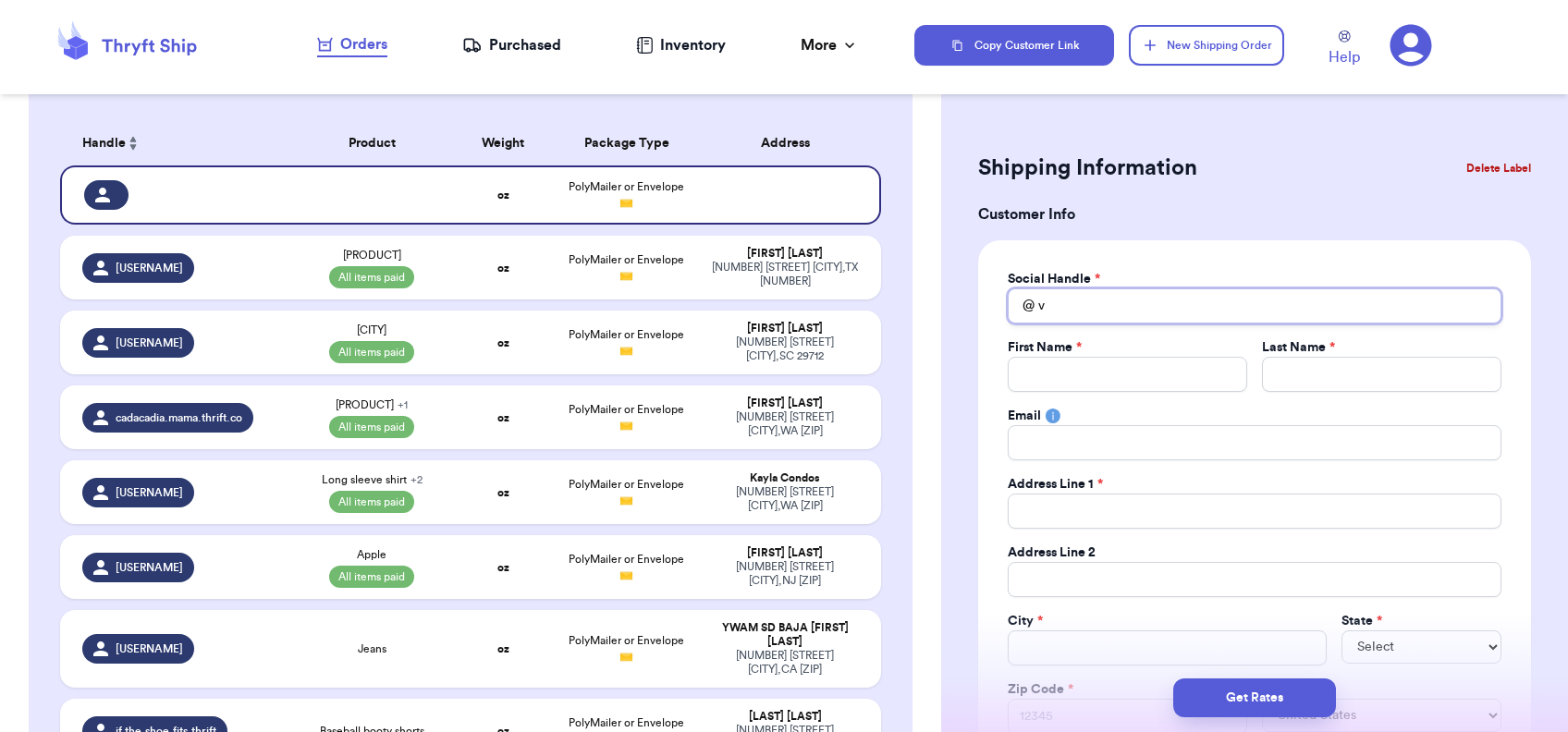type 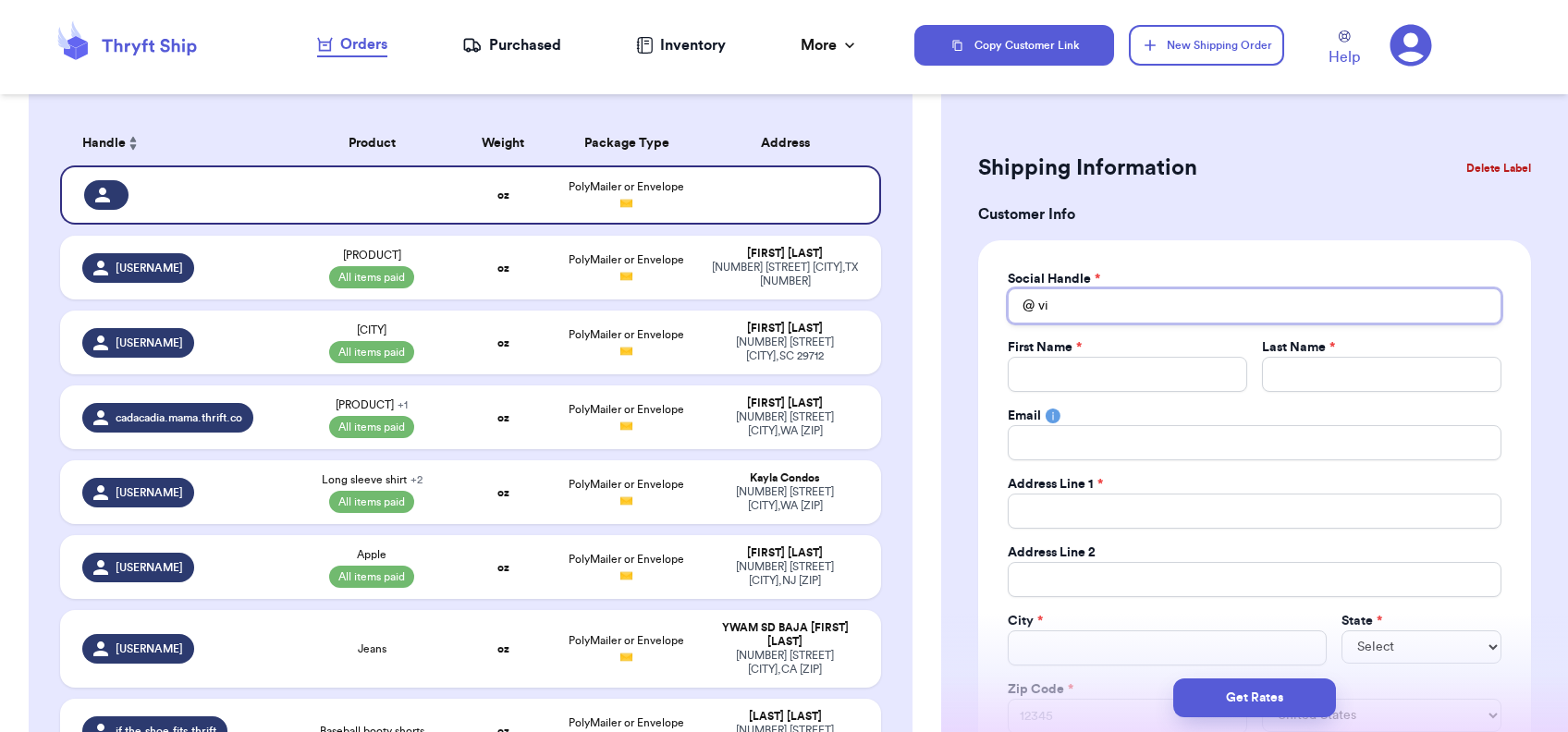 type 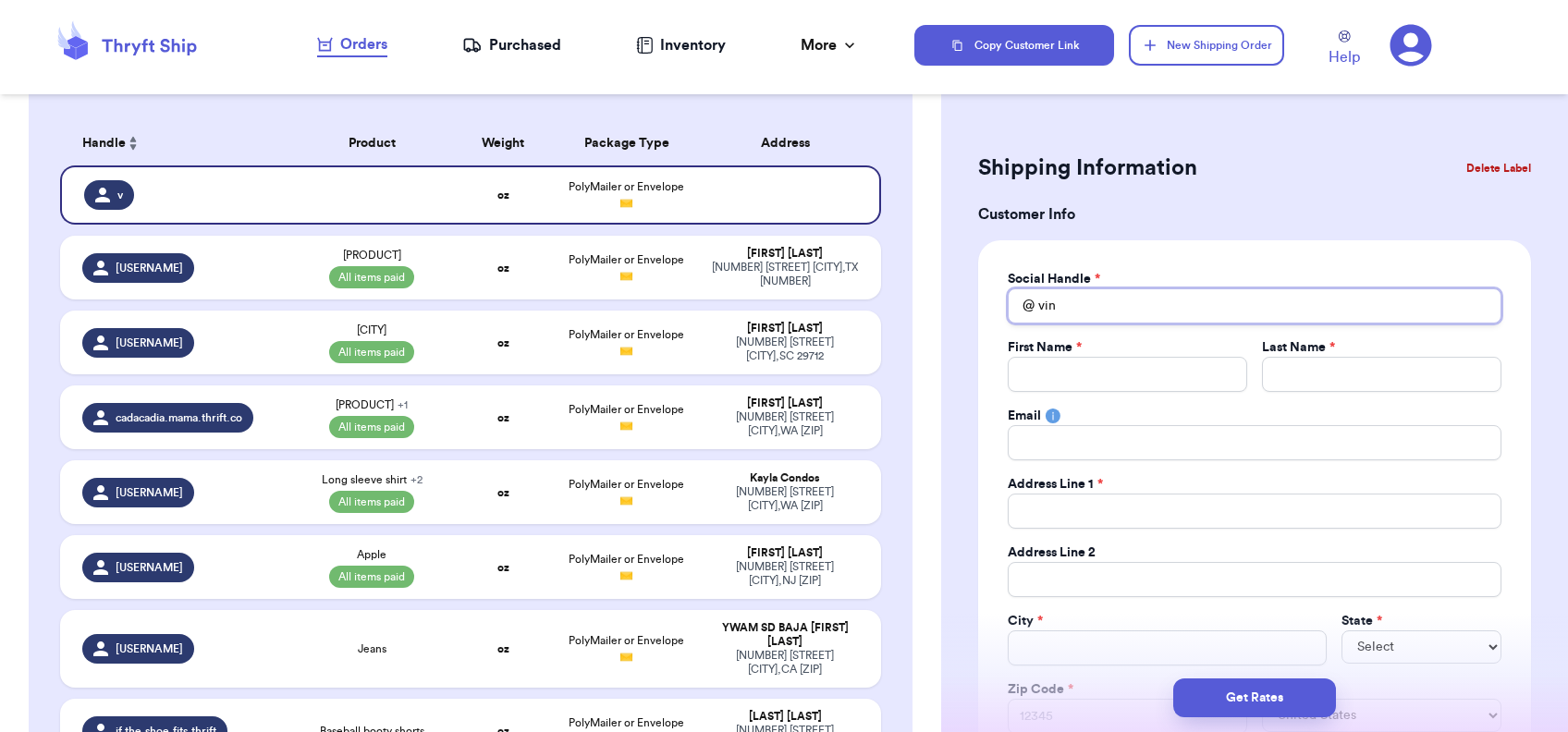 type 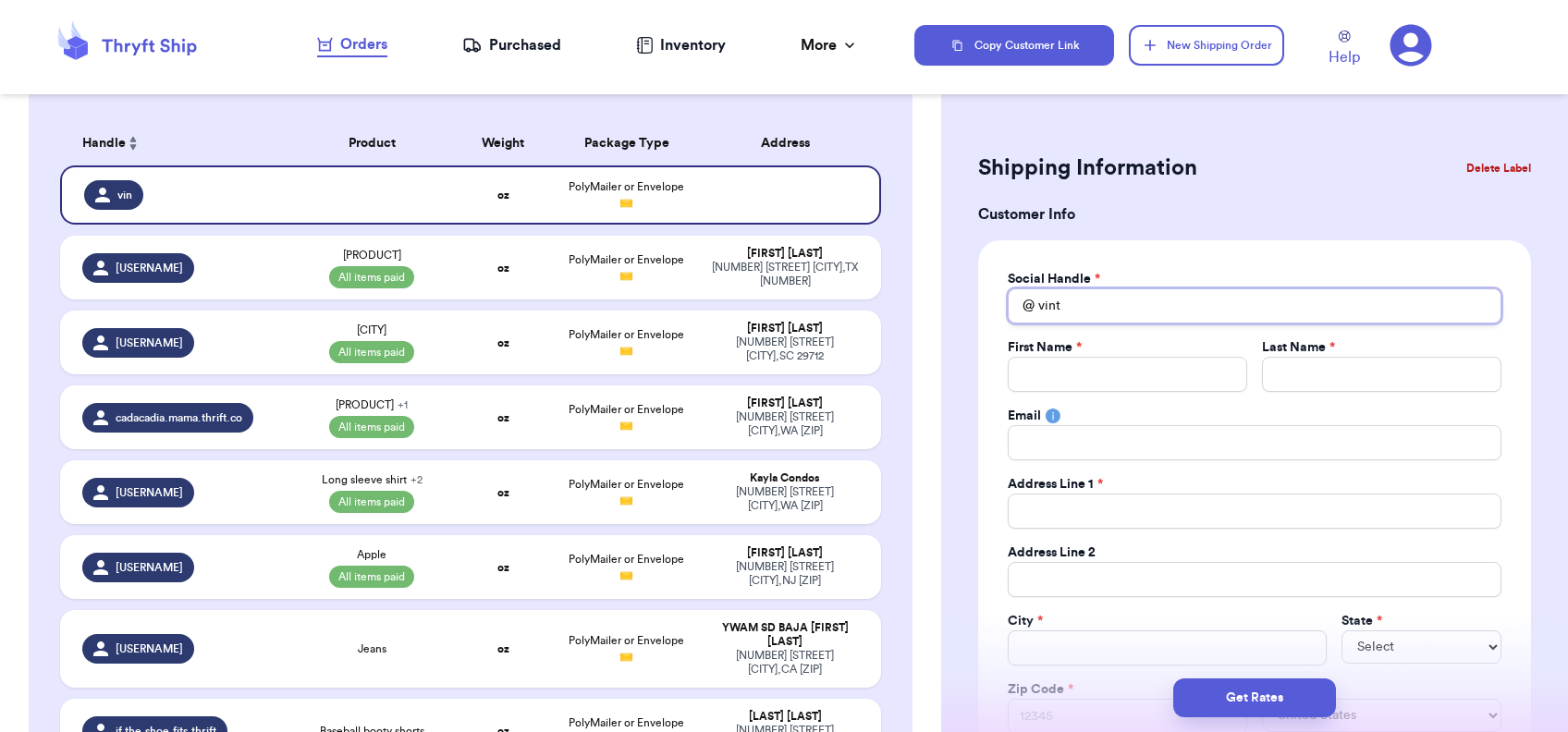 type 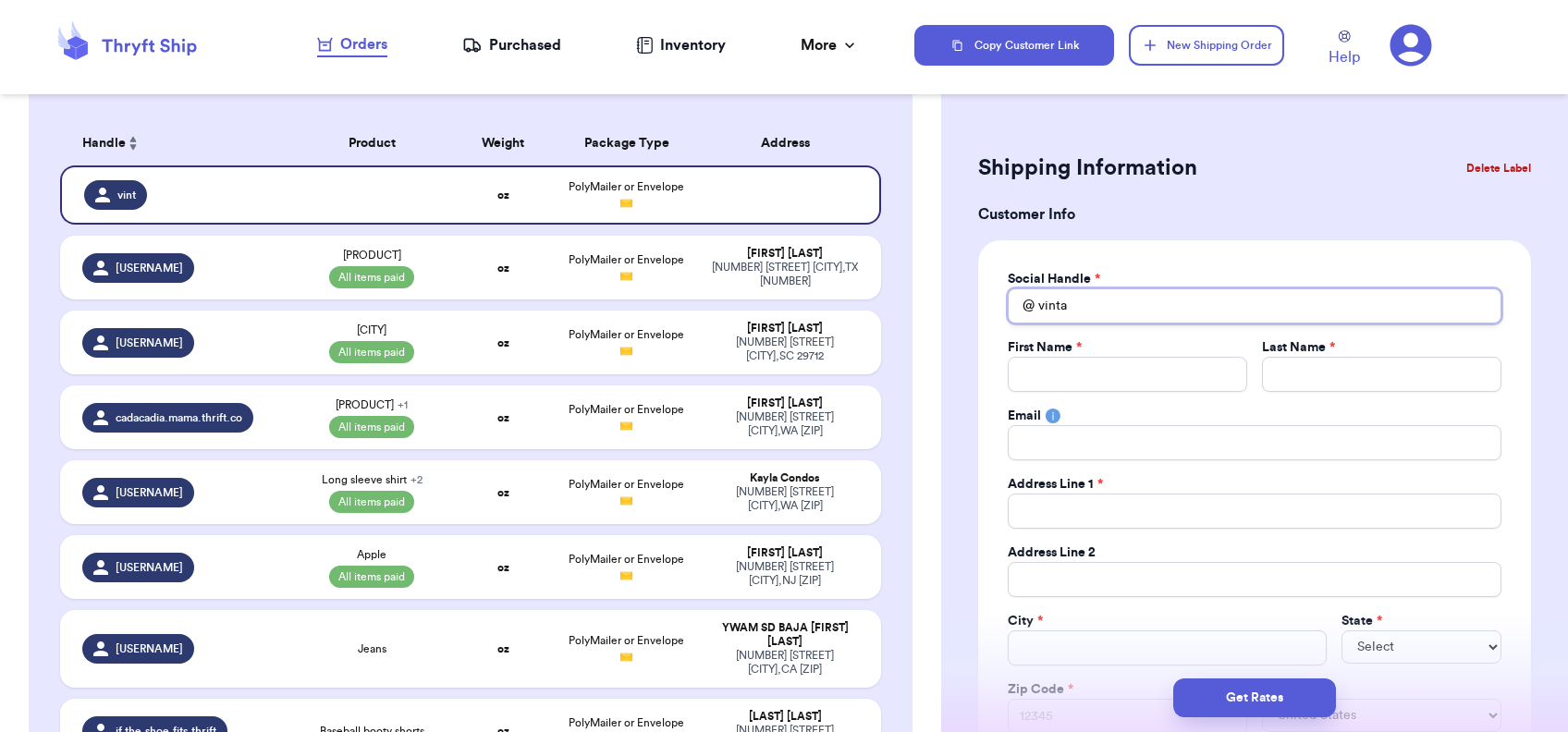 type 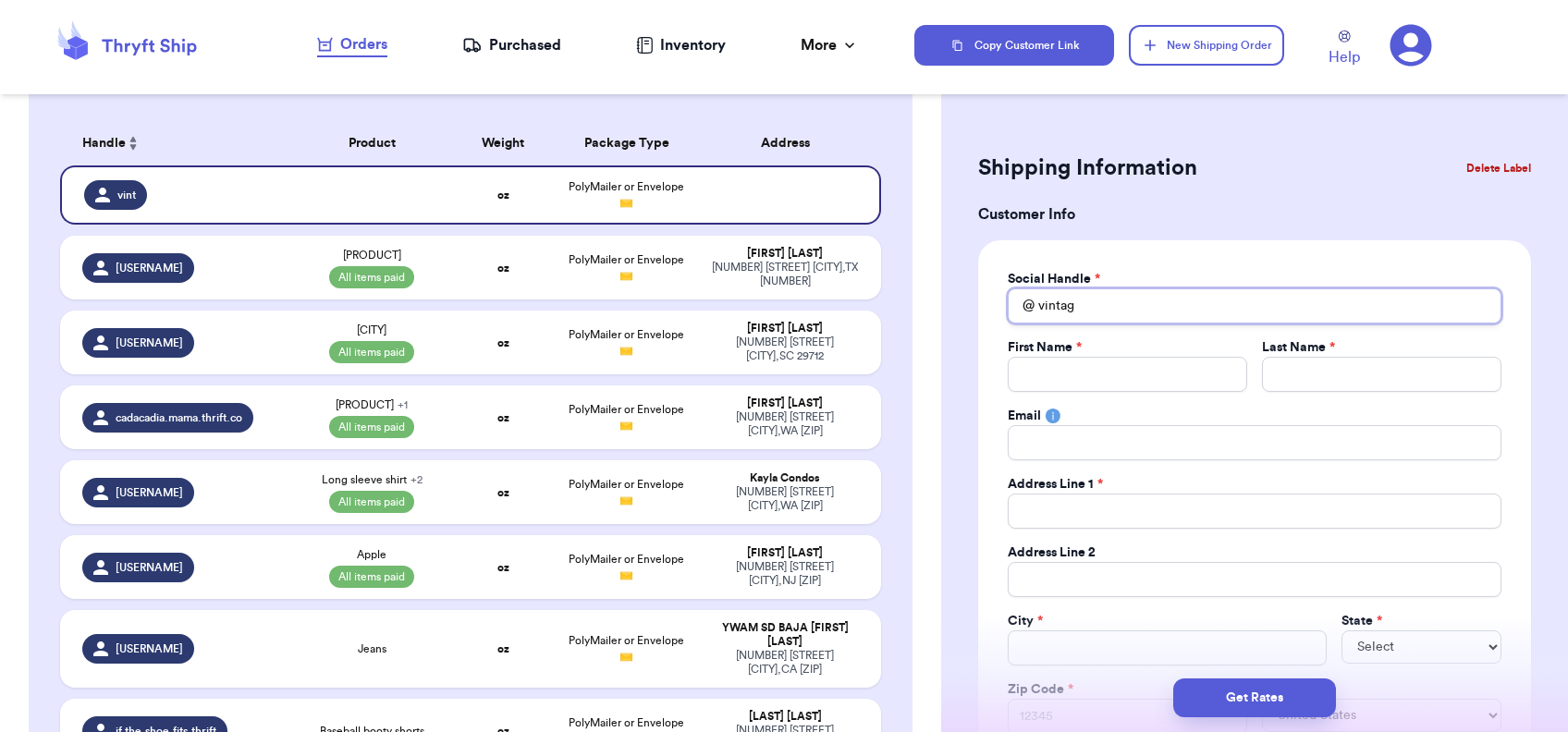 type 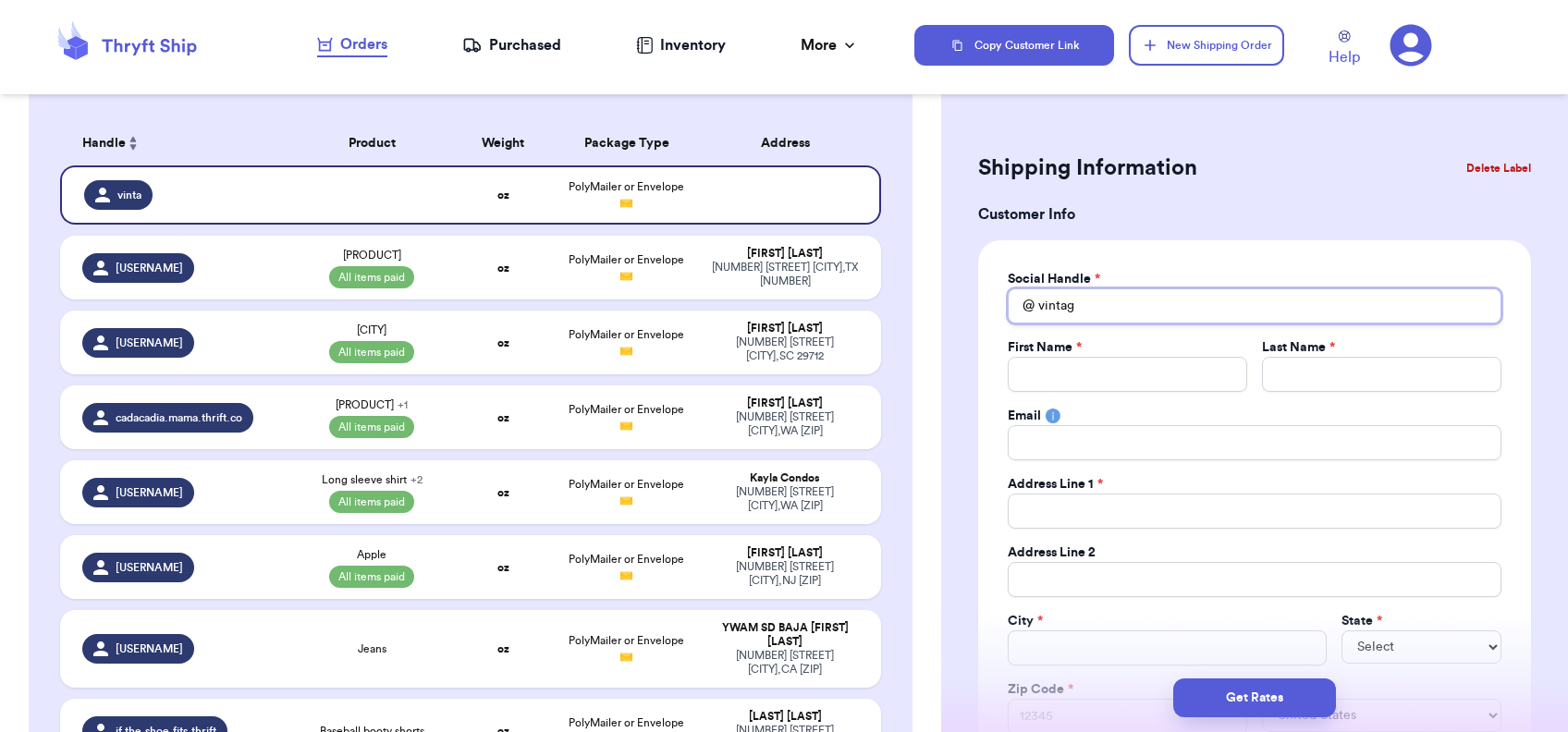 type on "vintage" 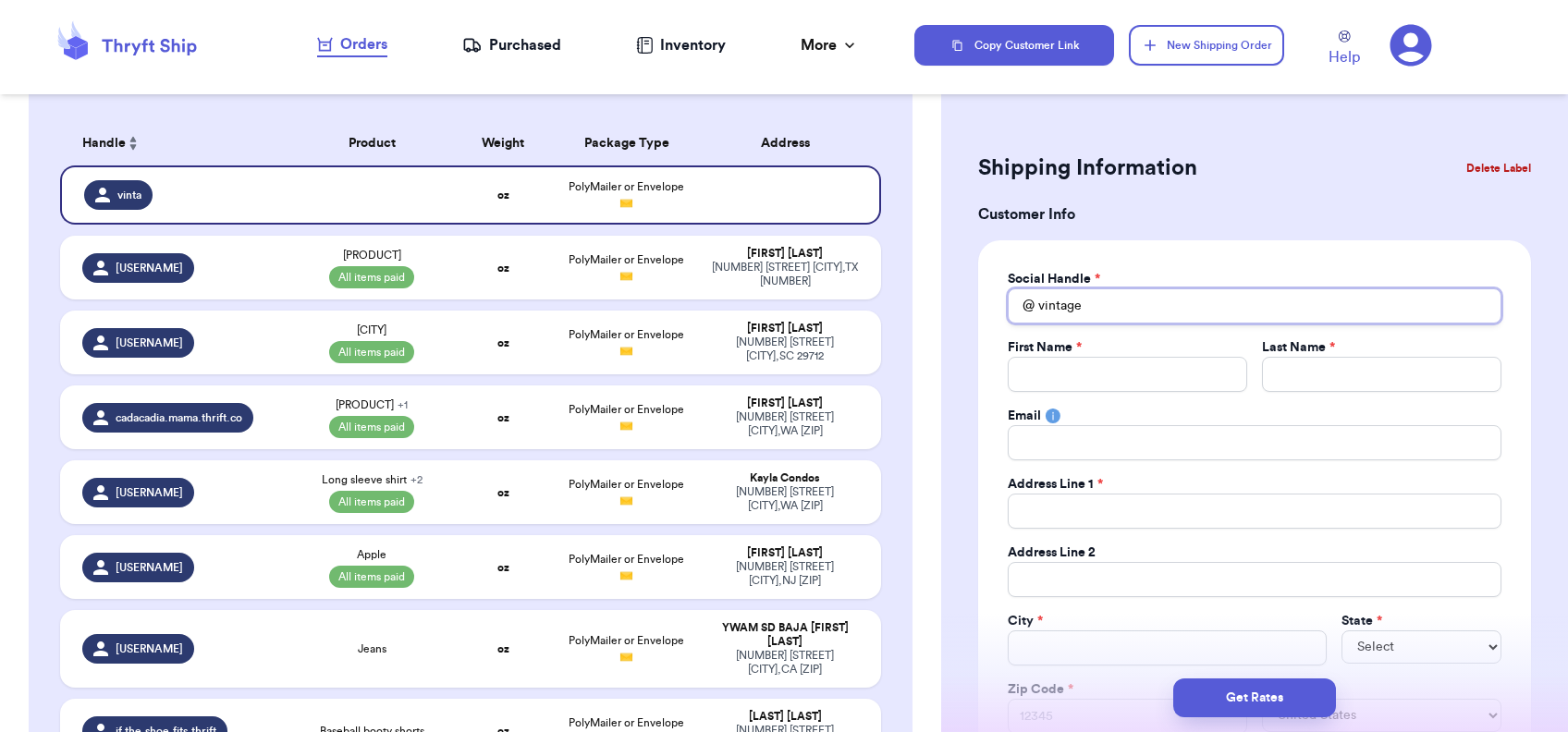 type 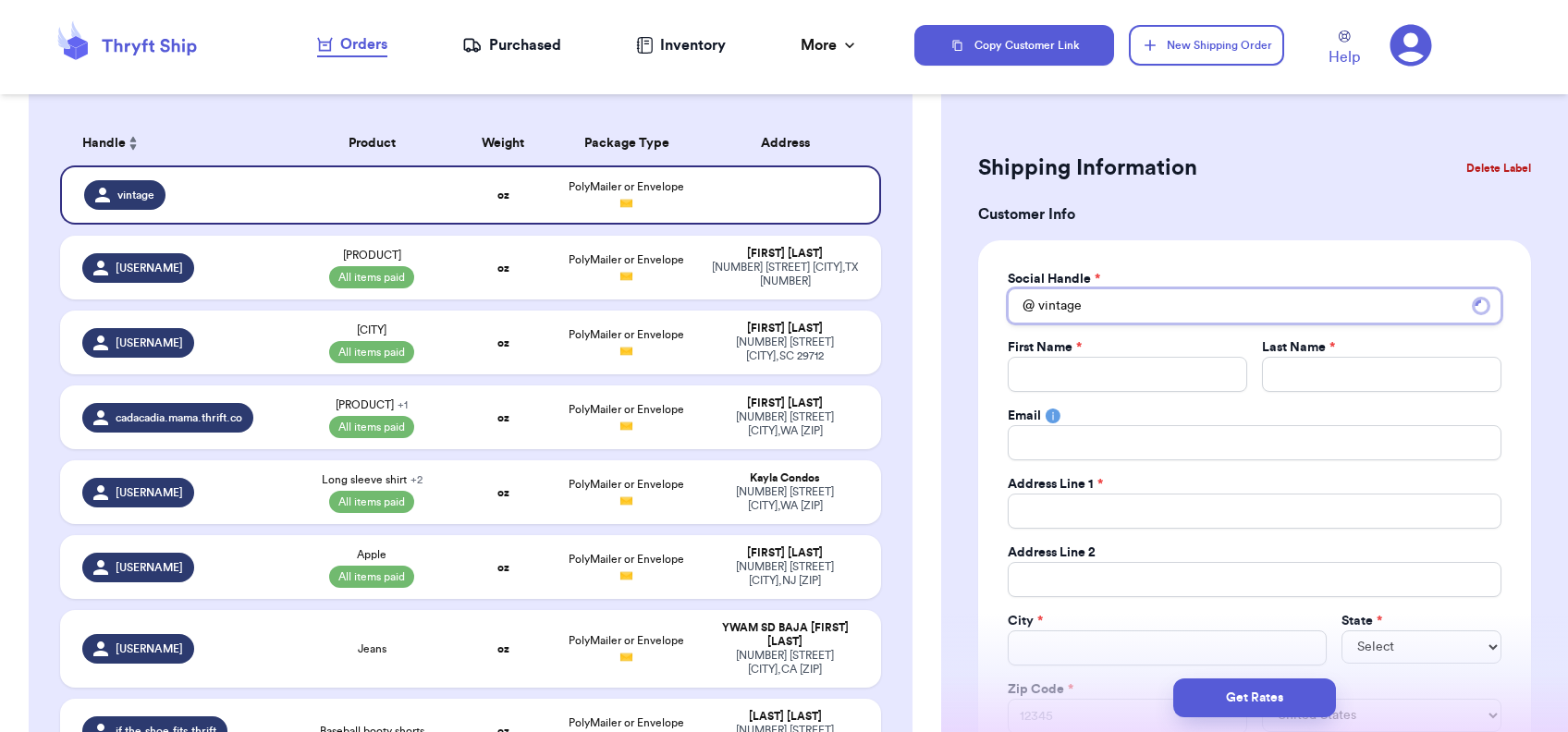 type on "vintagew" 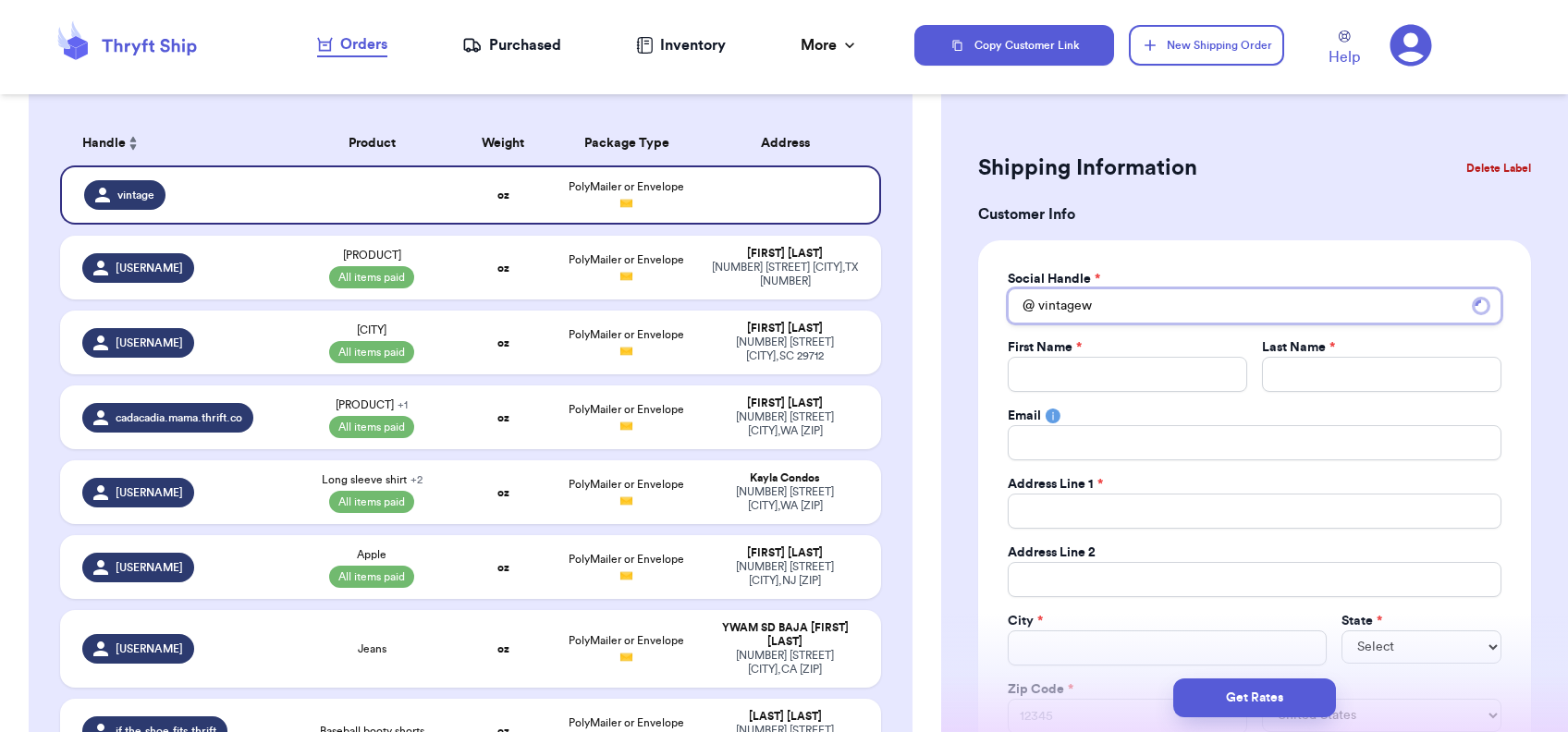 type 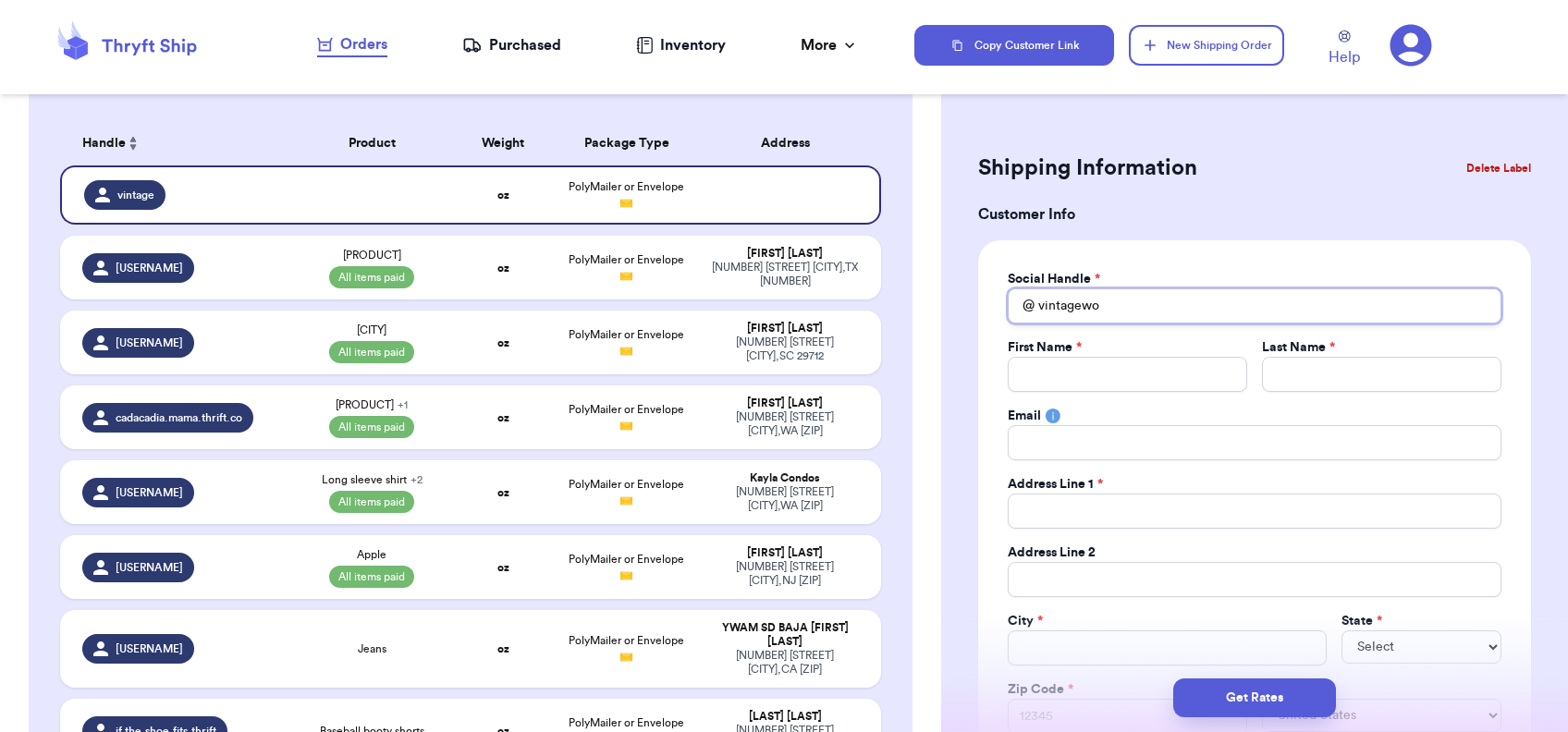 type on "[USERNAME]" 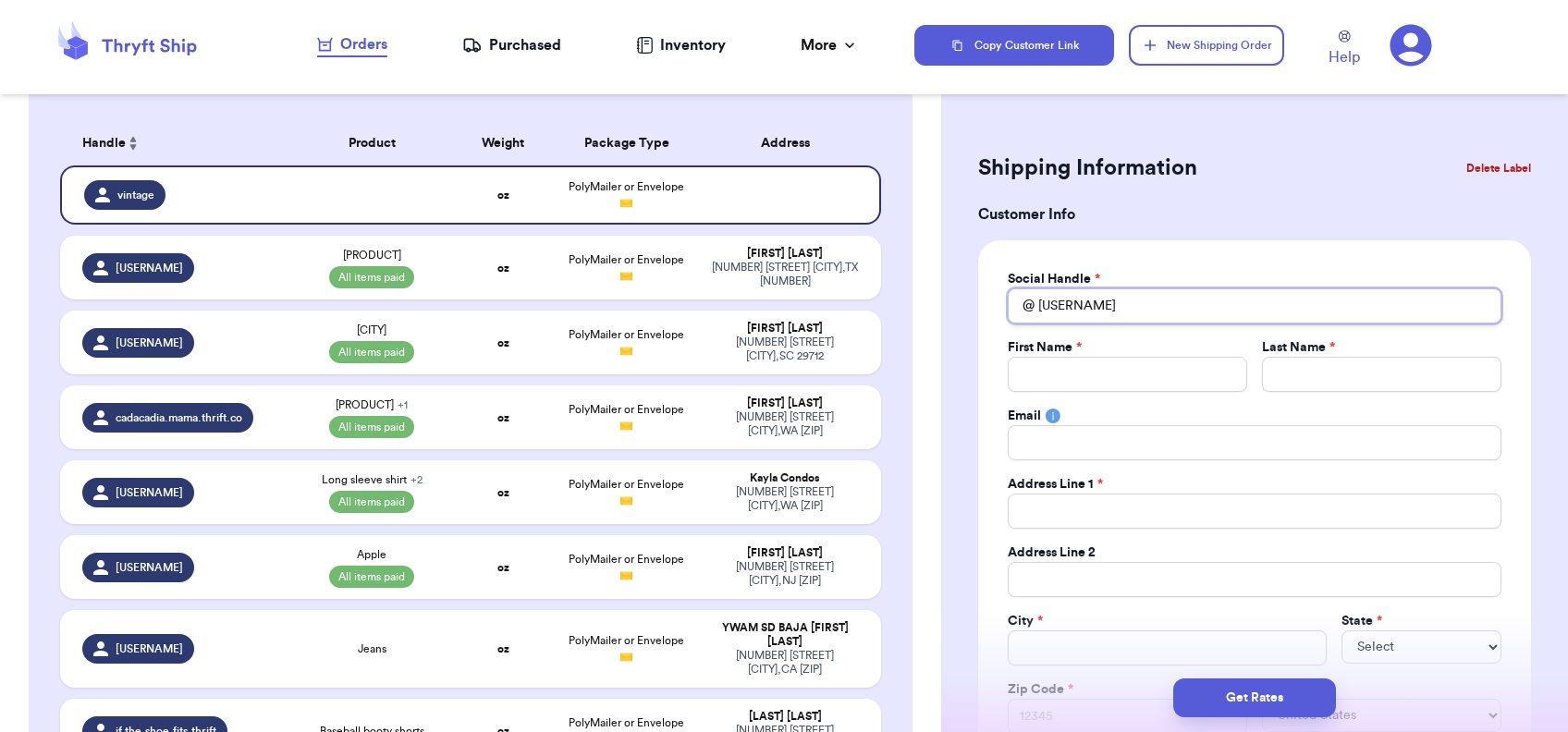 type 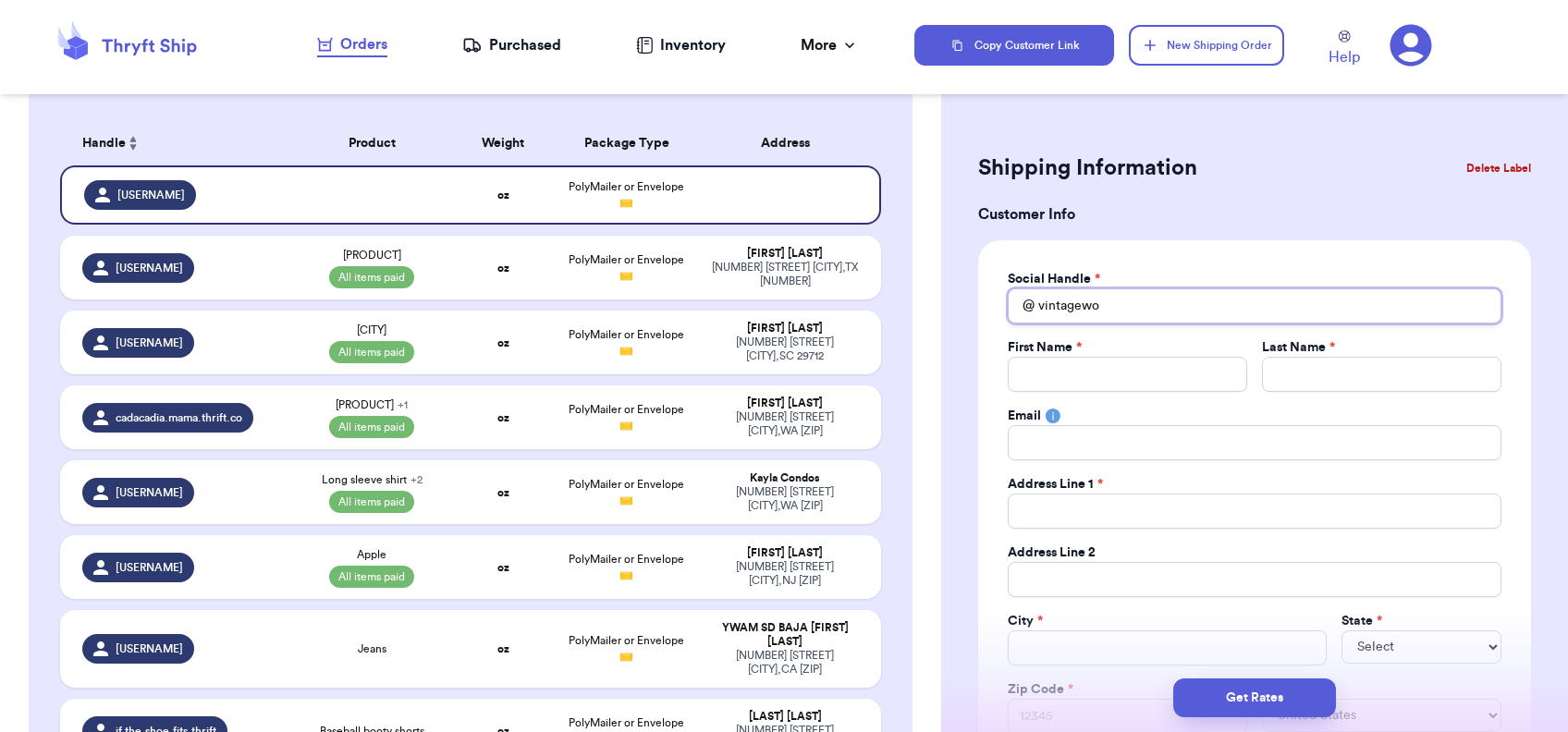 type 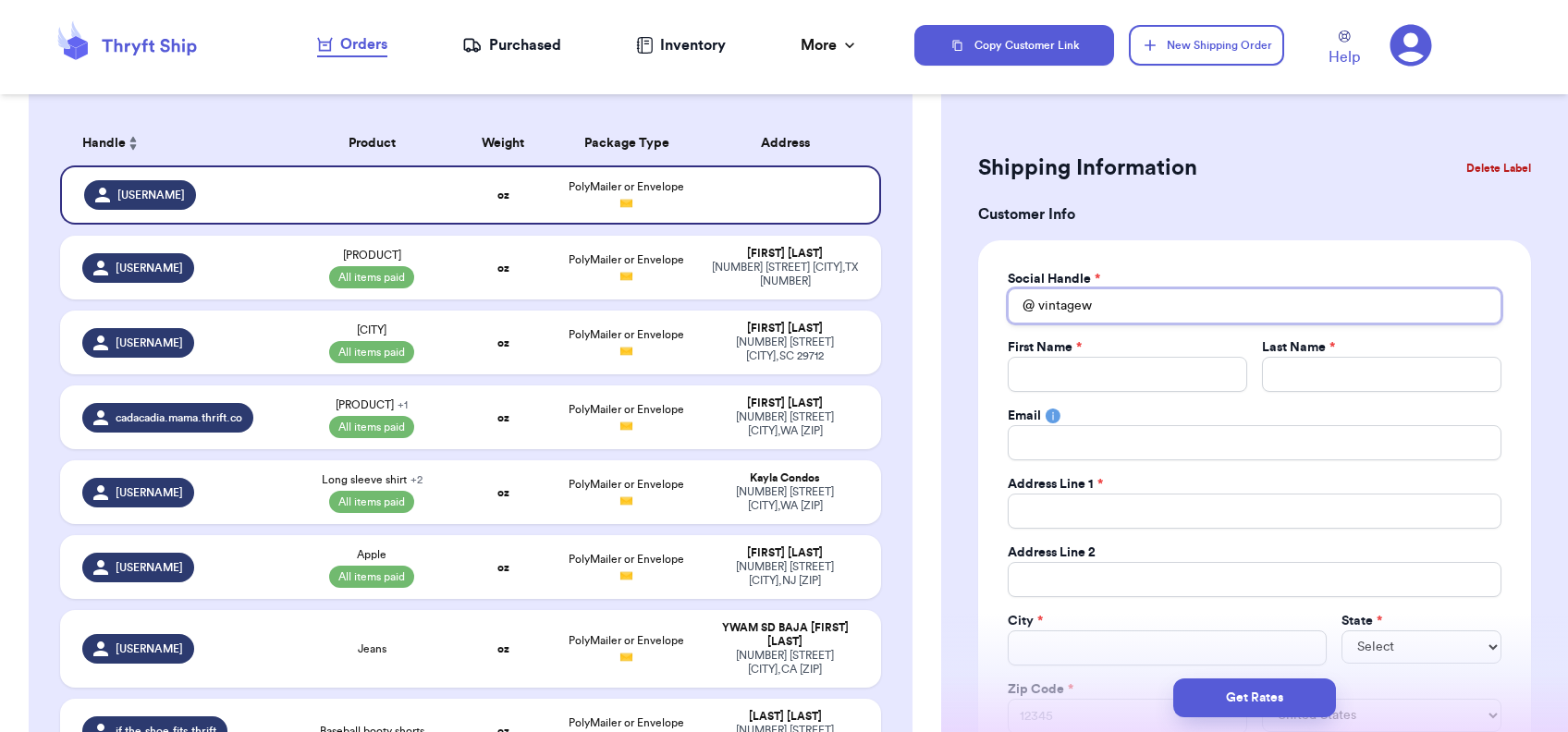 type 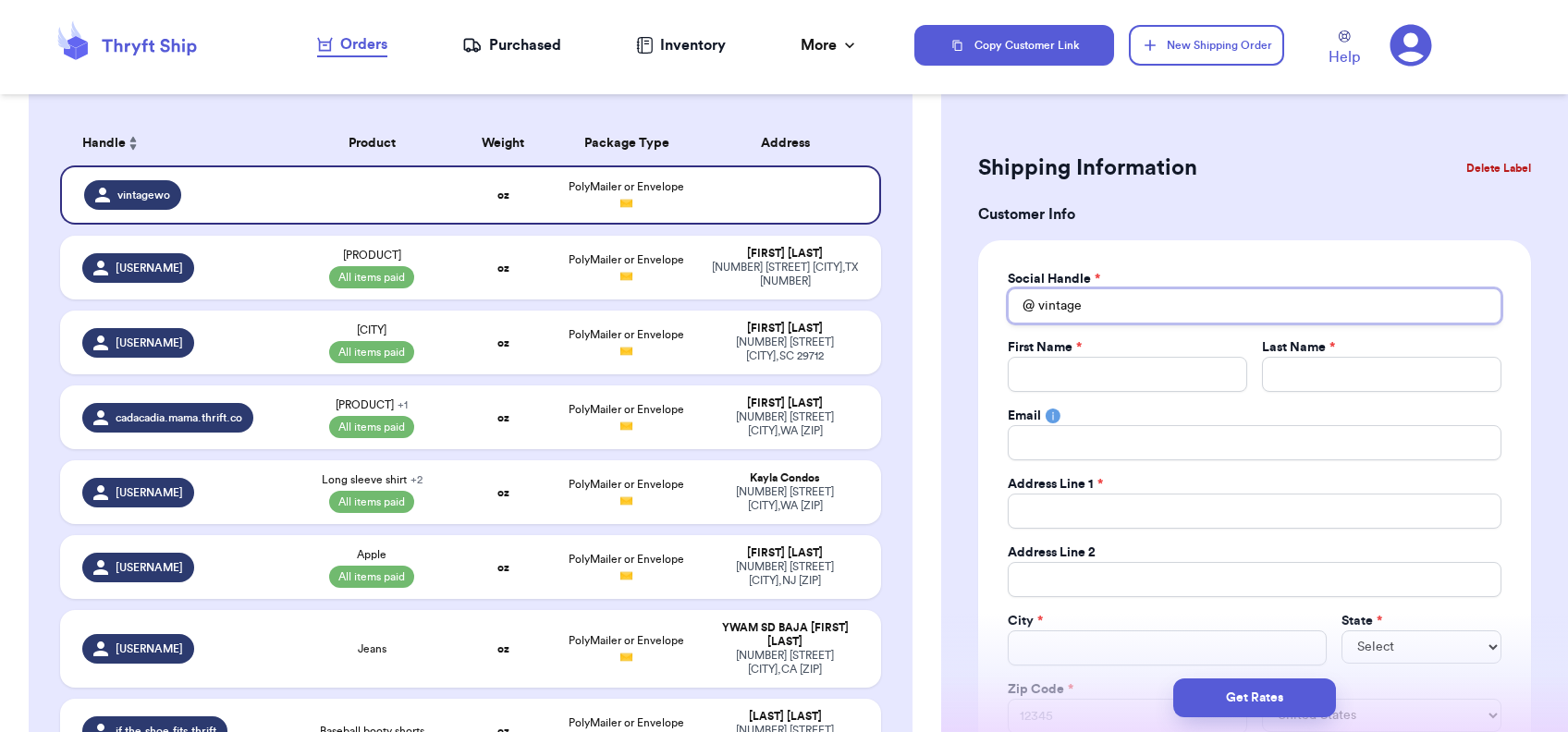 type 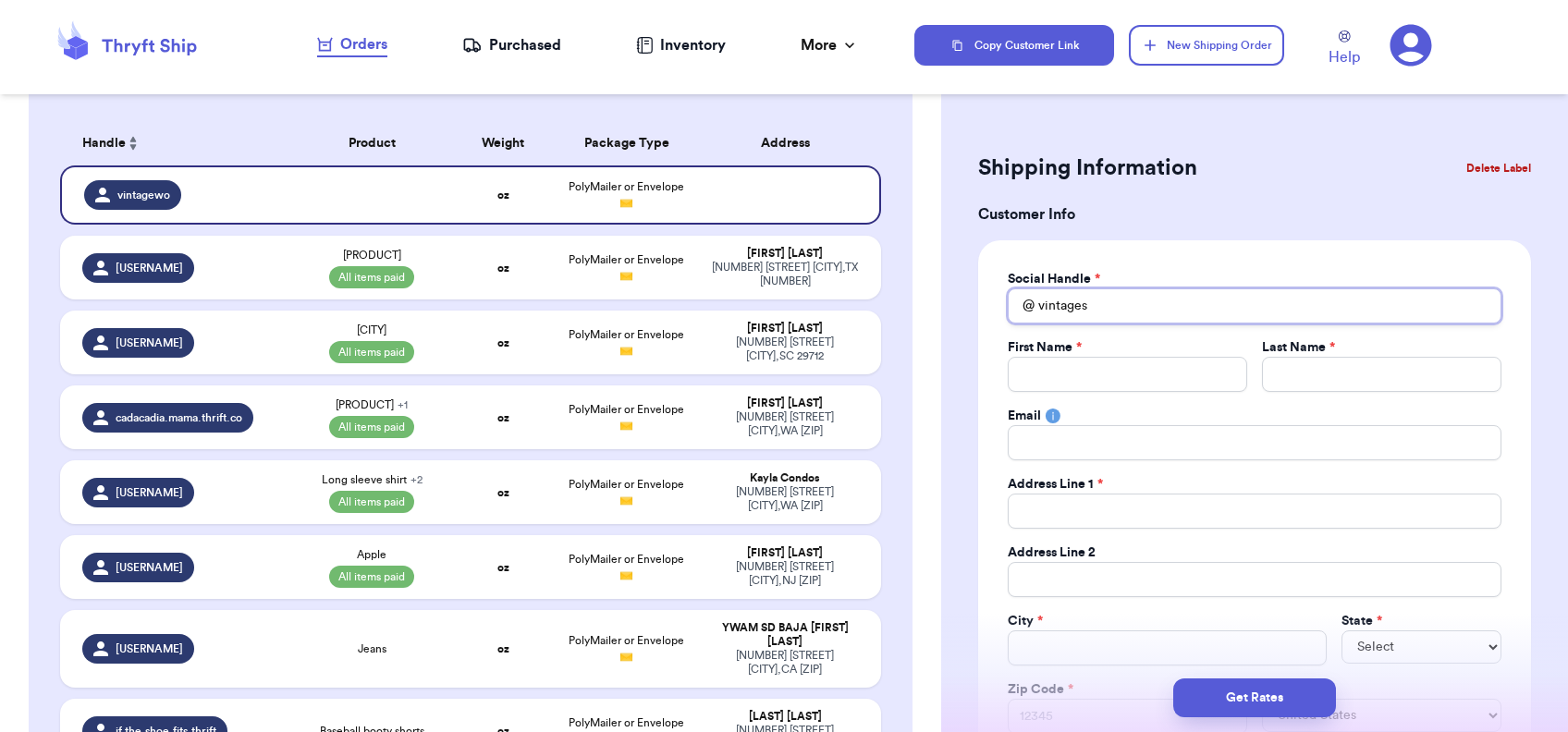 type 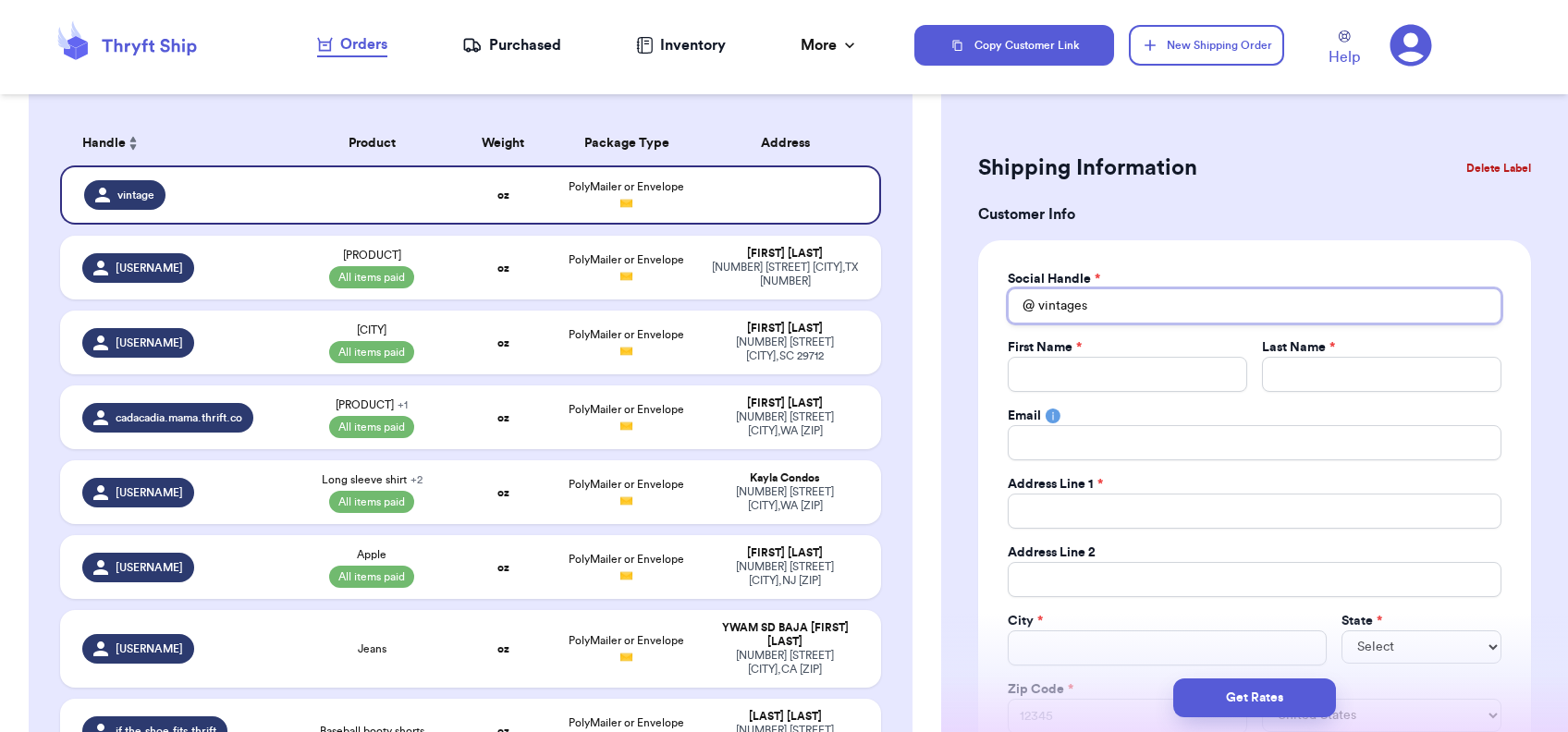 type on "[USERNAME]" 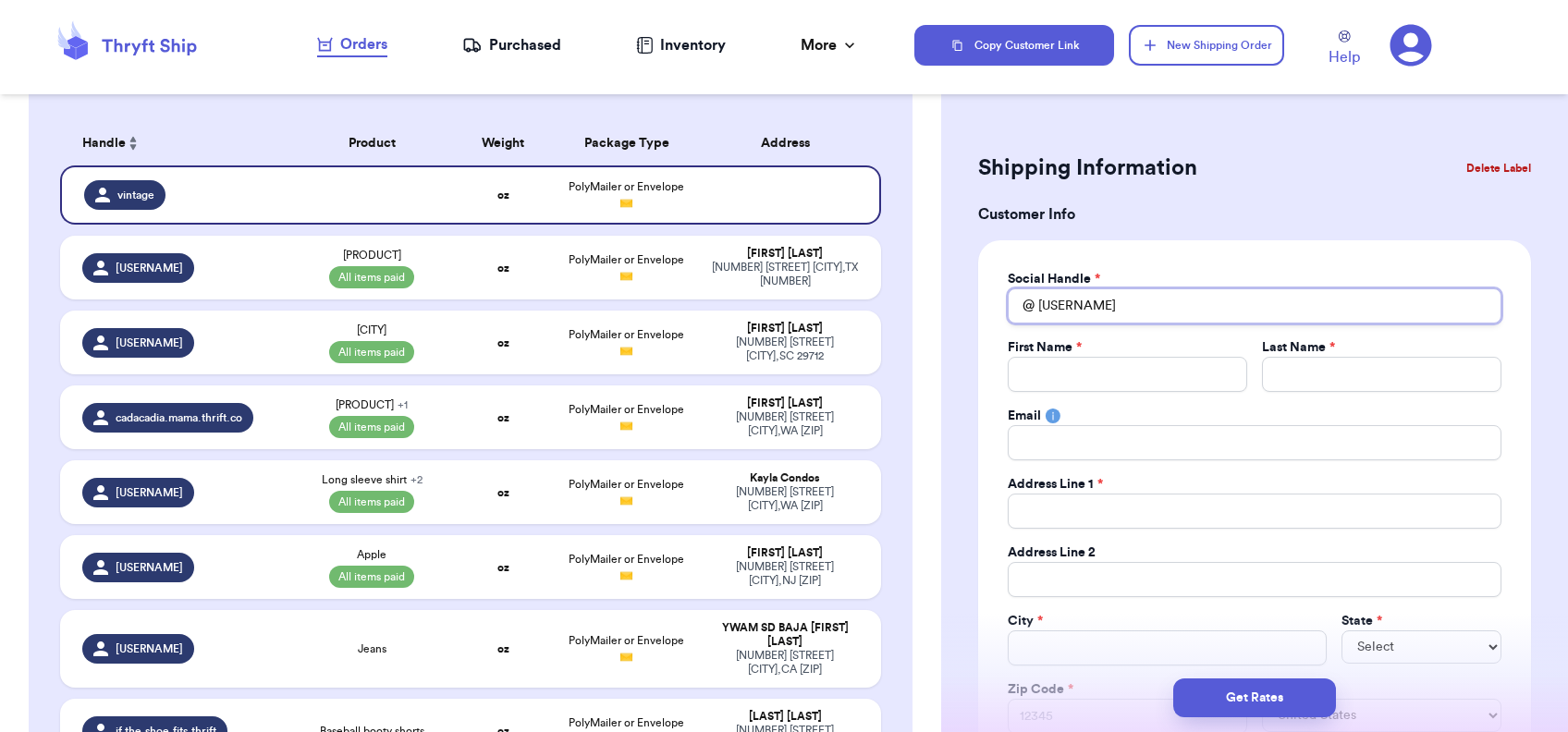 type 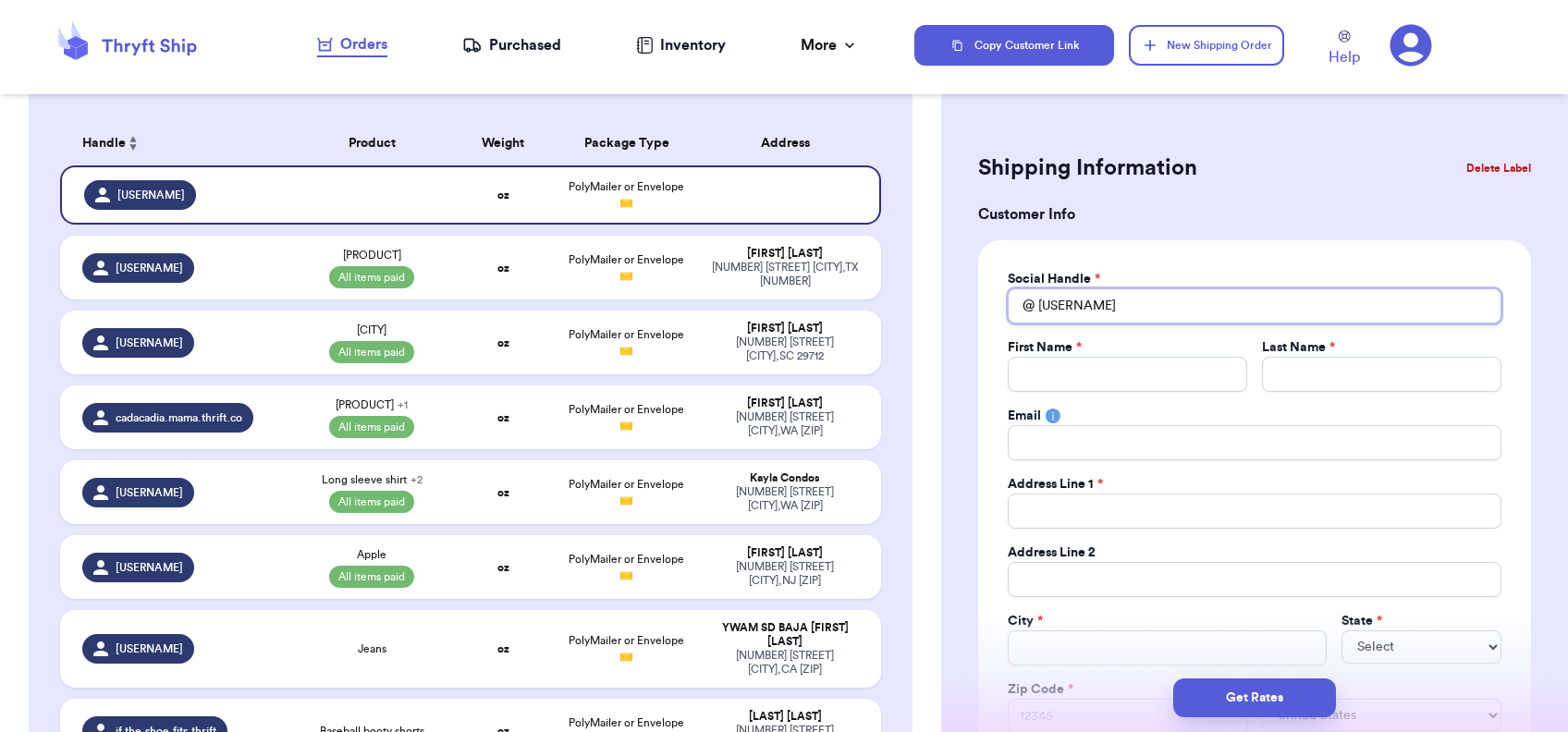 type 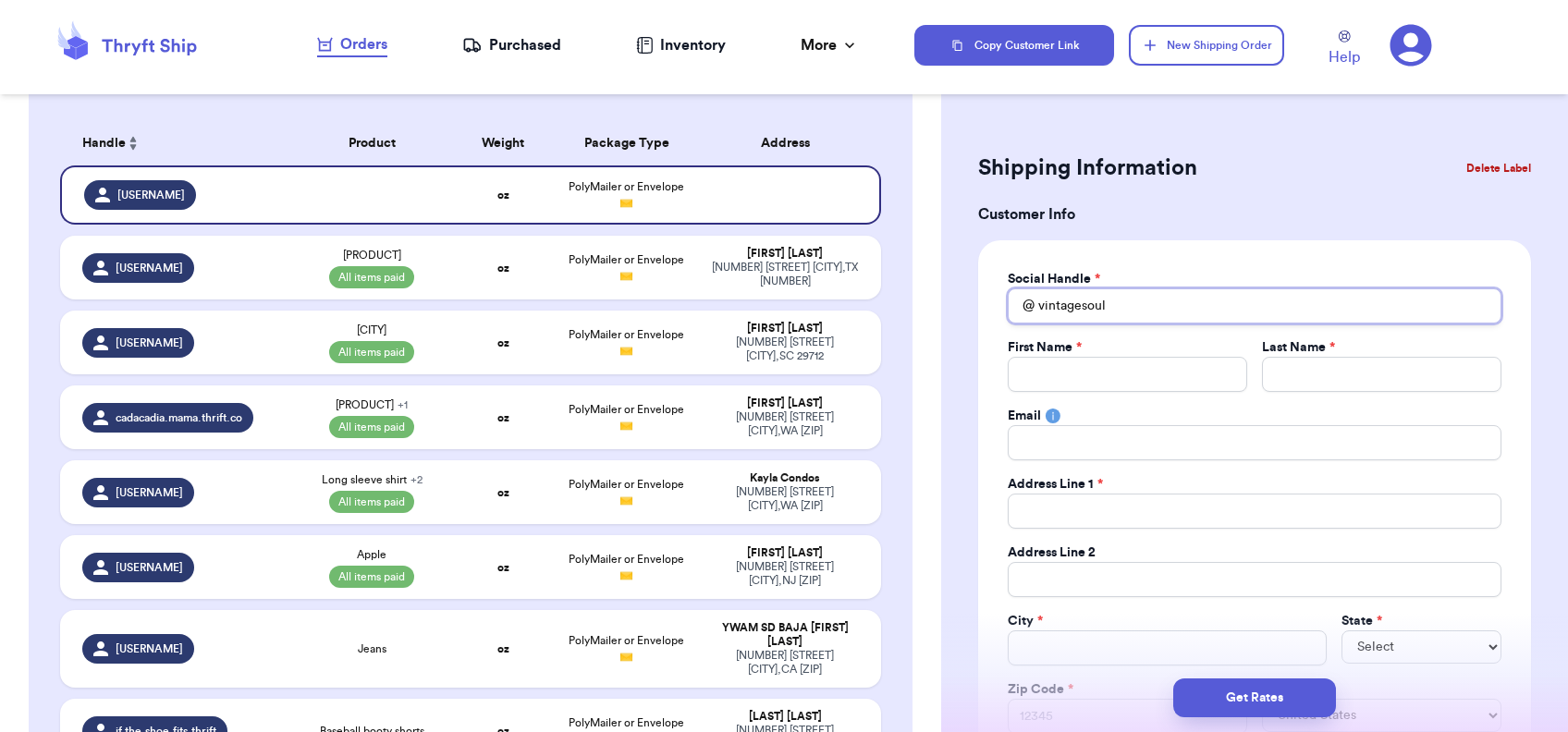 type on "vintagesould" 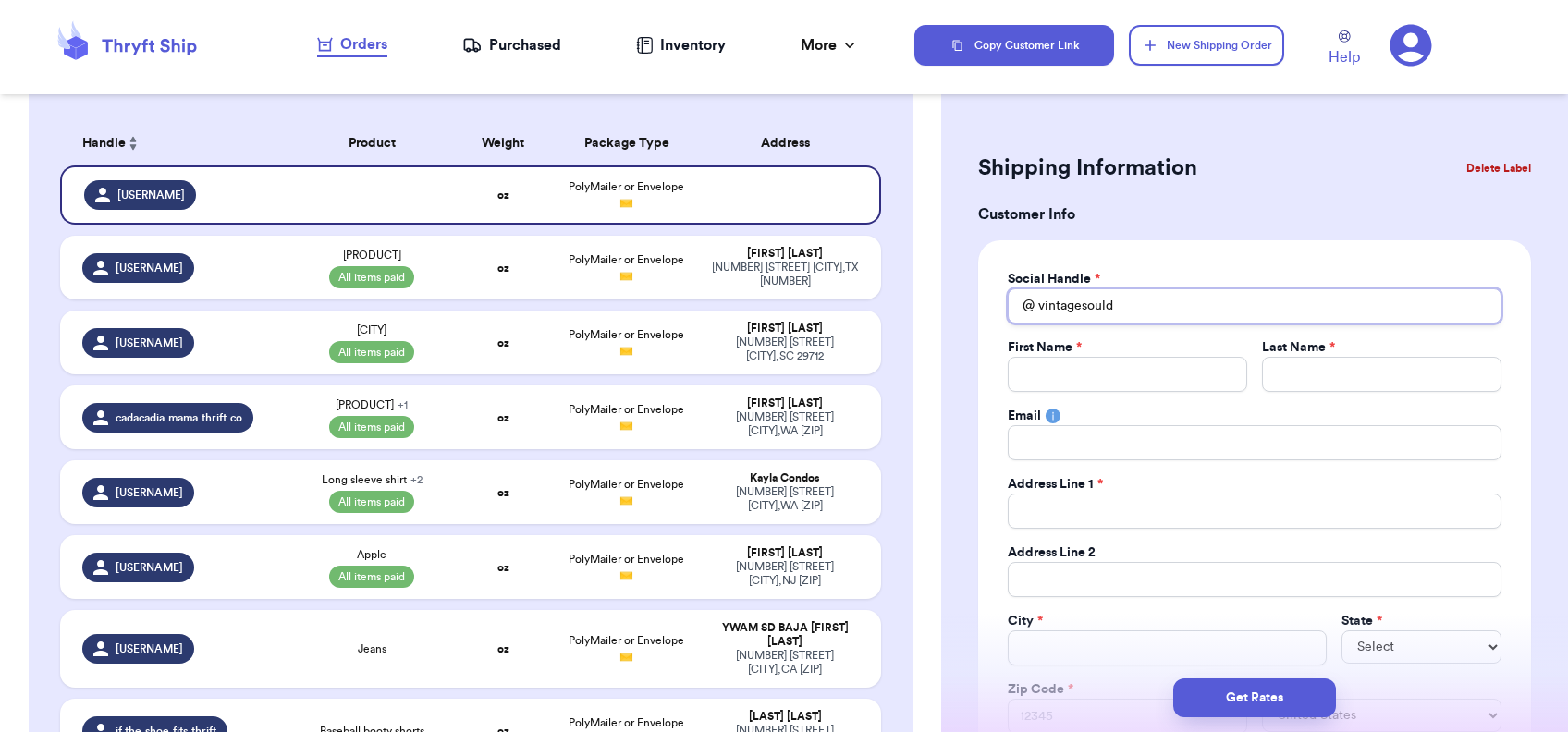 type 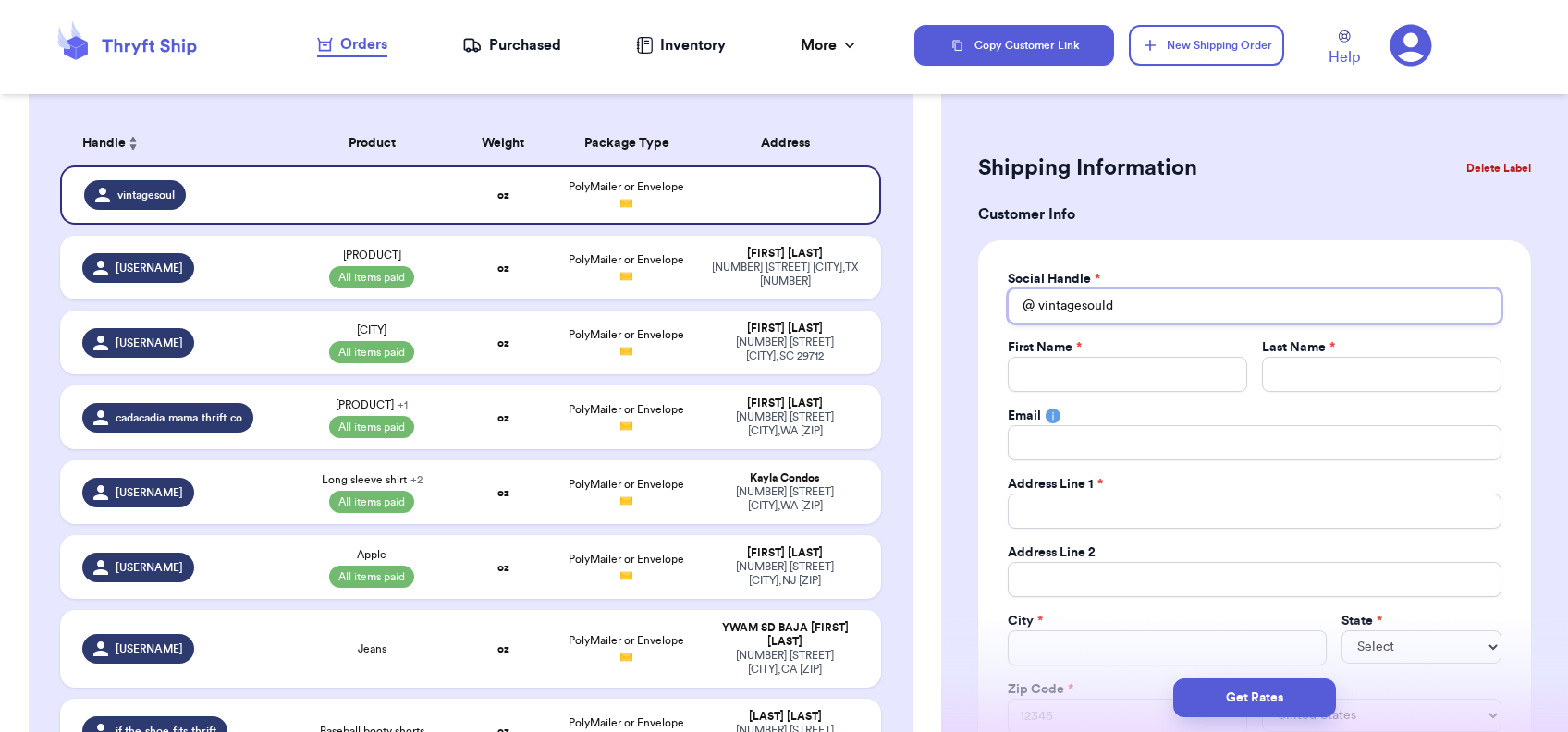 type on "vintagesoul" 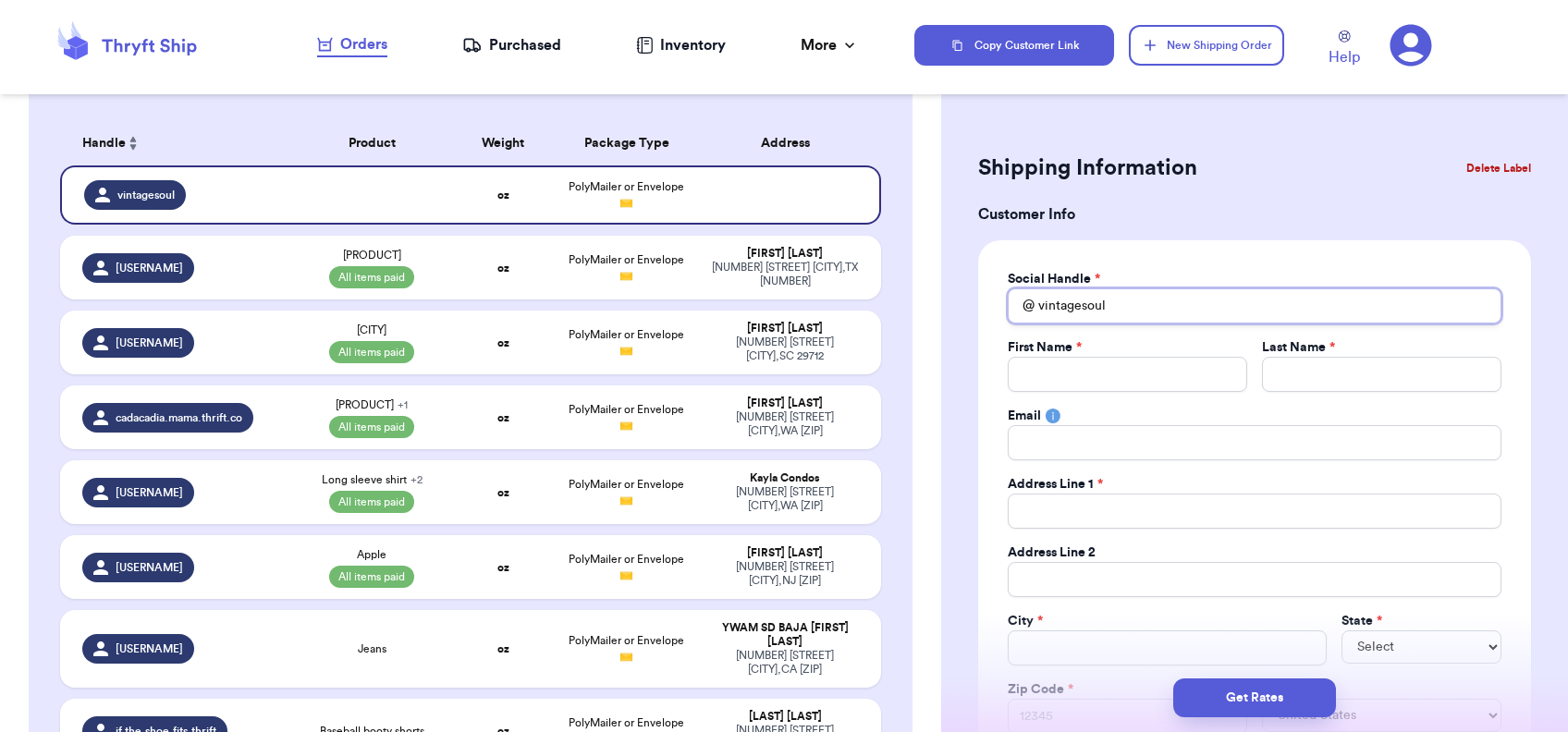 type 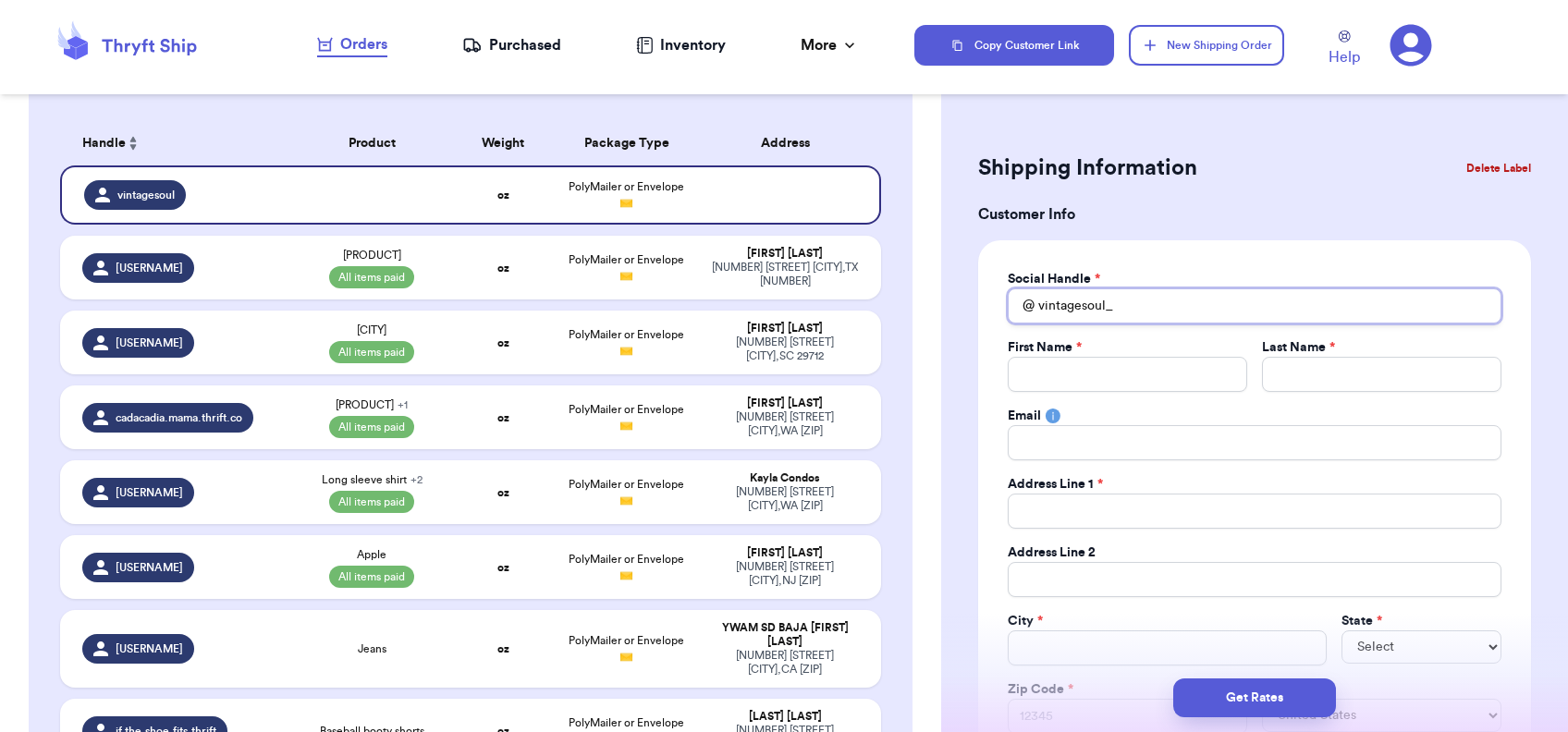 type 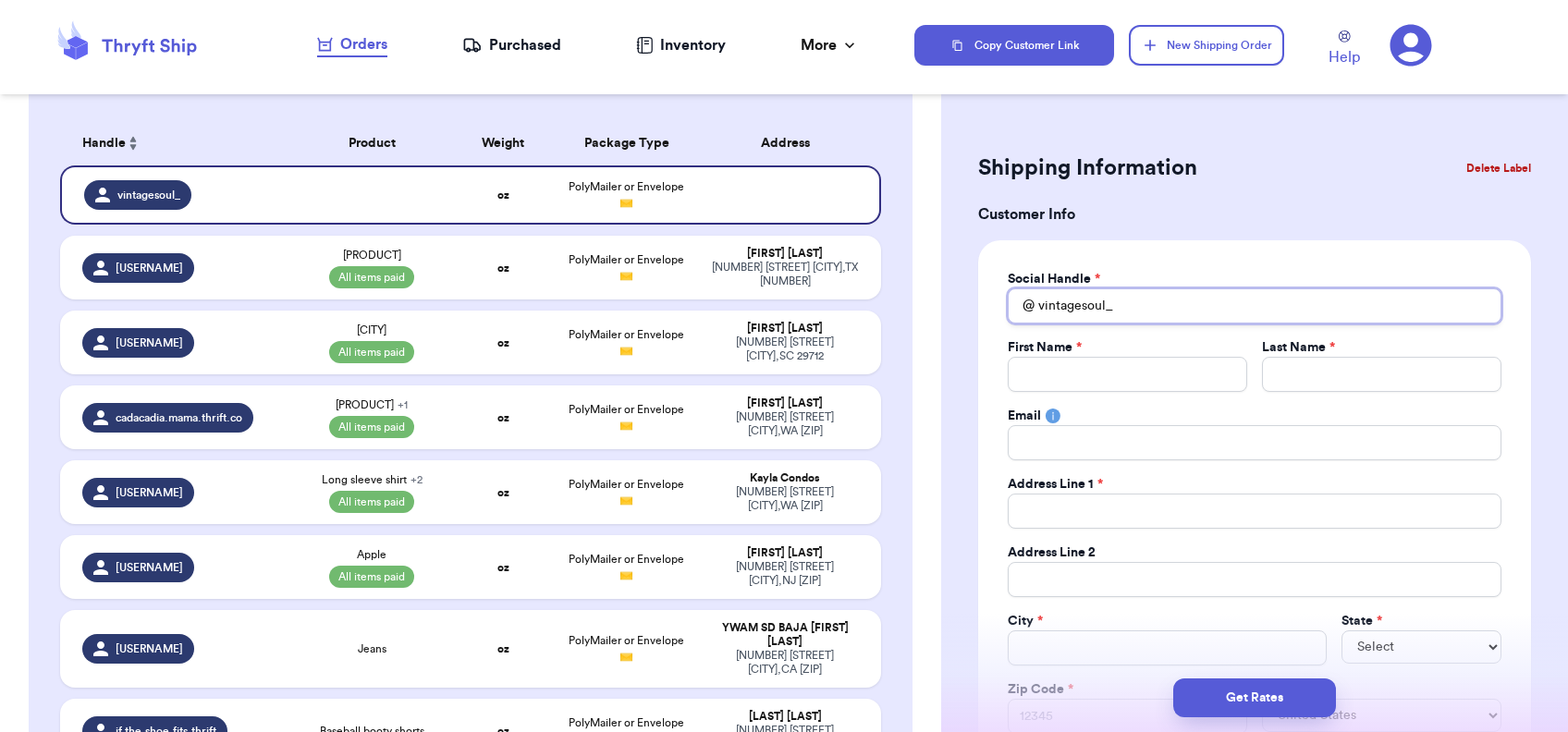 type on "vintagesoul_a" 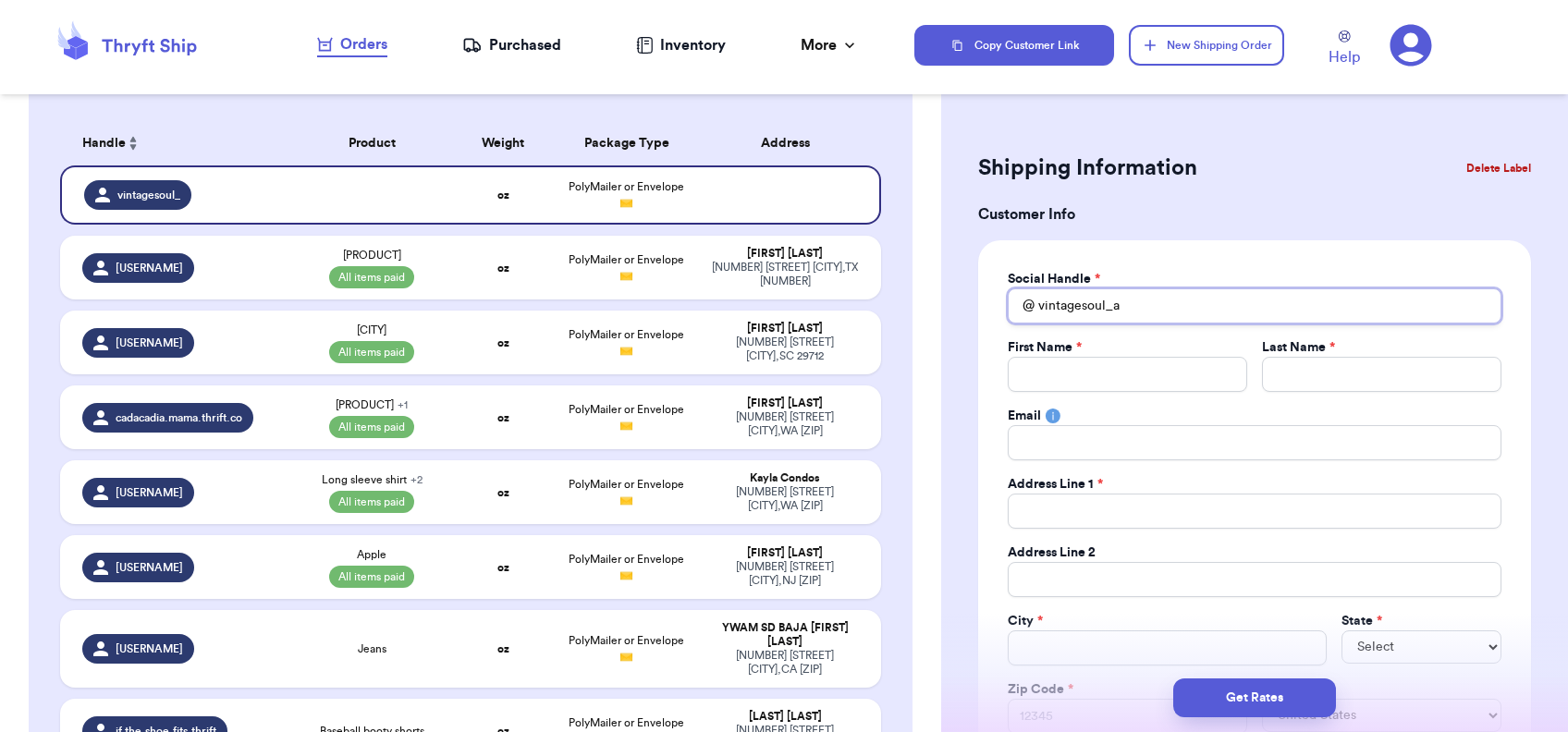 type on "[USERNAME]" 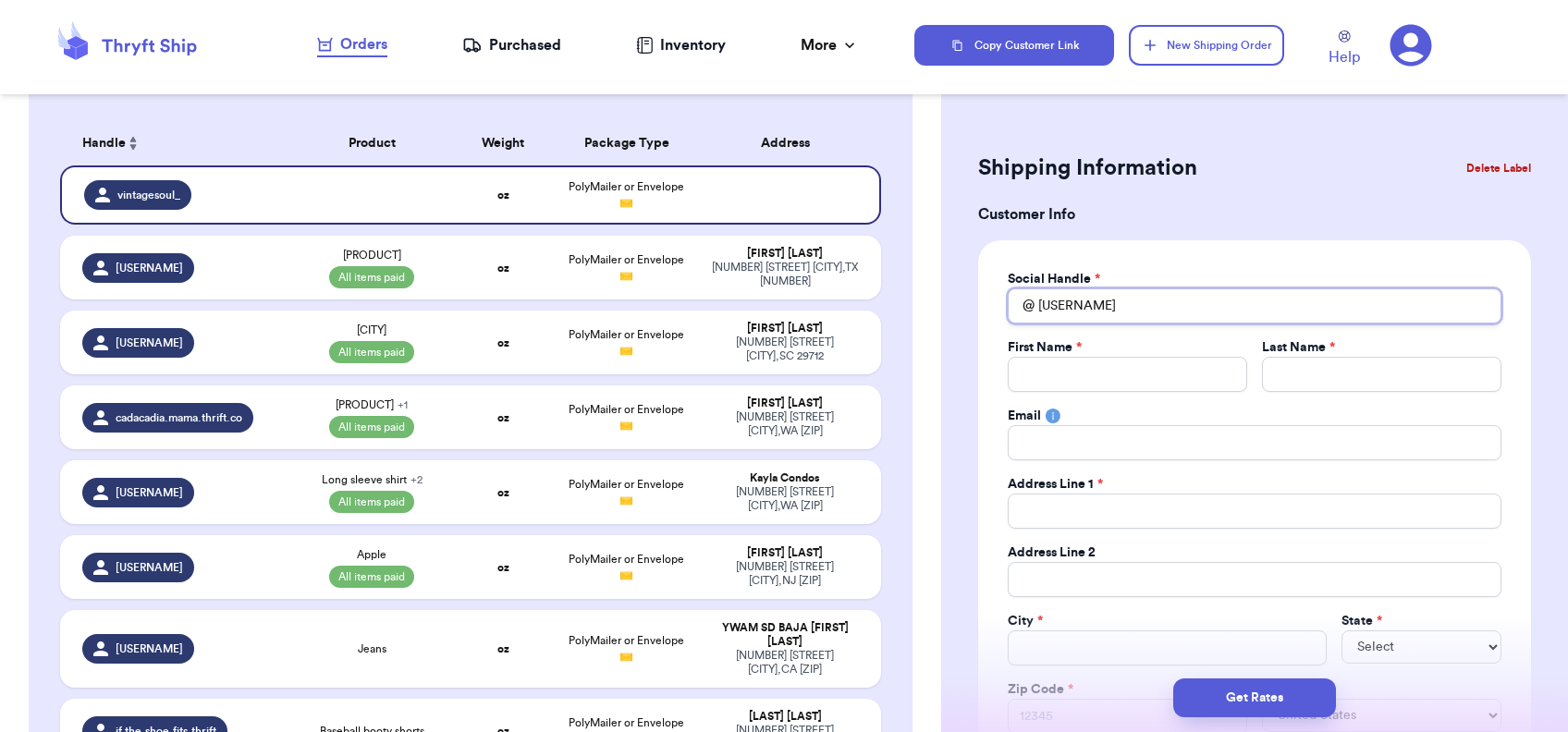 type 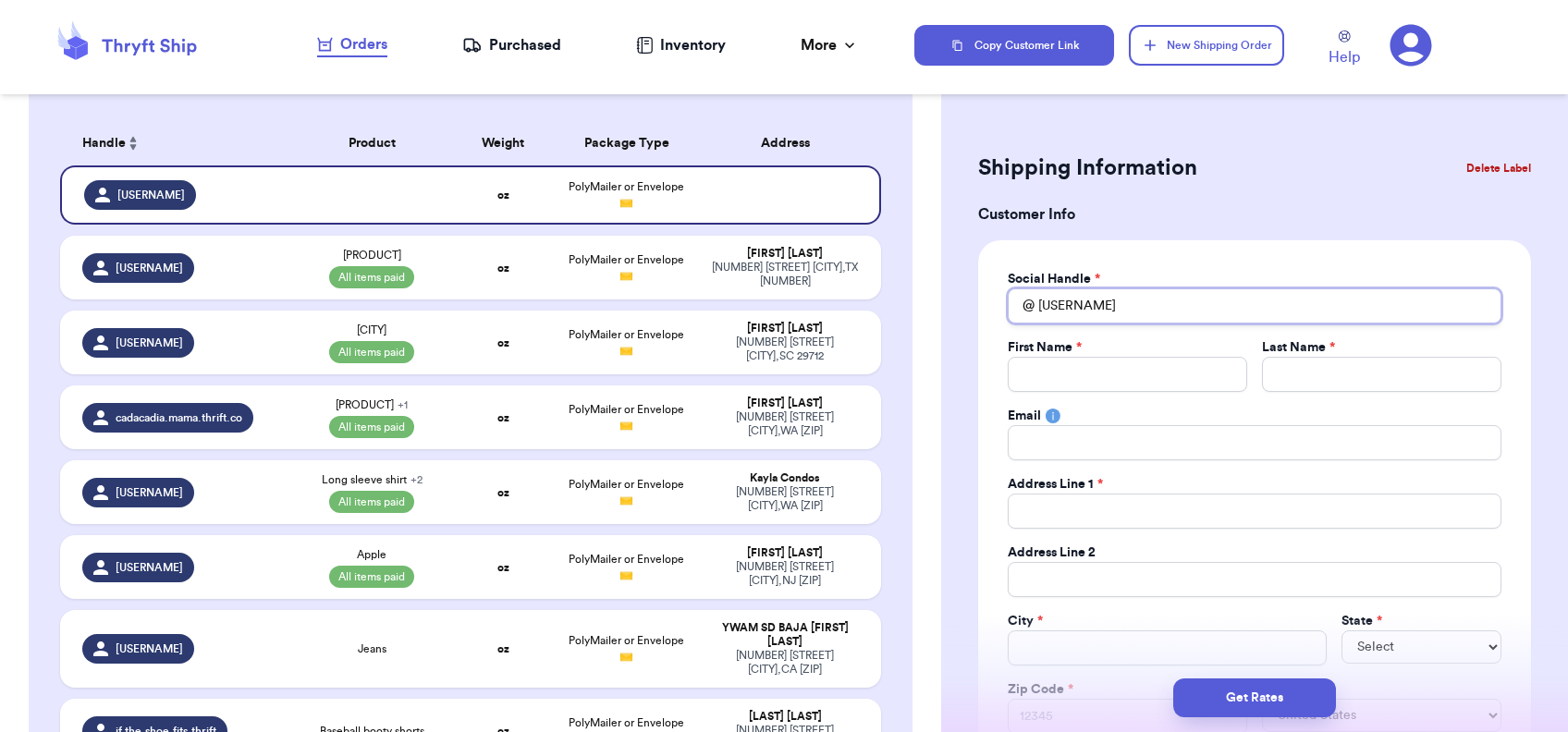 type 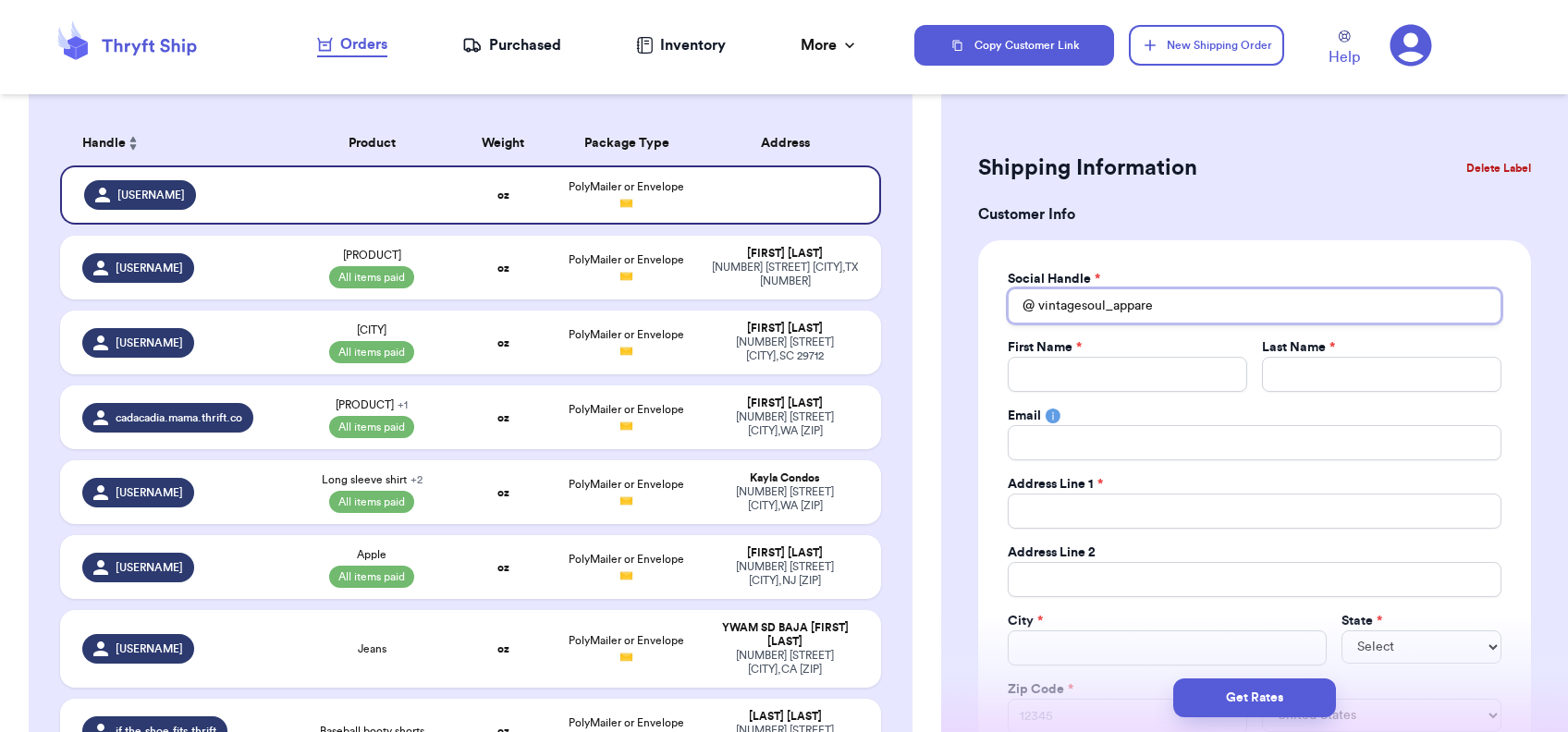 type 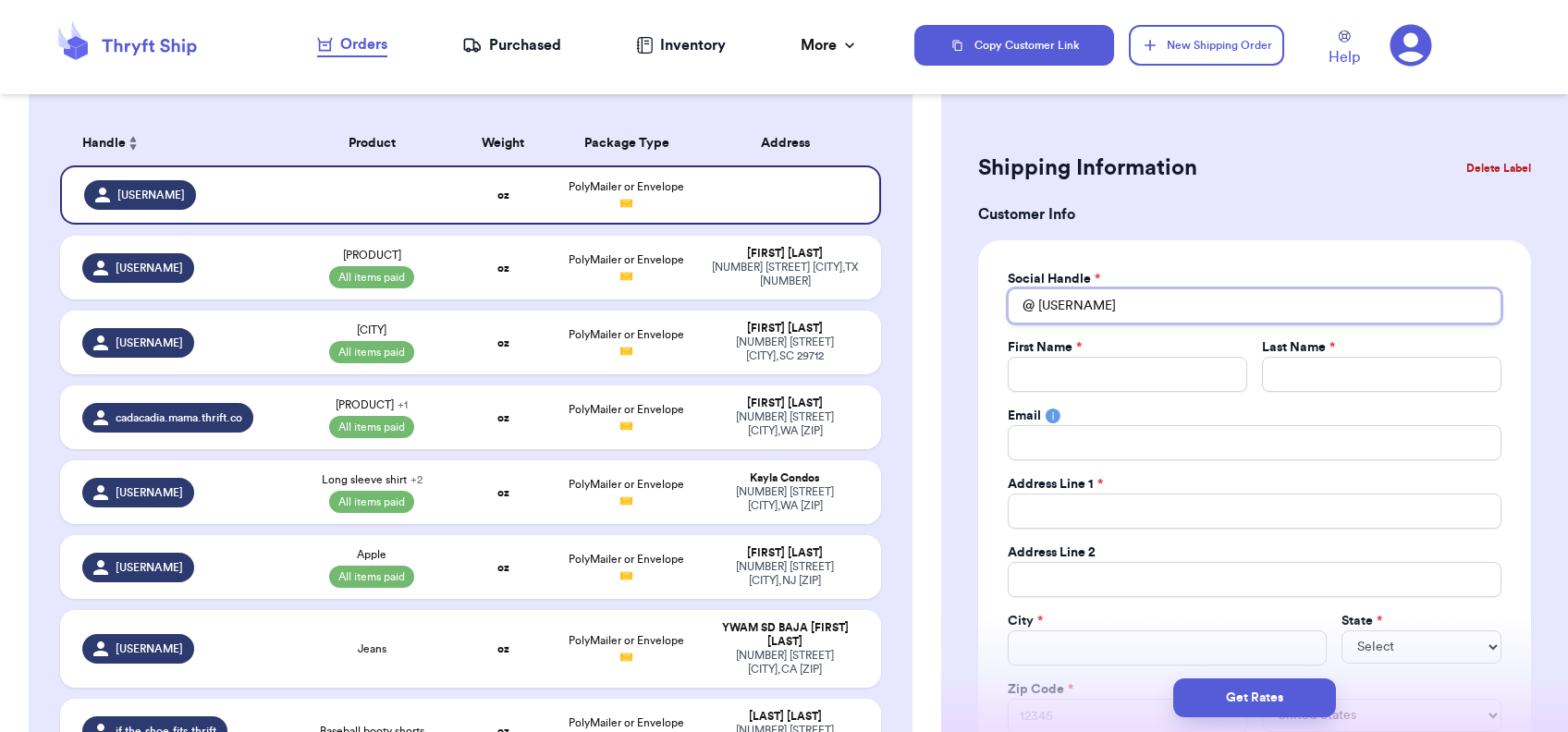 type 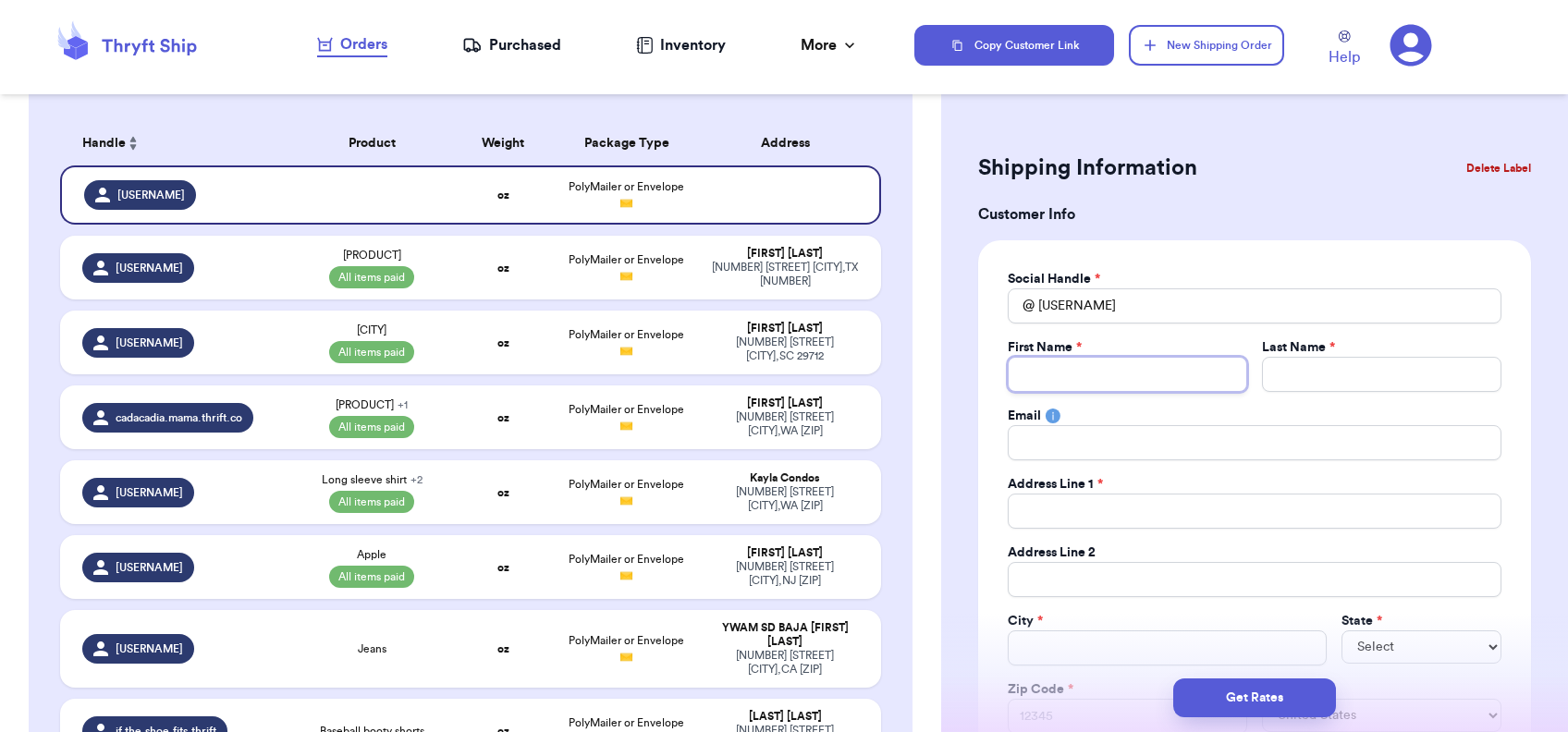 click on "Total Amount Paid" at bounding box center (1127, 374) 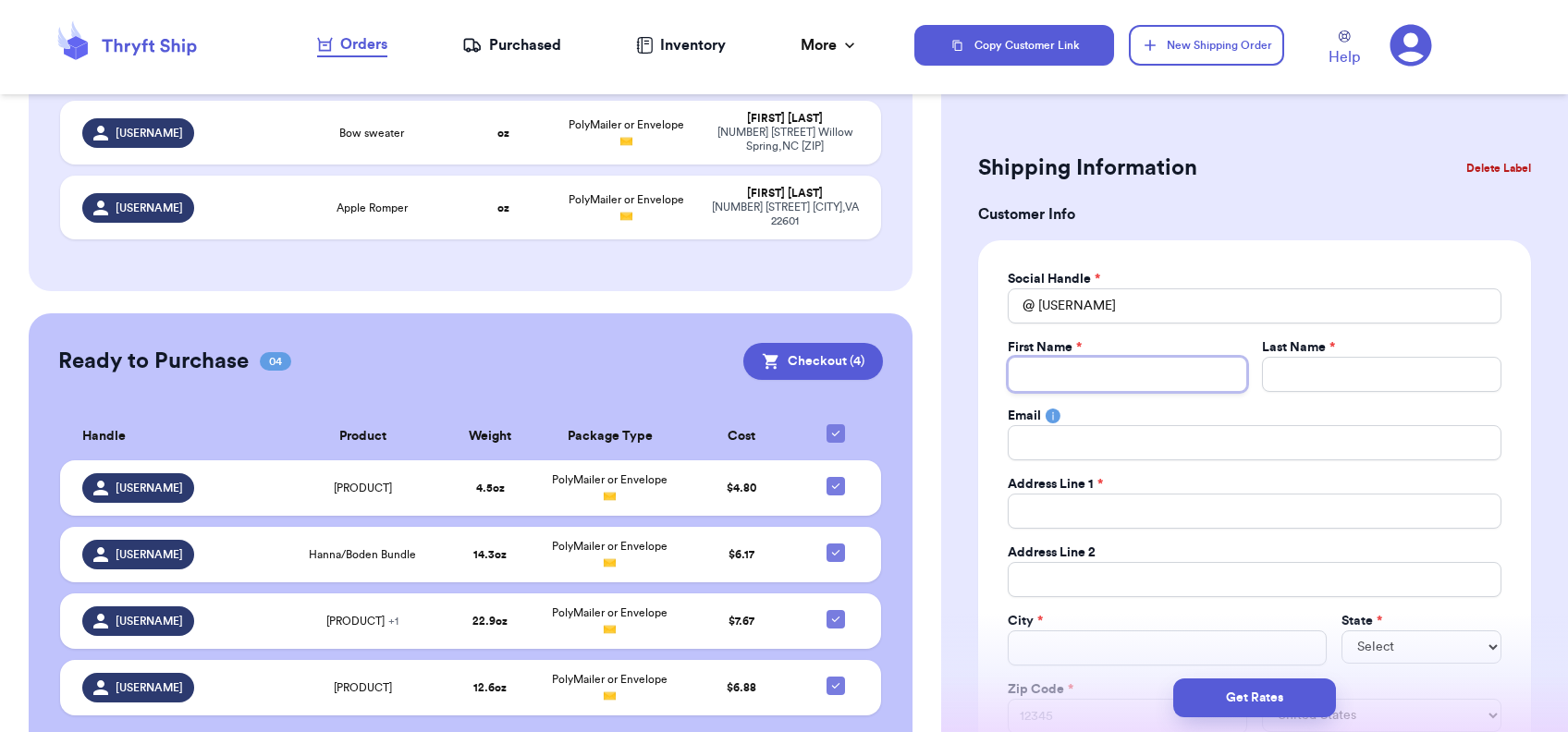 scroll, scrollTop: 1367, scrollLeft: 0, axis: vertical 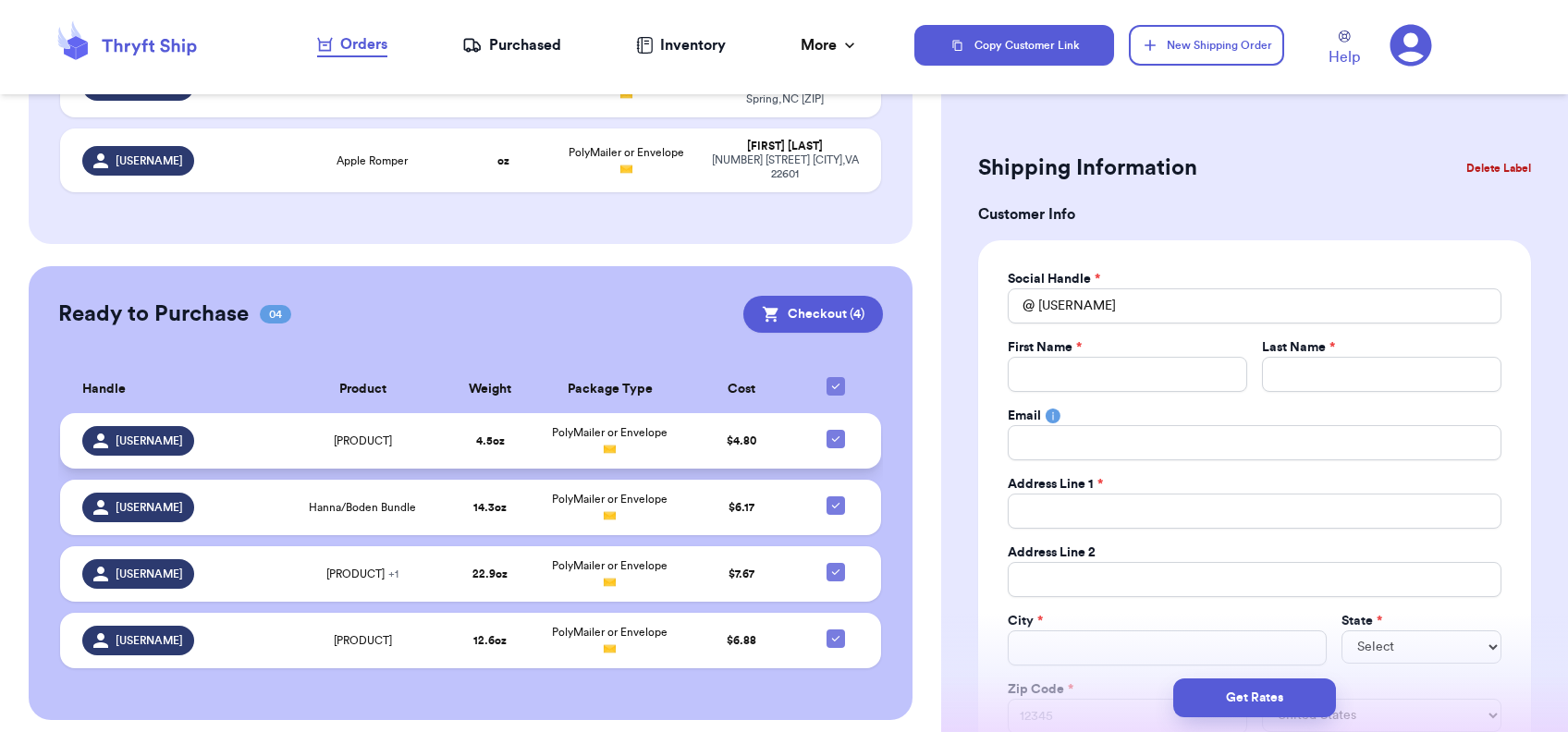 type 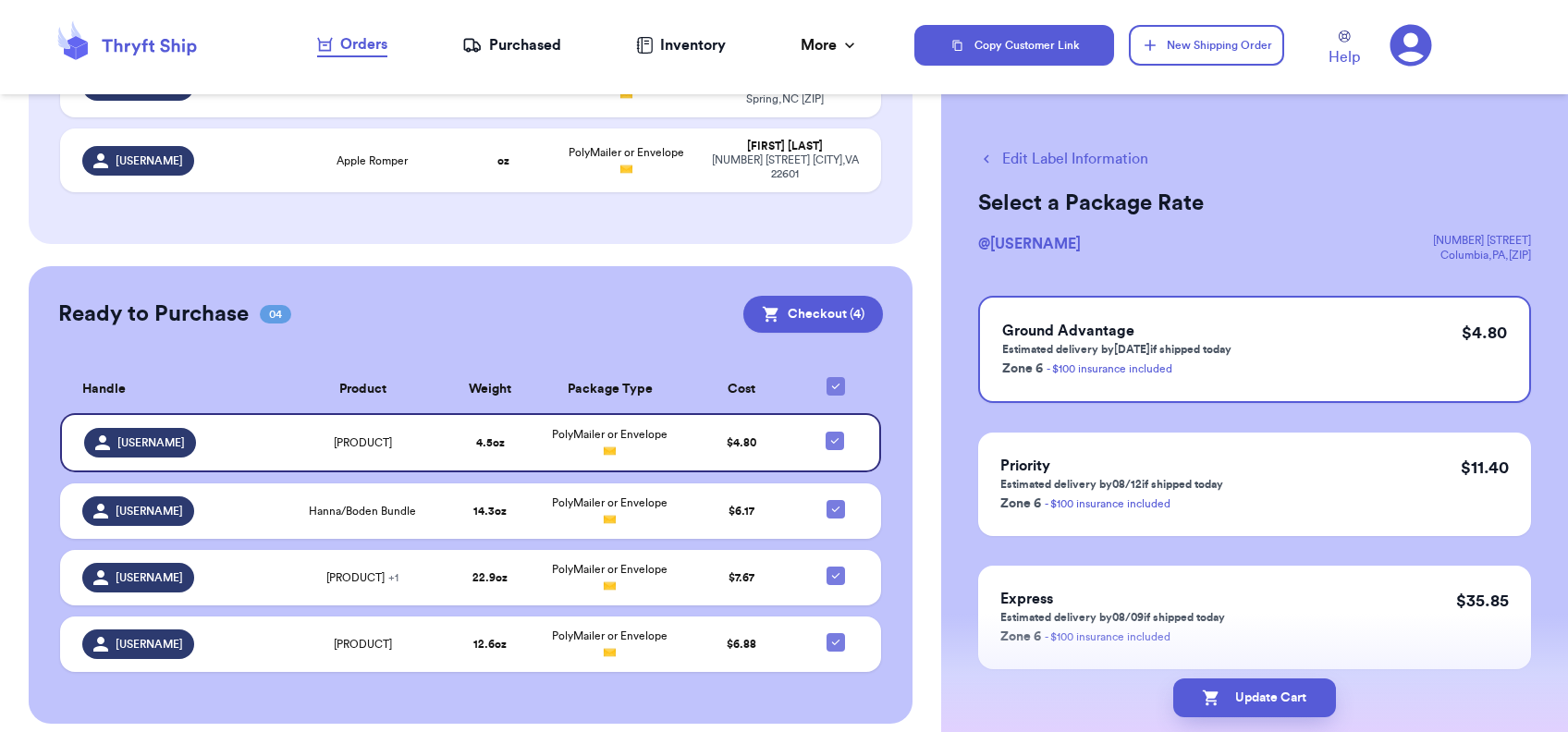click on "Weight" at bounding box center (491, 389) 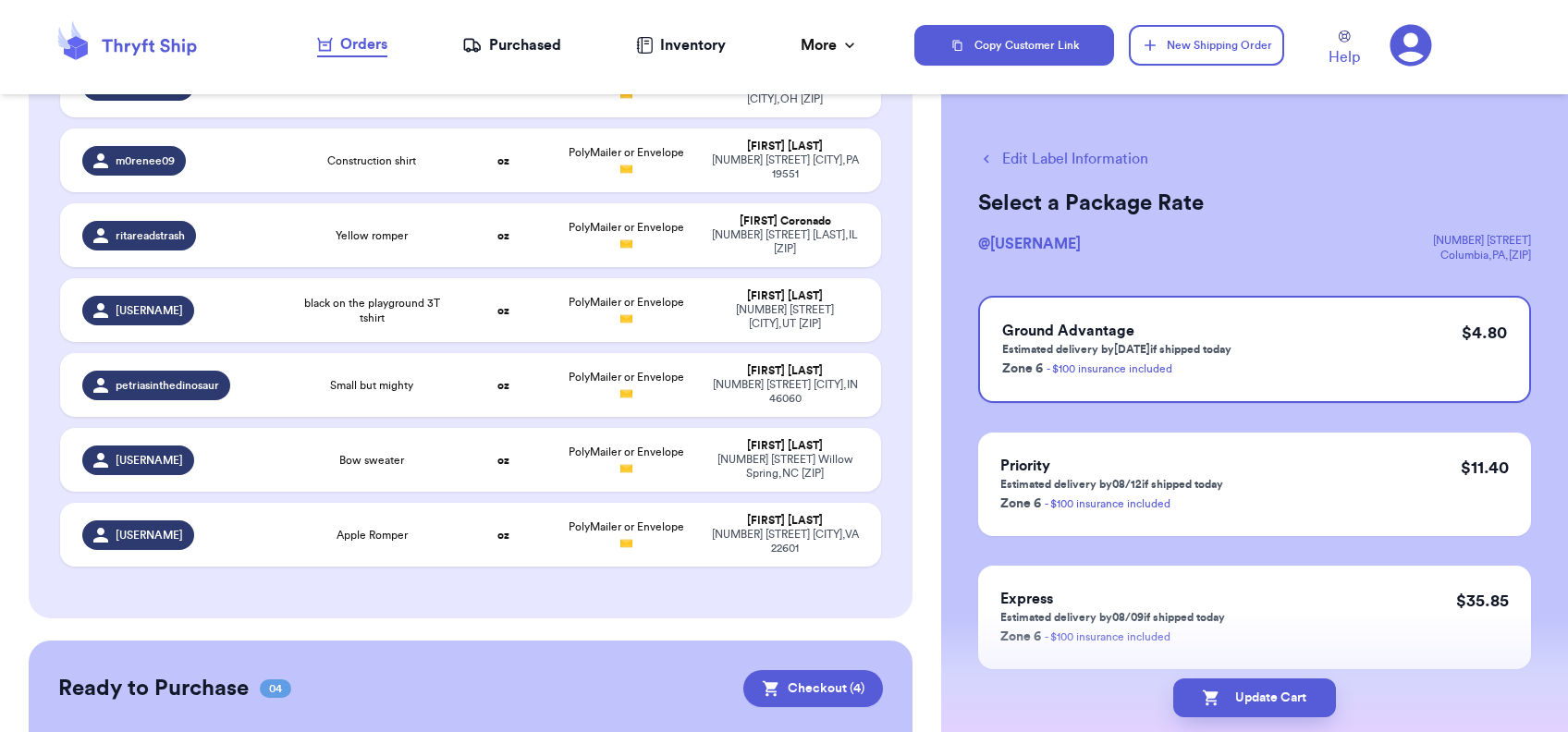 scroll, scrollTop: 991, scrollLeft: 0, axis: vertical 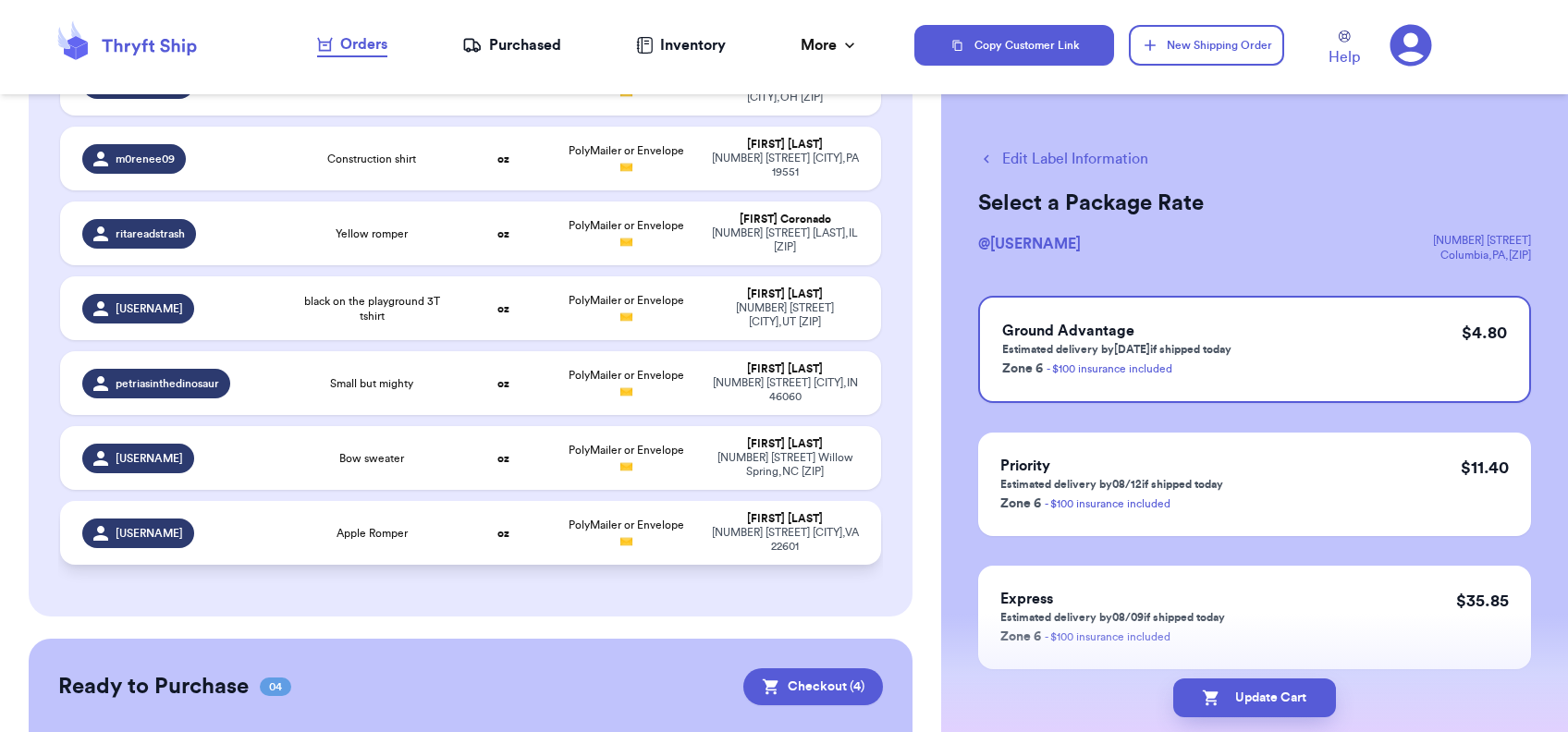 click on "Apple Romper" at bounding box center [372, 532] 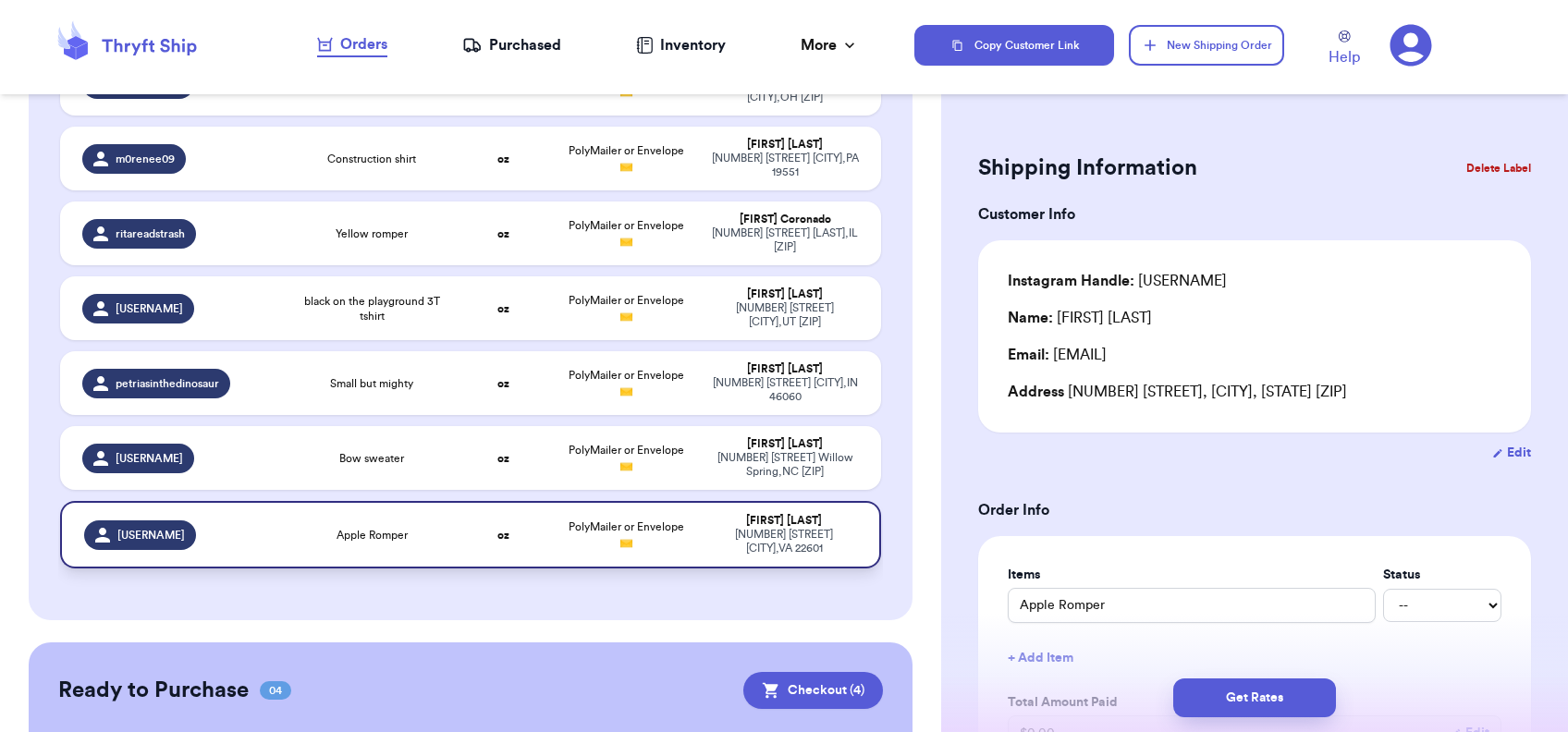 type 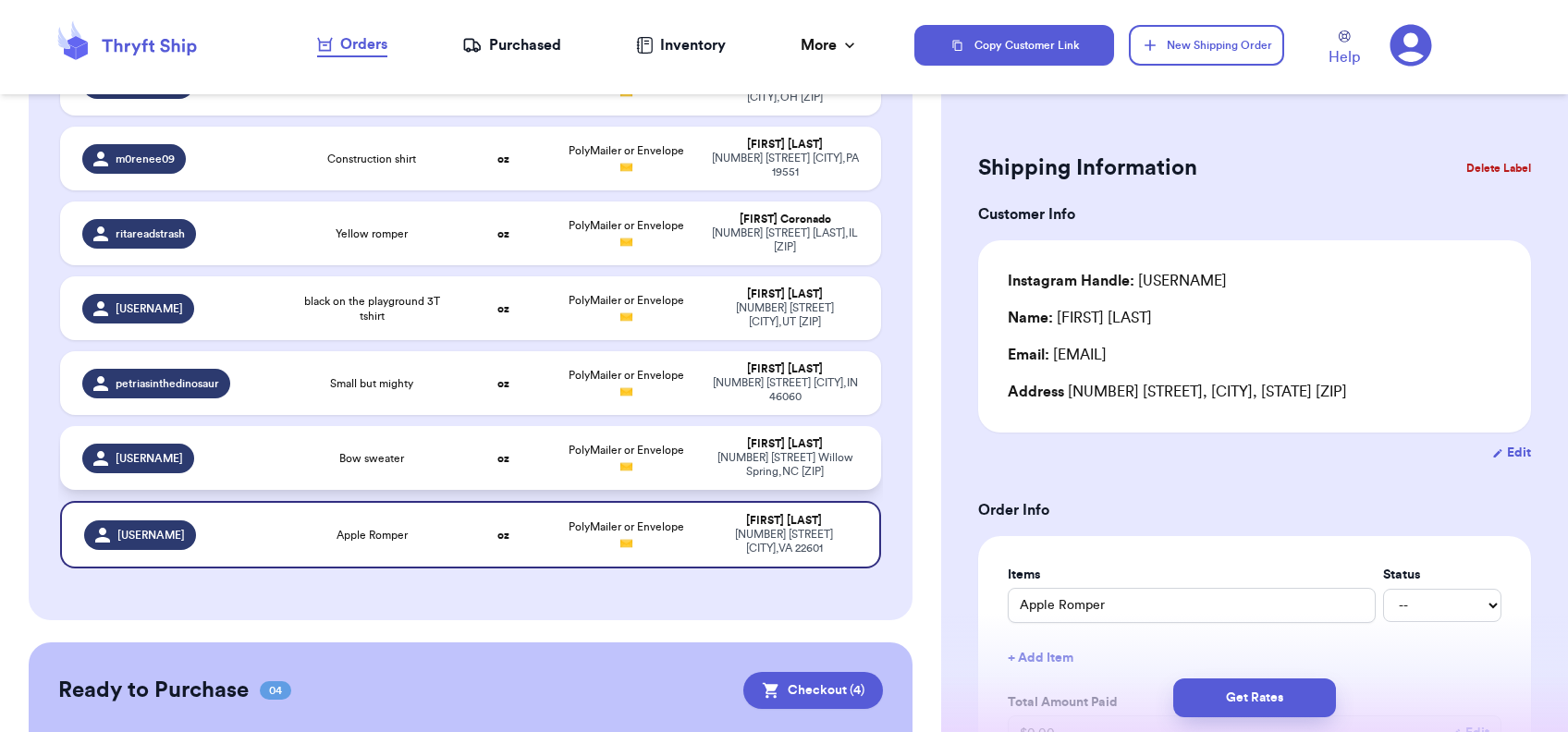 click on "Bow sweater" at bounding box center (372, 458) 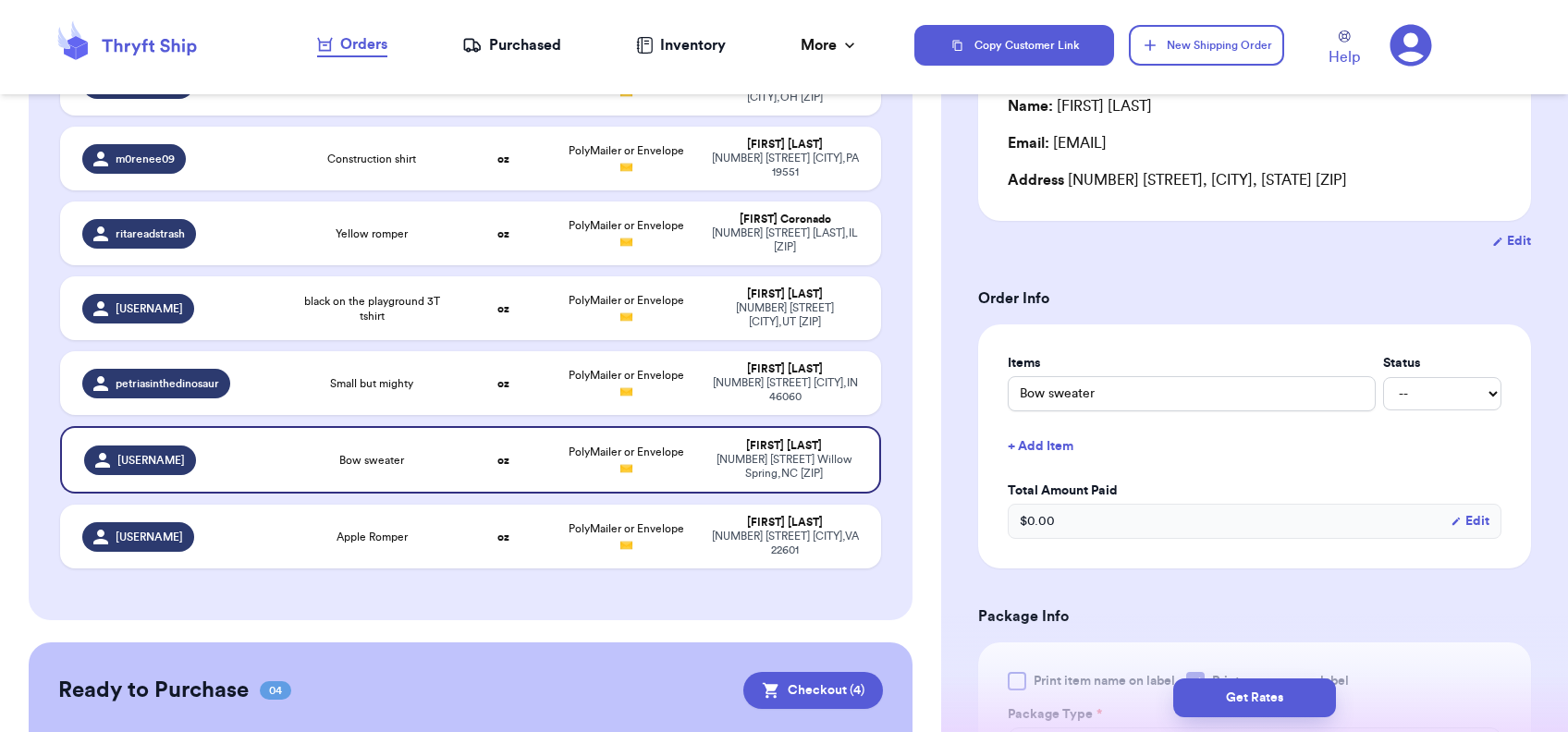 scroll, scrollTop: 218, scrollLeft: 0, axis: vertical 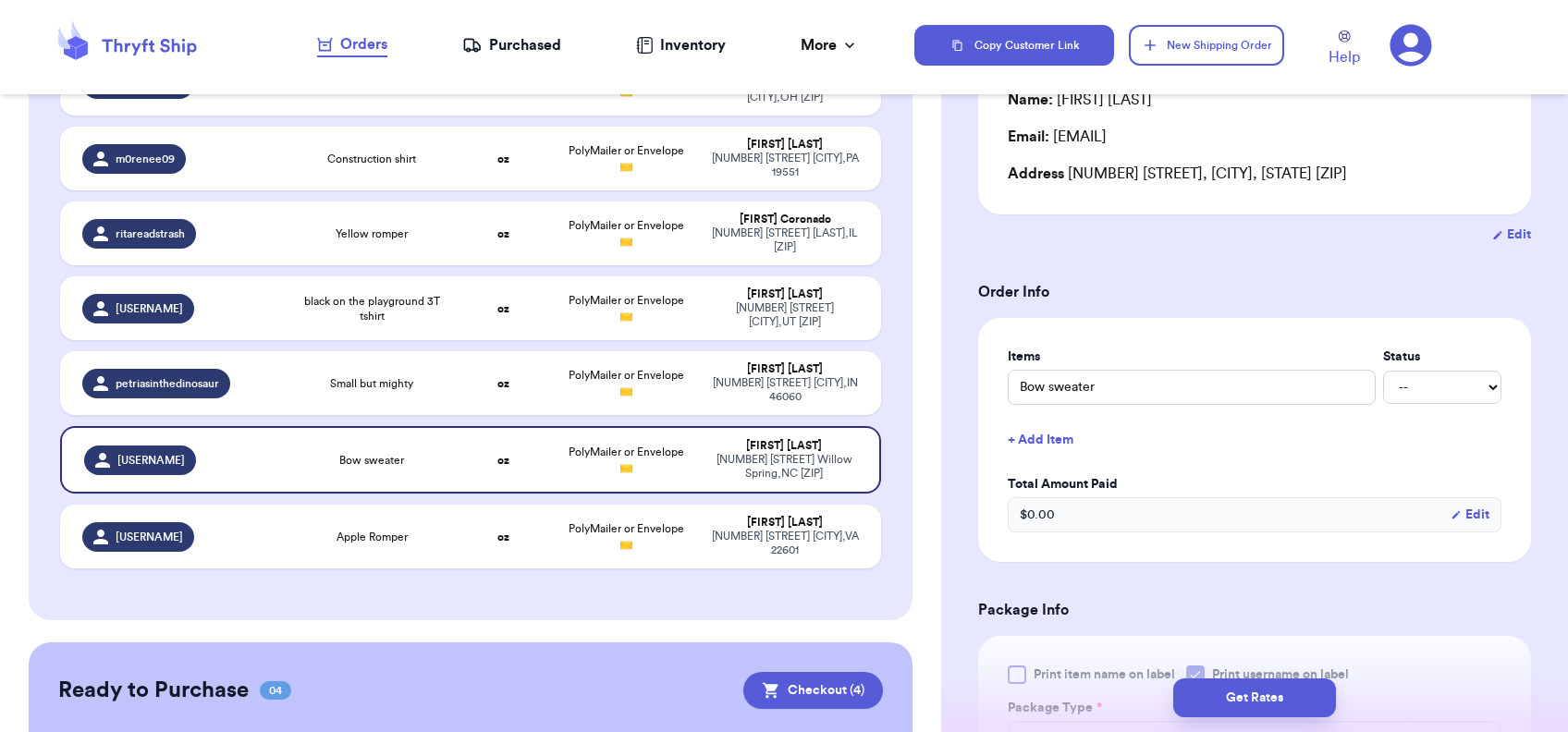 click on "+ Add Item" at bounding box center [1255, 440] 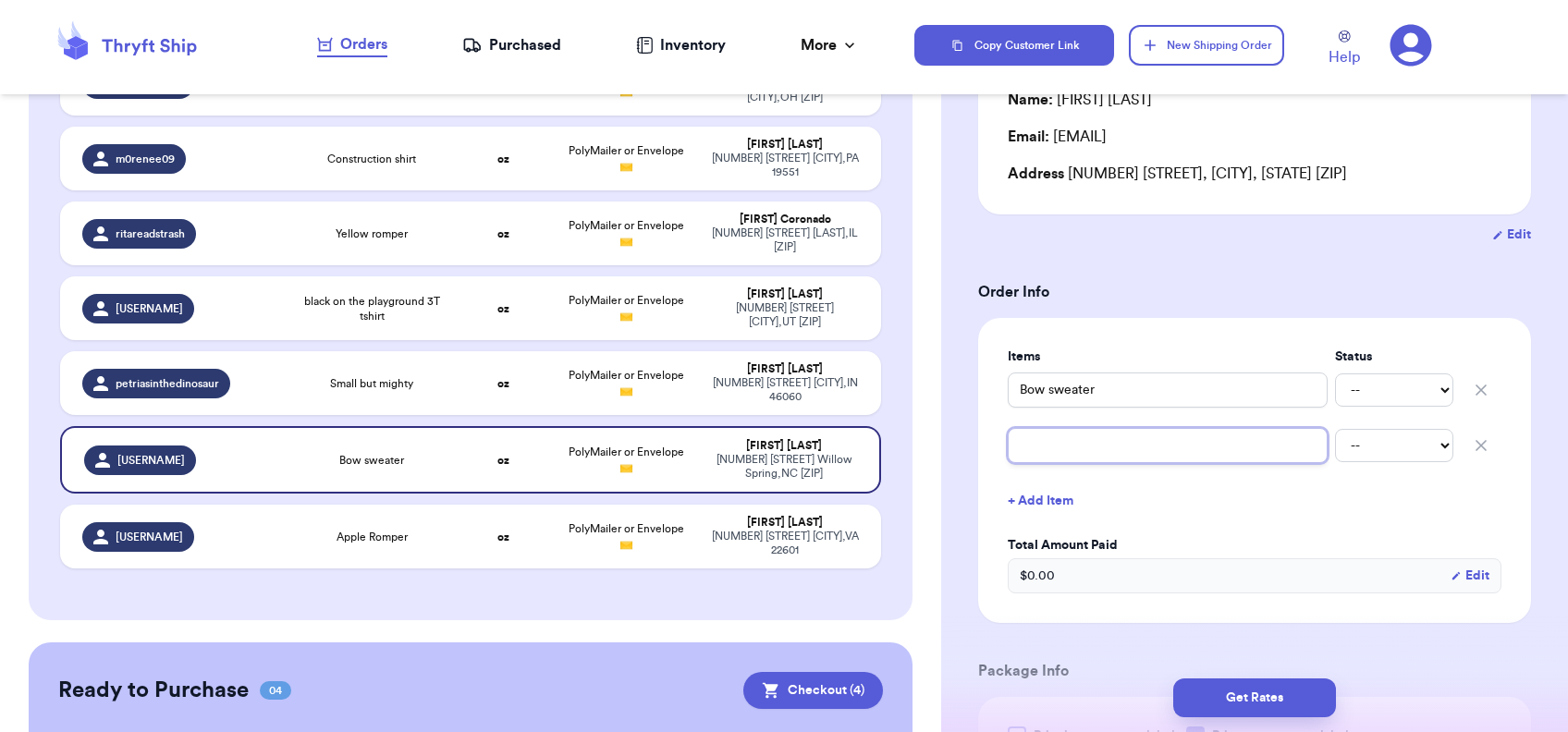 click at bounding box center [1168, 445] 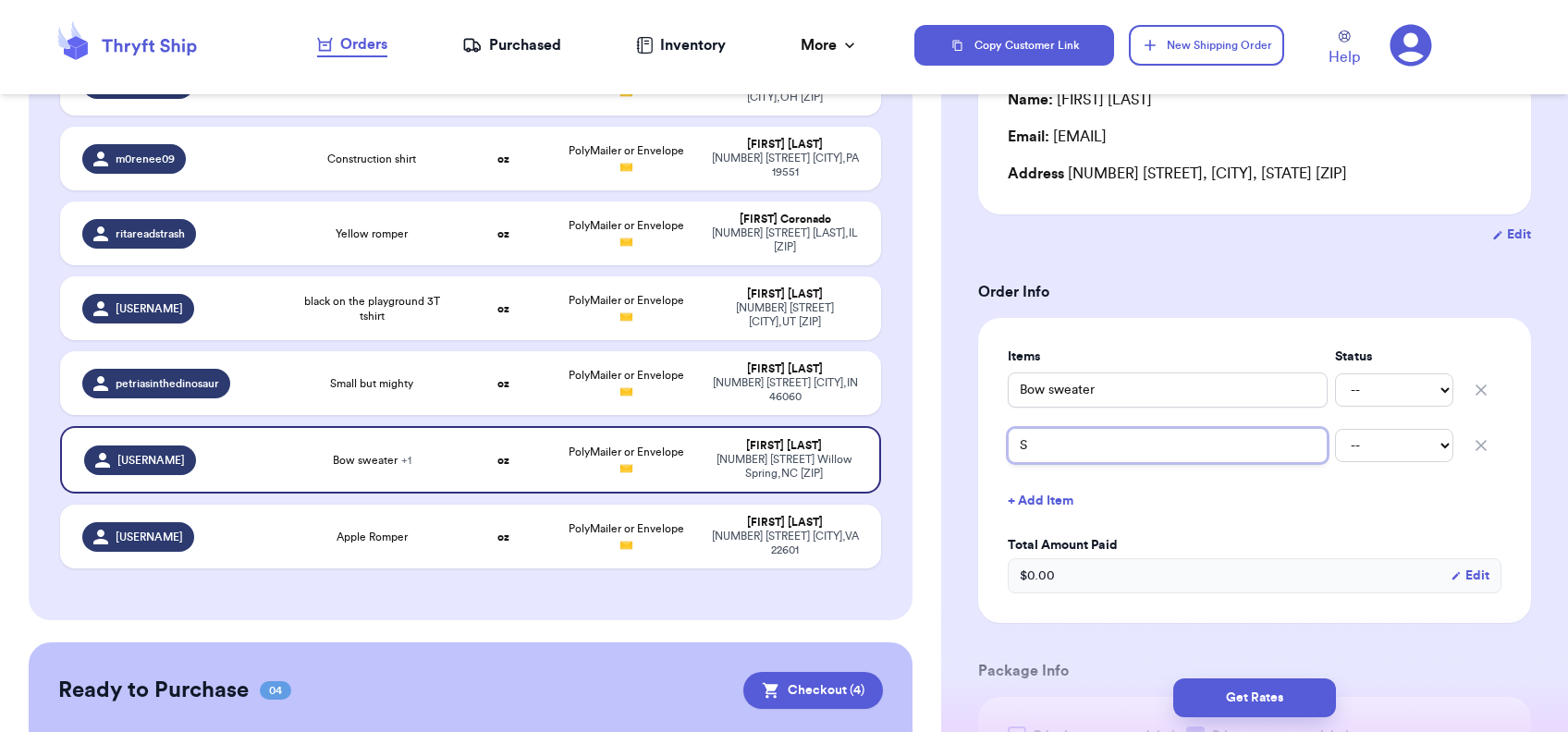 type 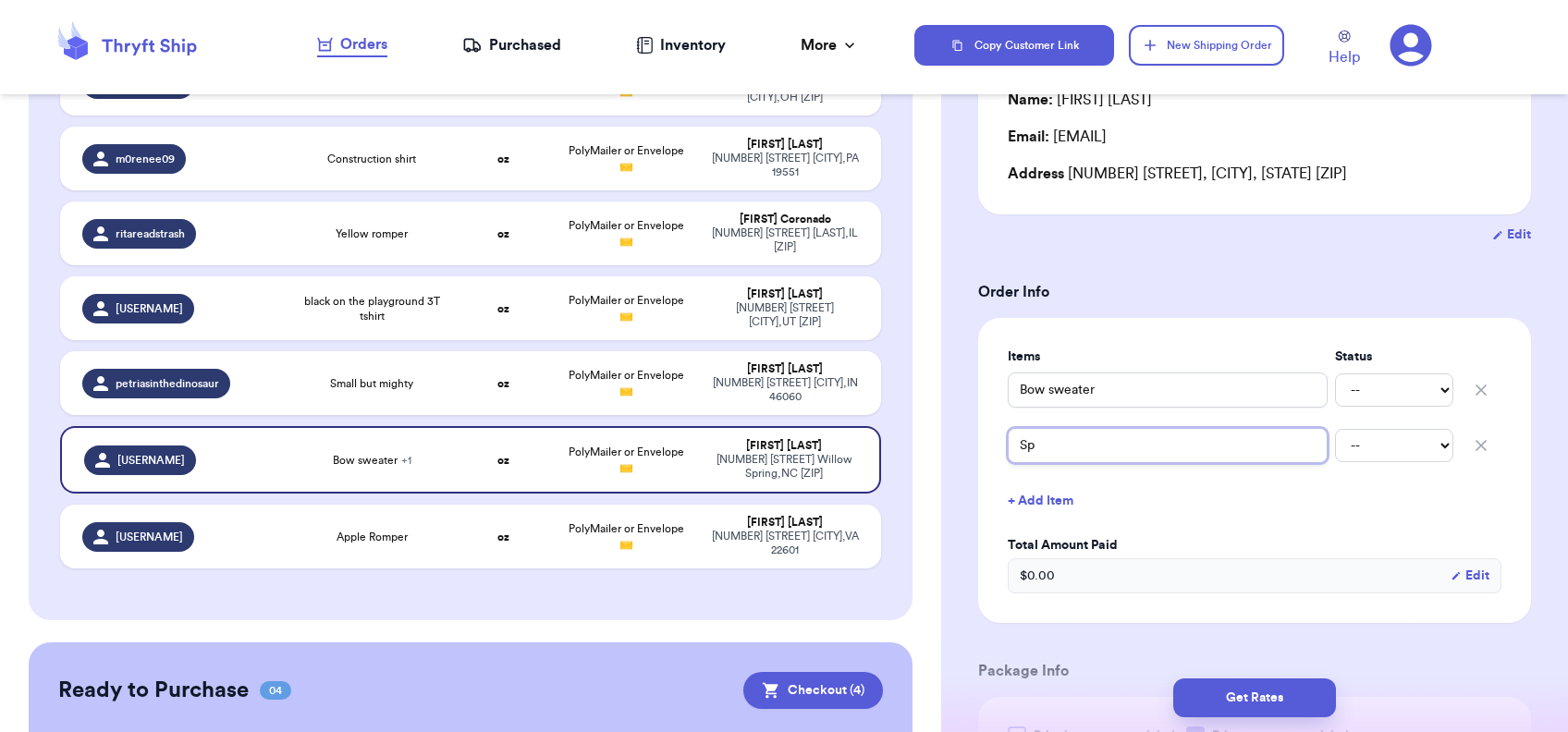 type 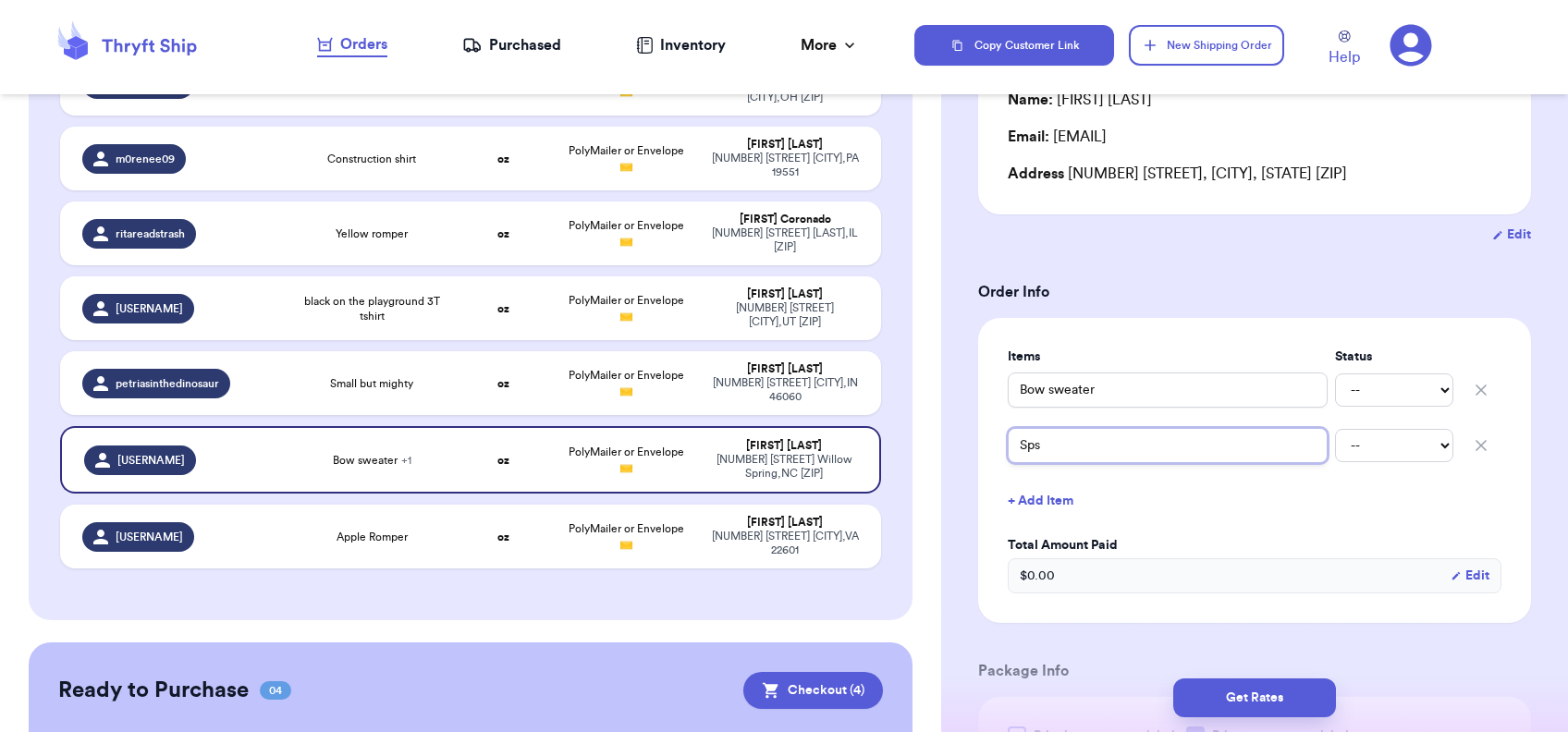 type 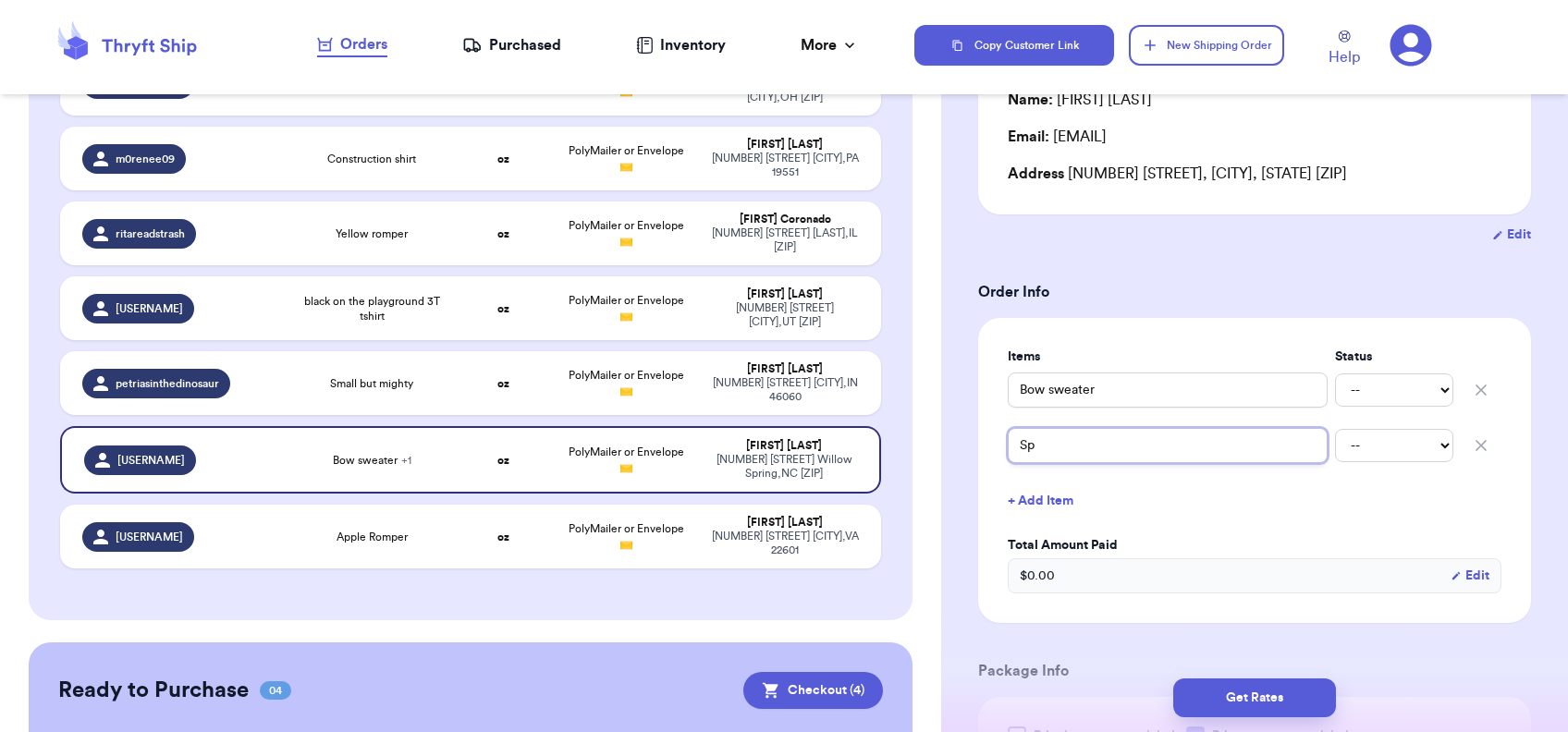 type 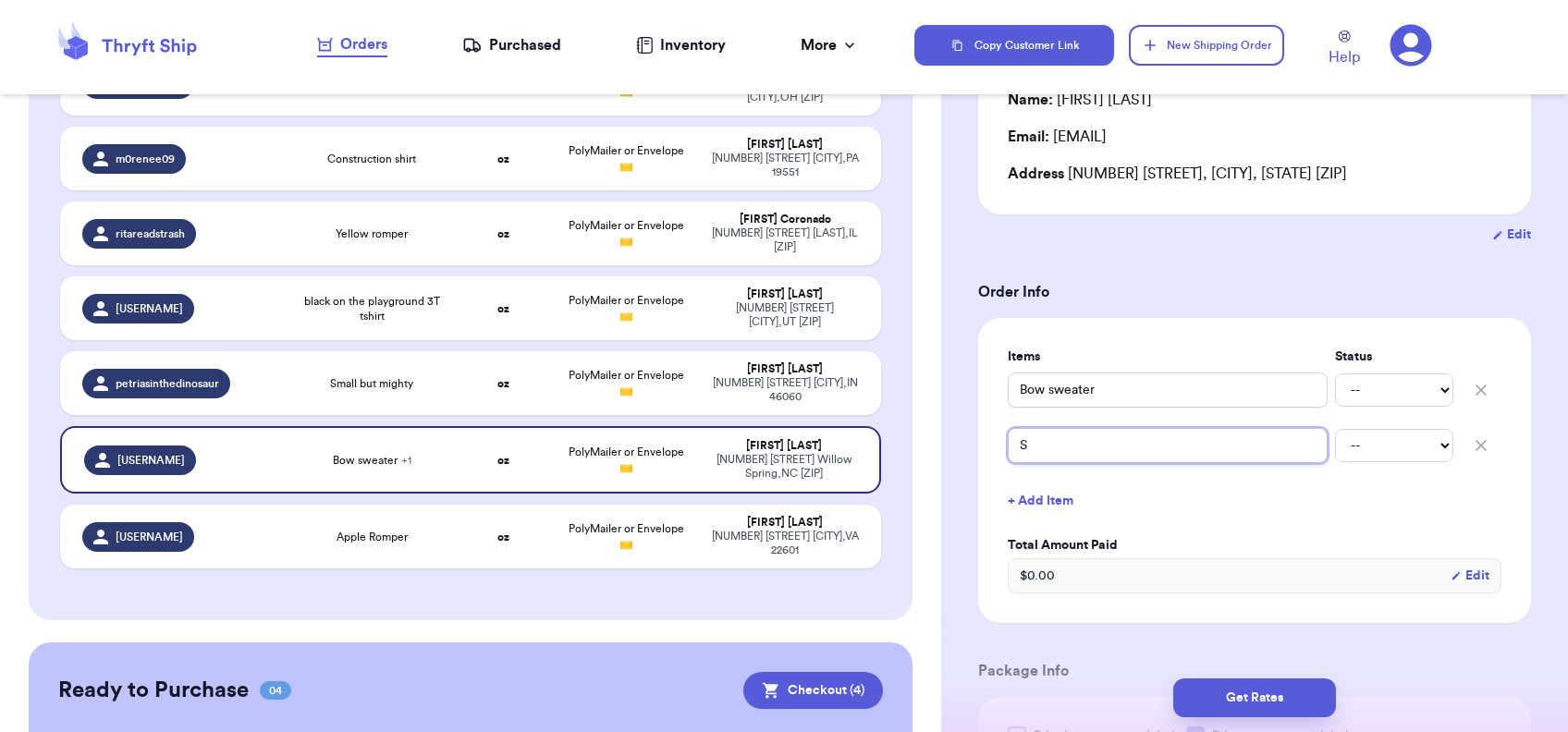 type 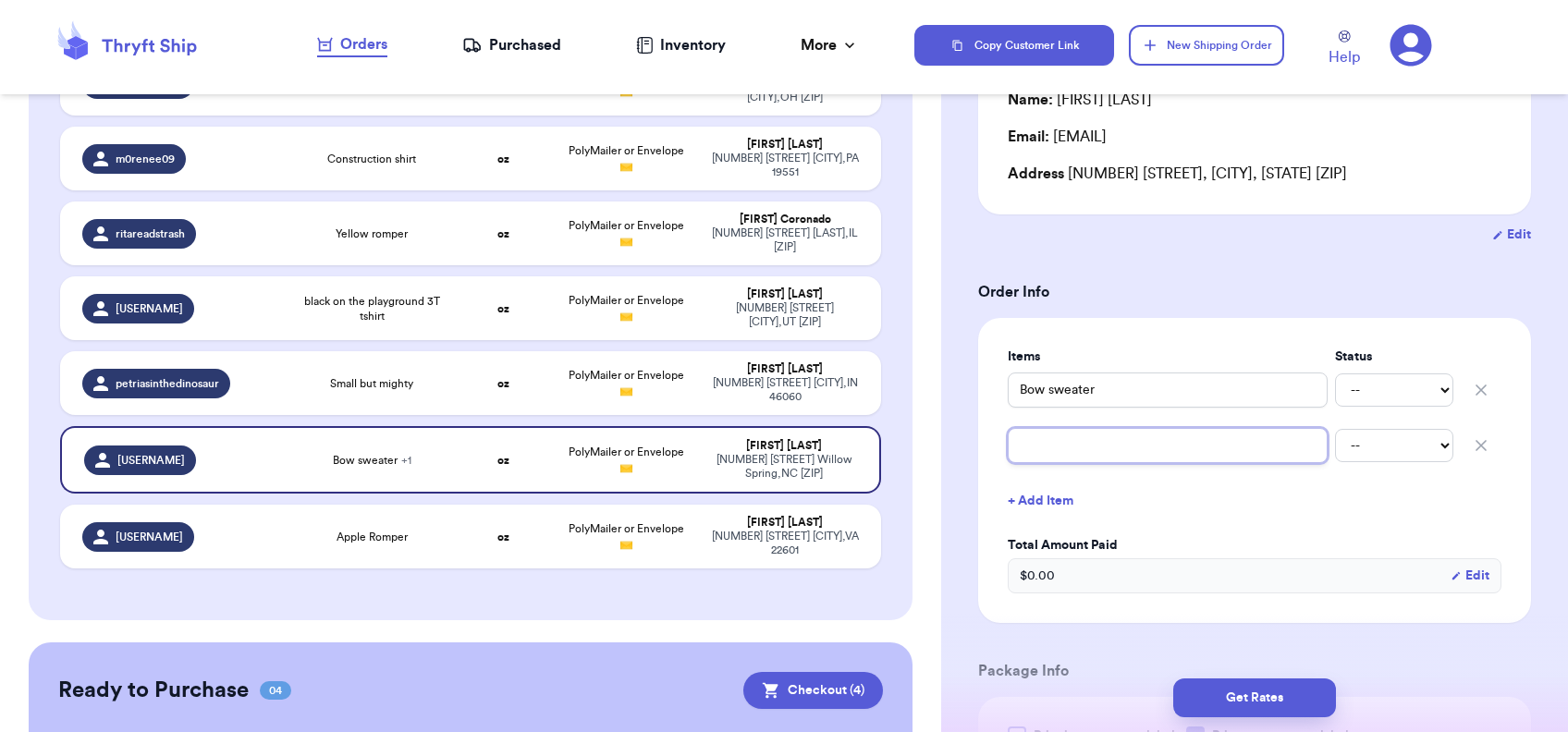 type 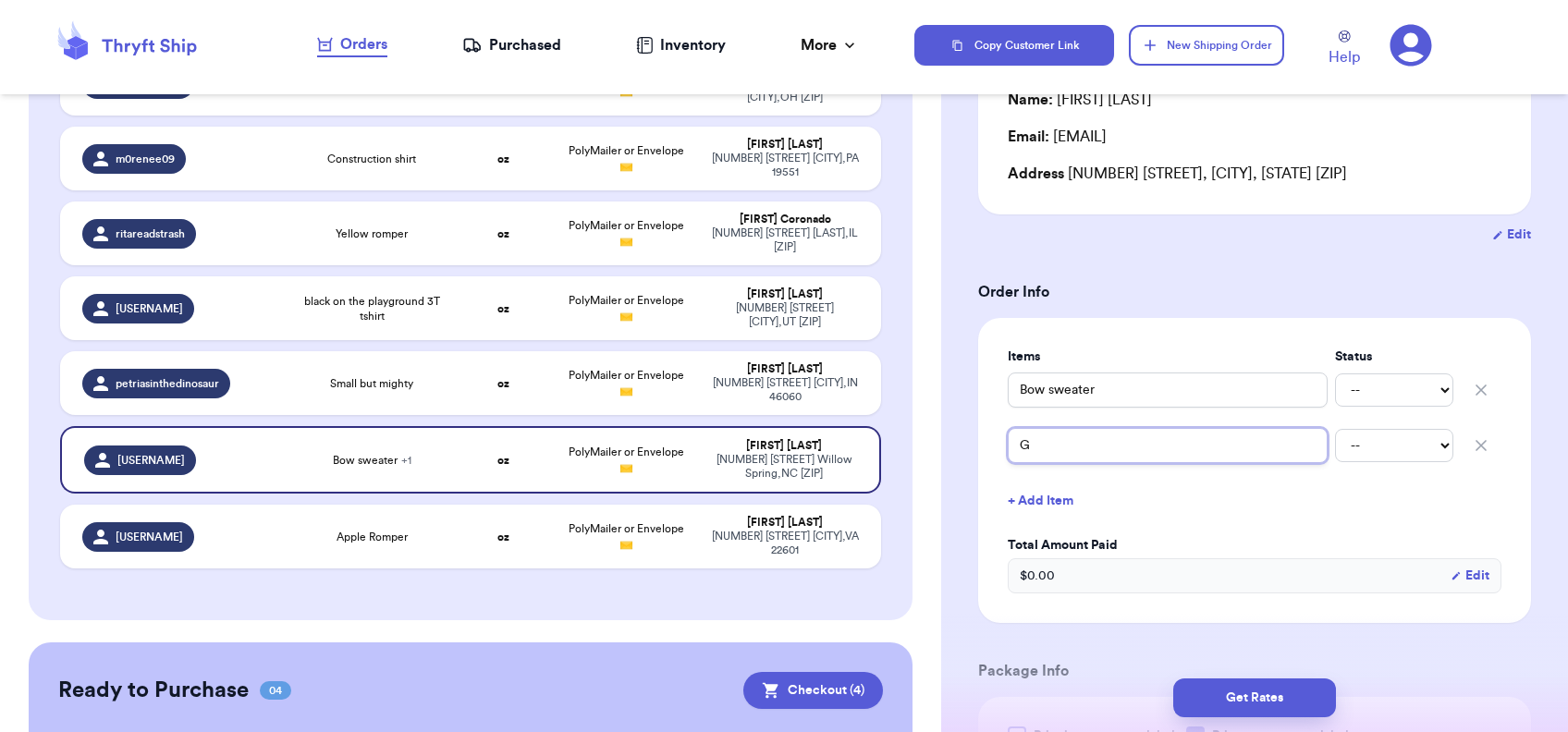 type 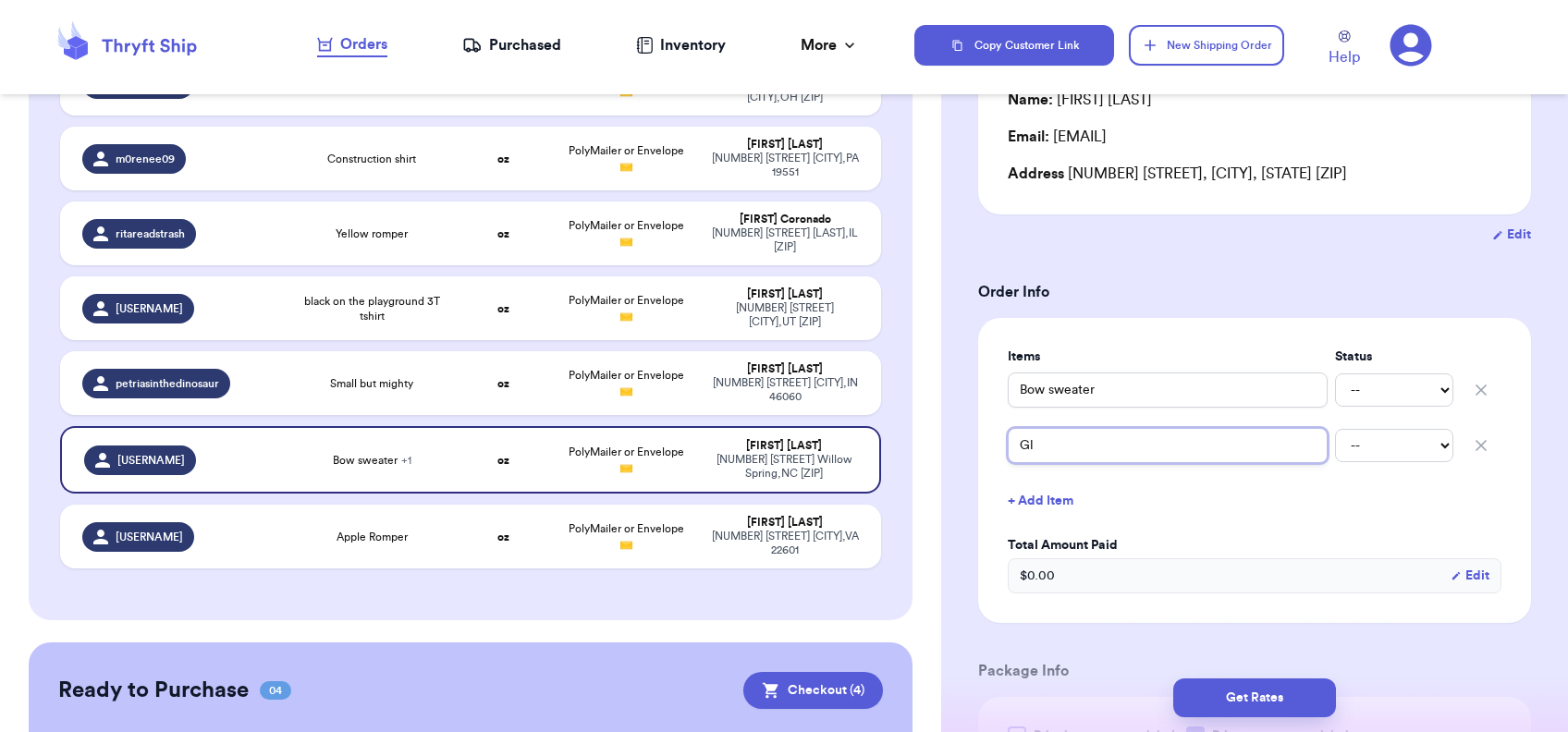 type 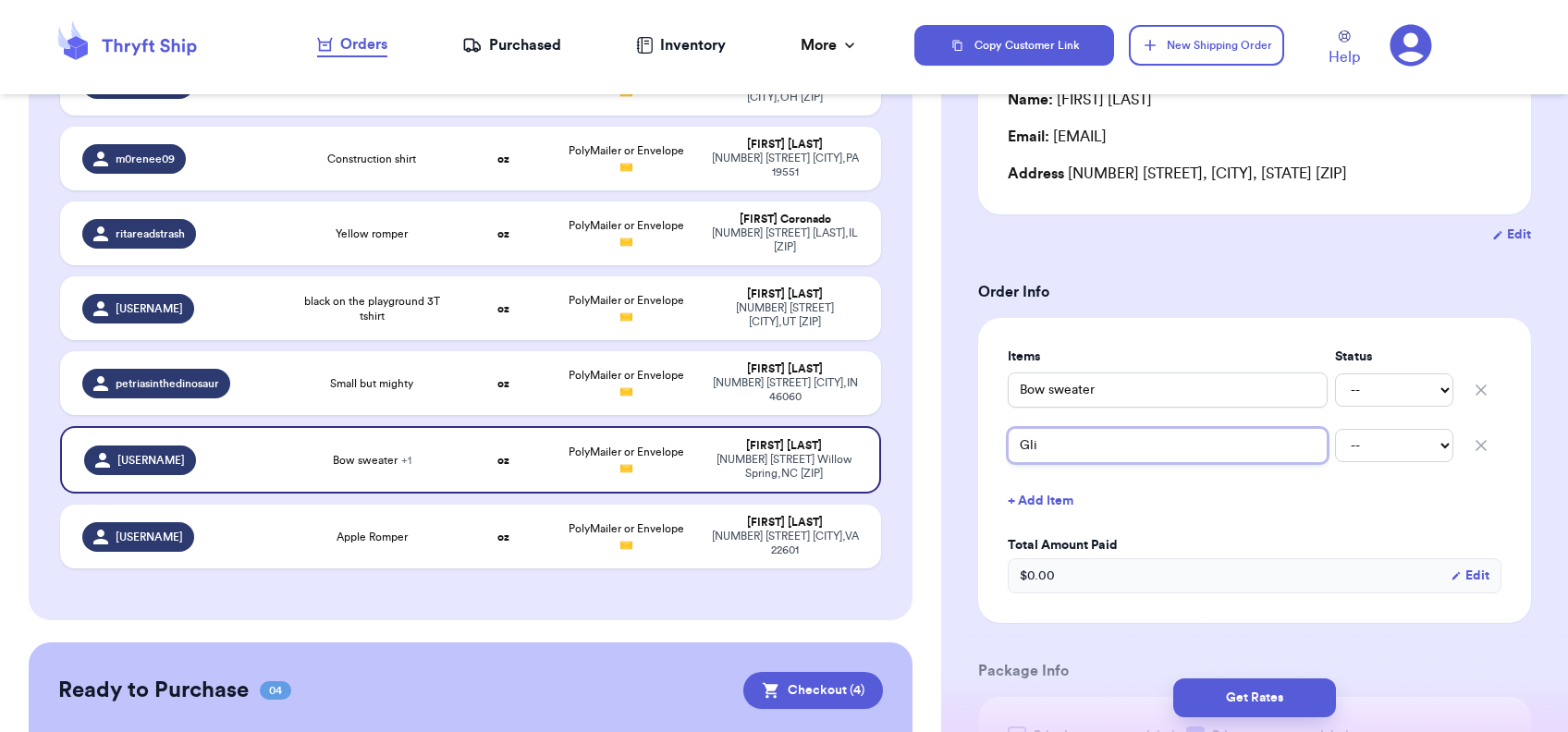 type 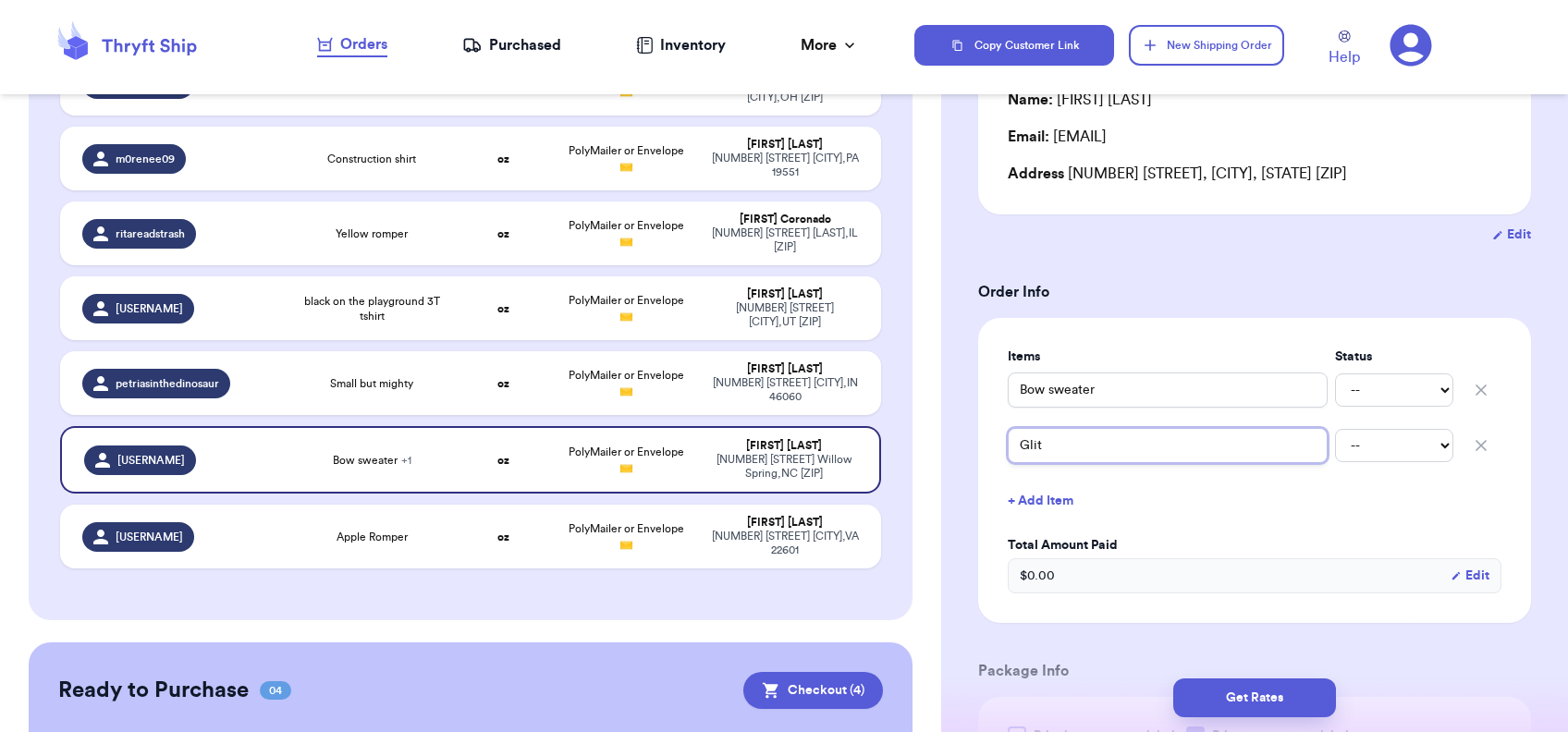 type 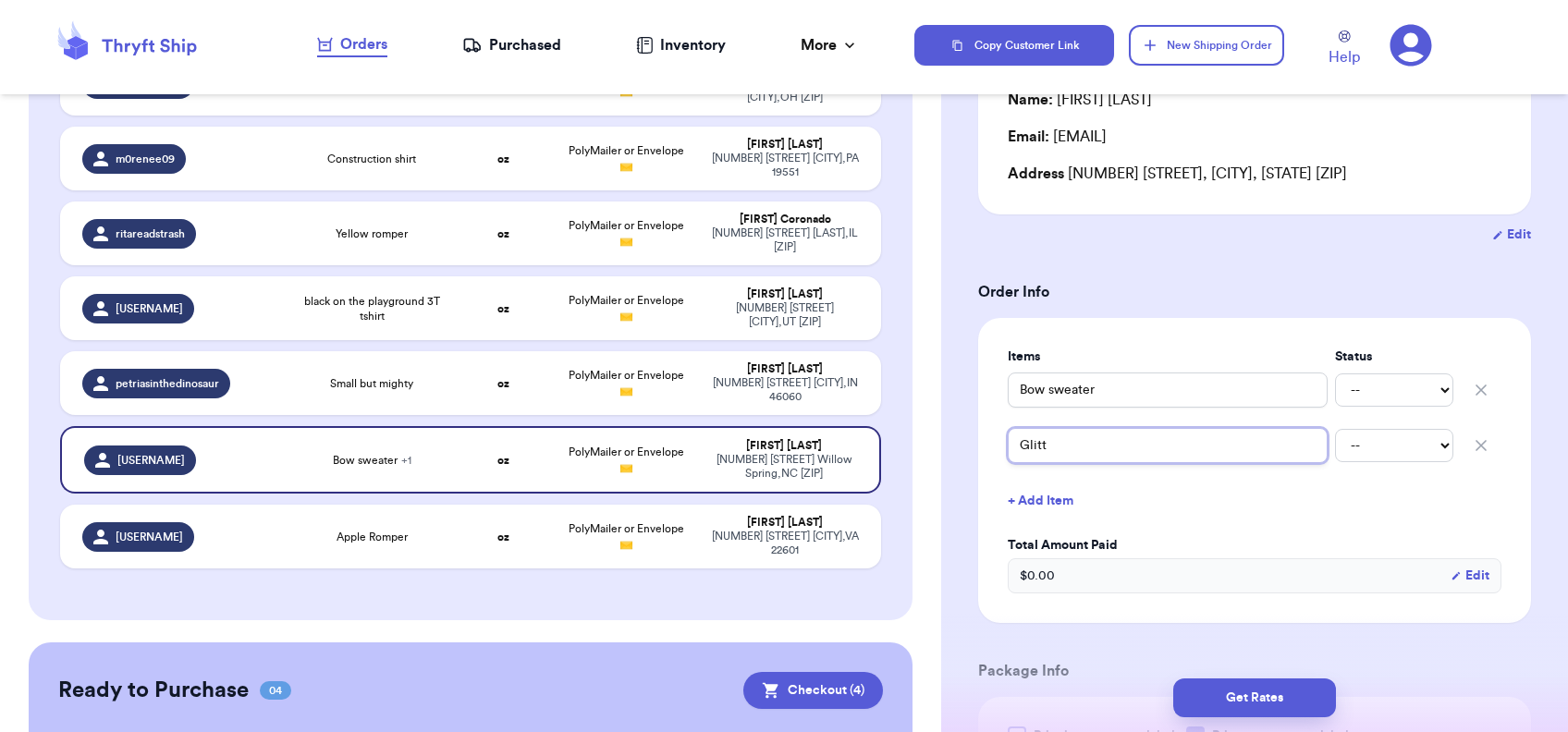 type 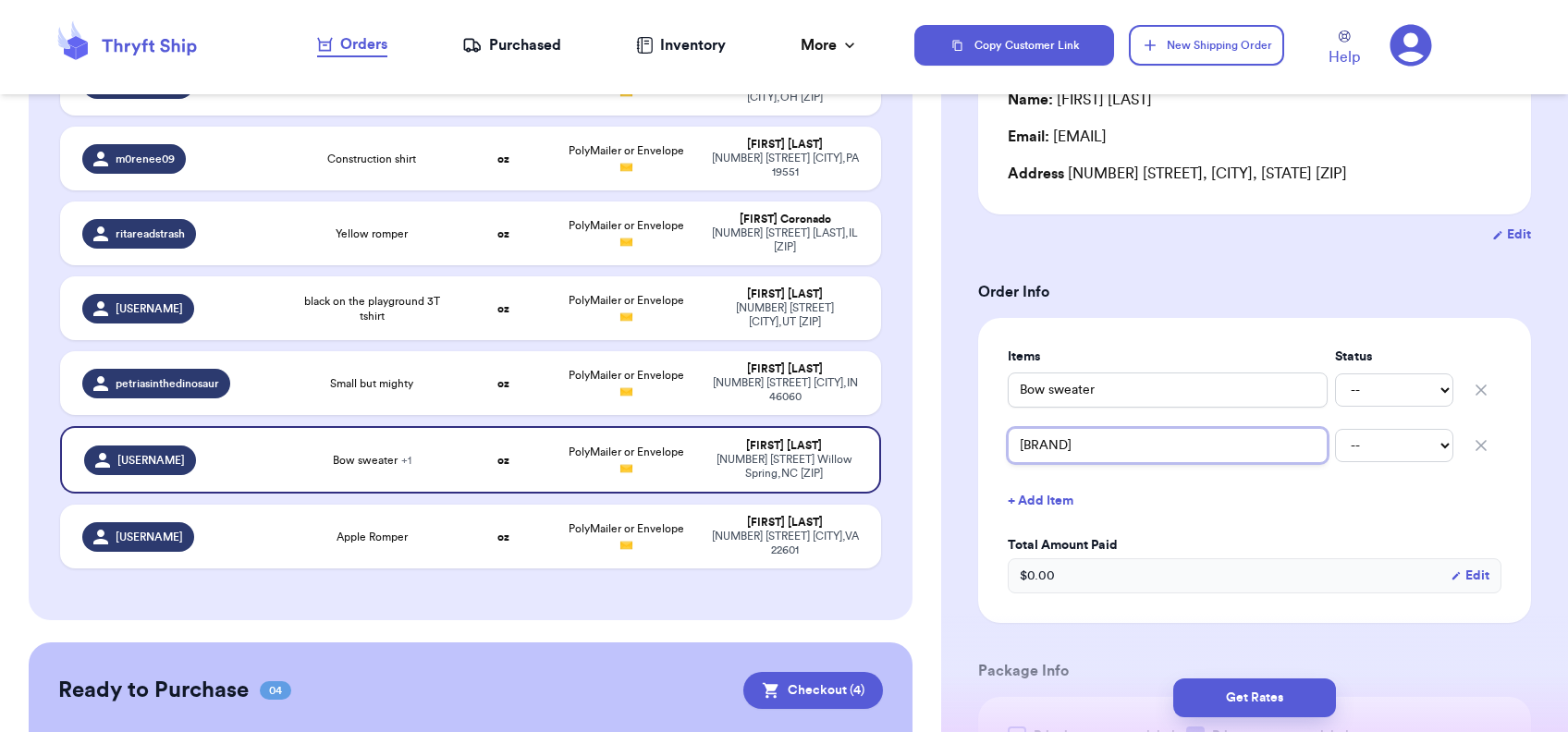 type 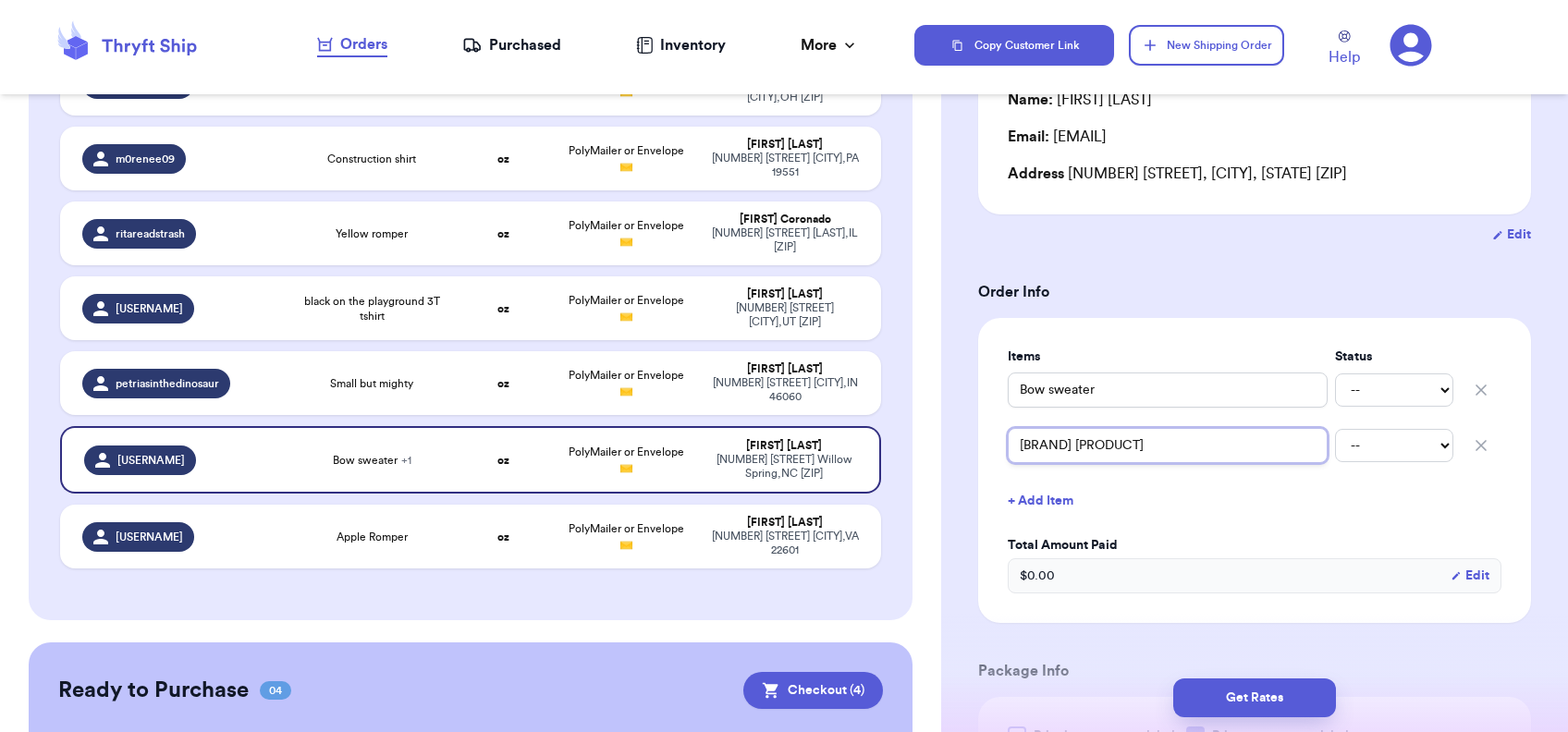 type 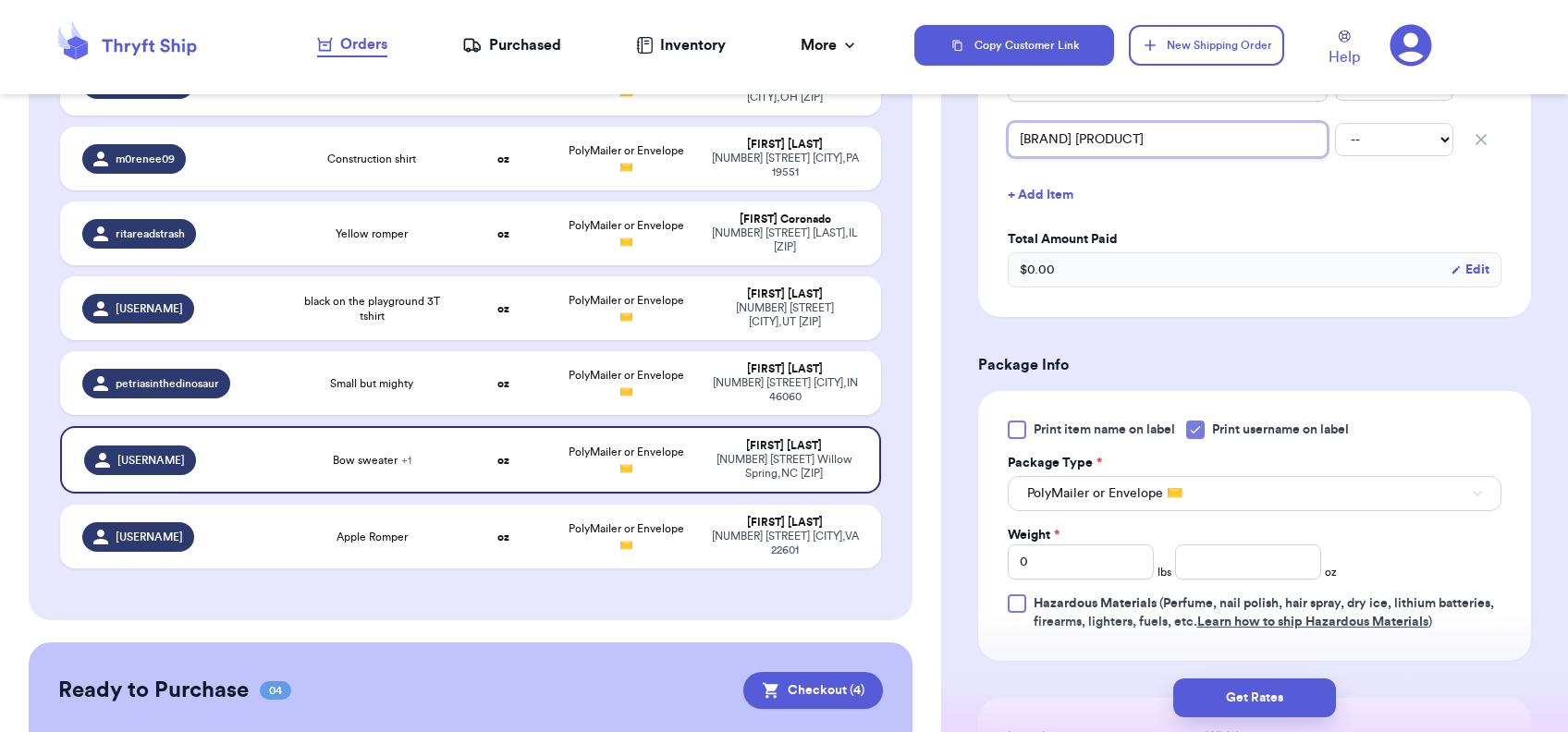 scroll, scrollTop: 525, scrollLeft: 0, axis: vertical 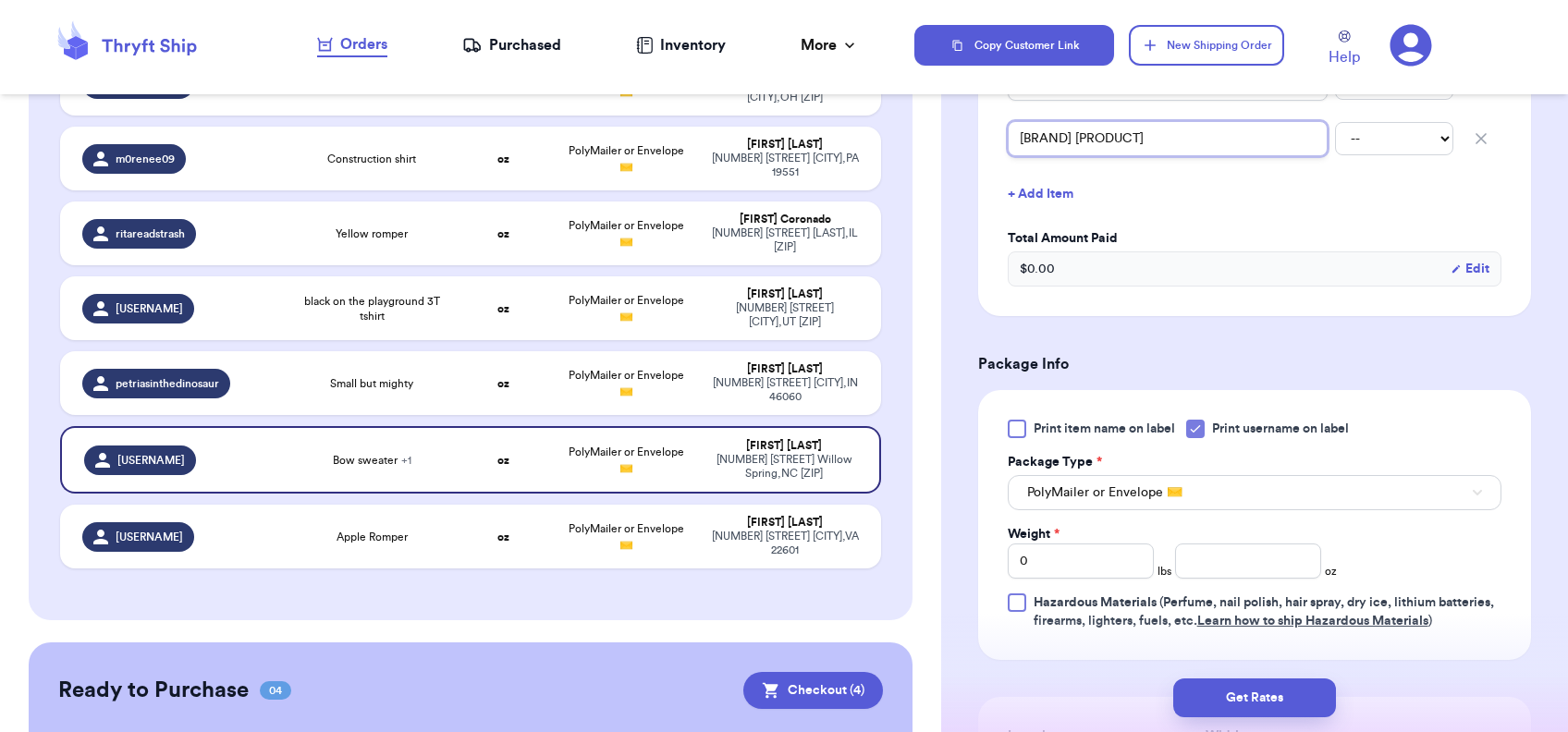 type 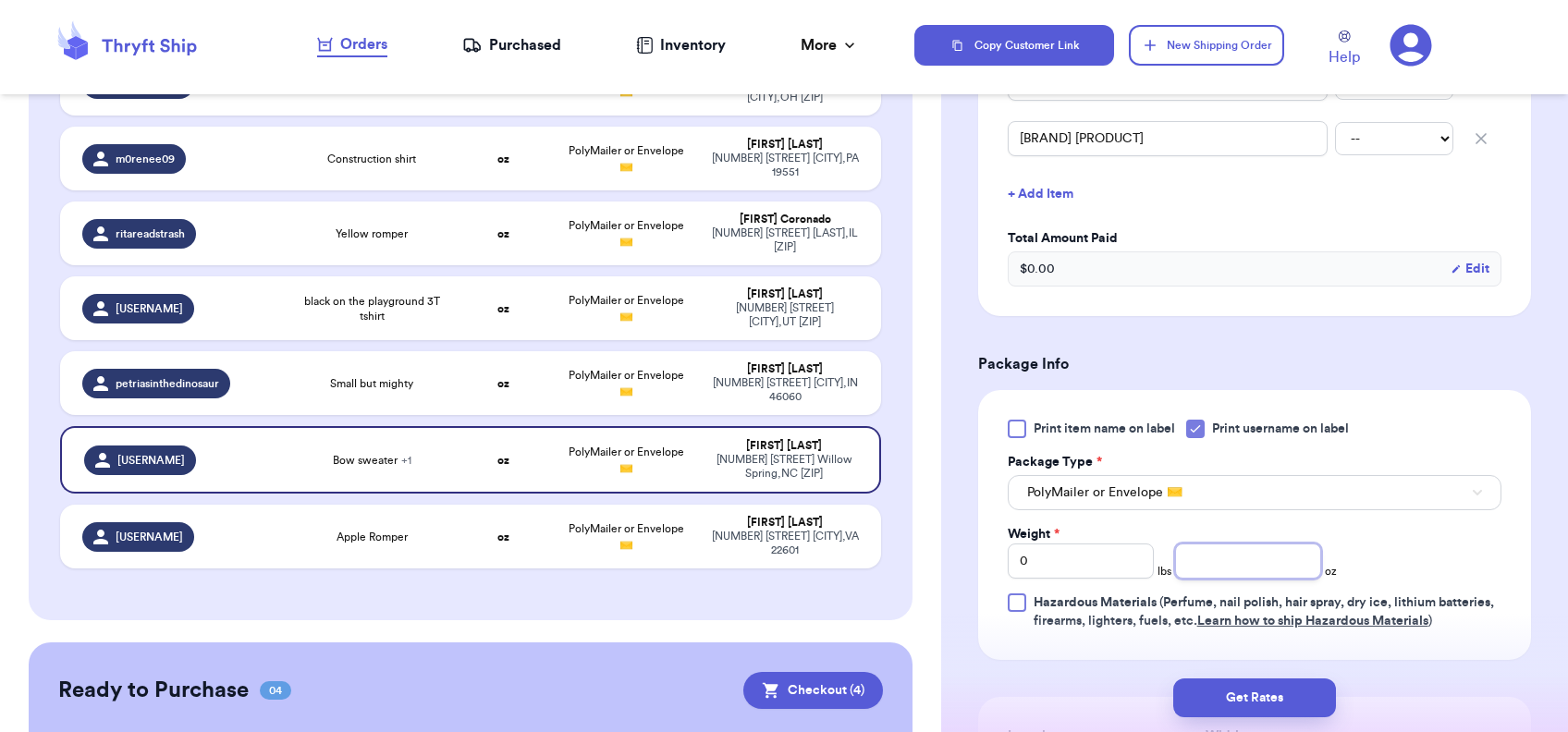 click at bounding box center [1248, 561] 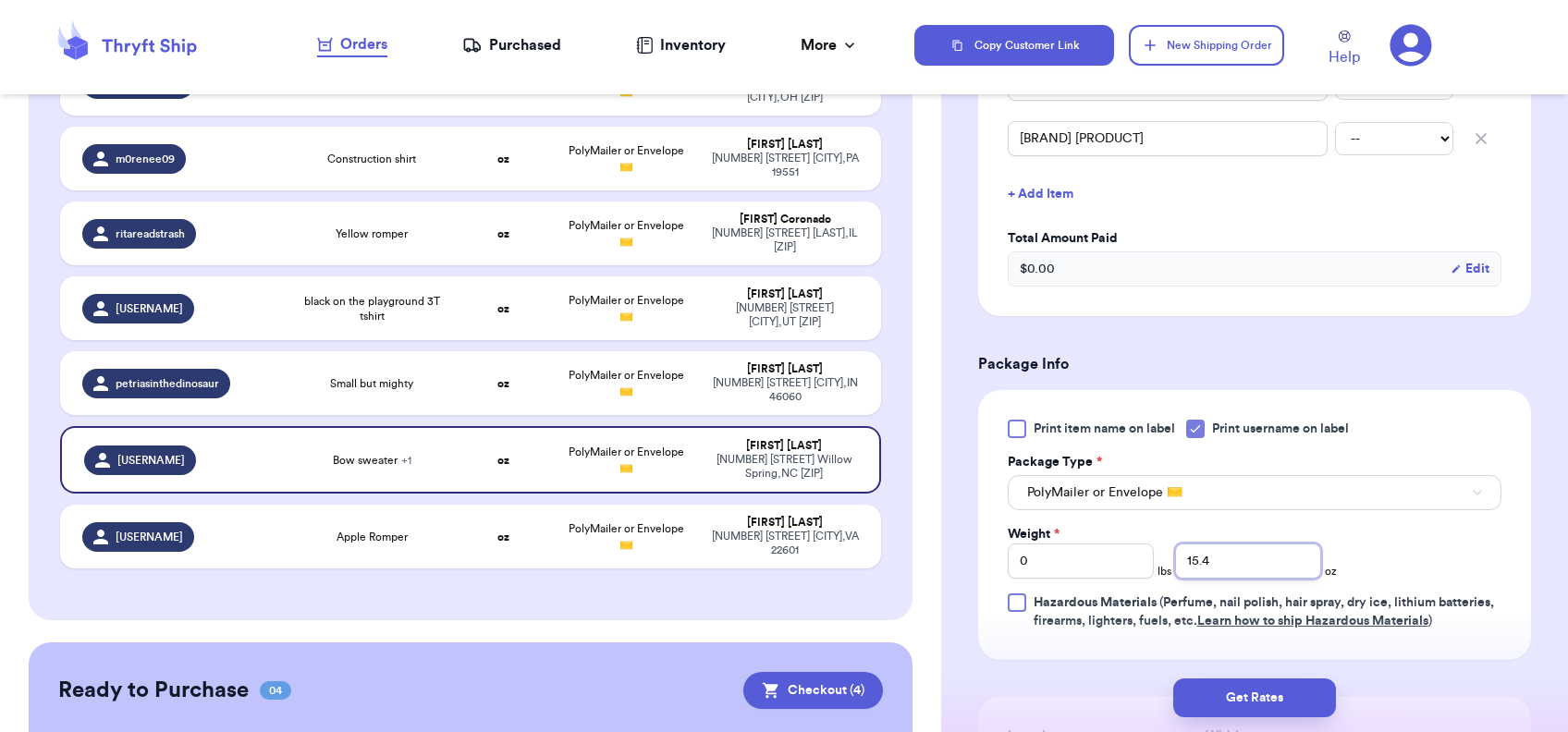 click on "15.4" at bounding box center [1248, 561] 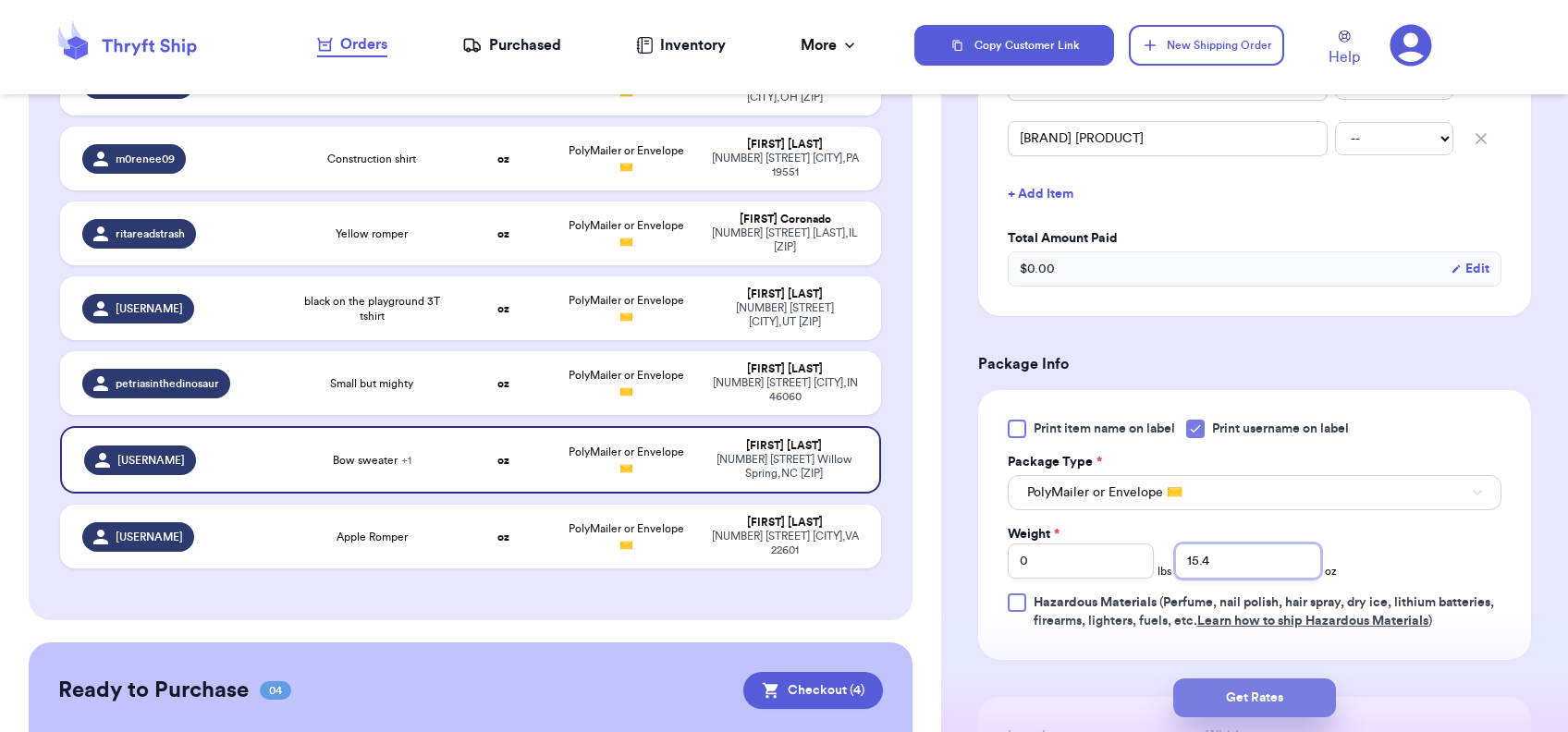 type on "15.4" 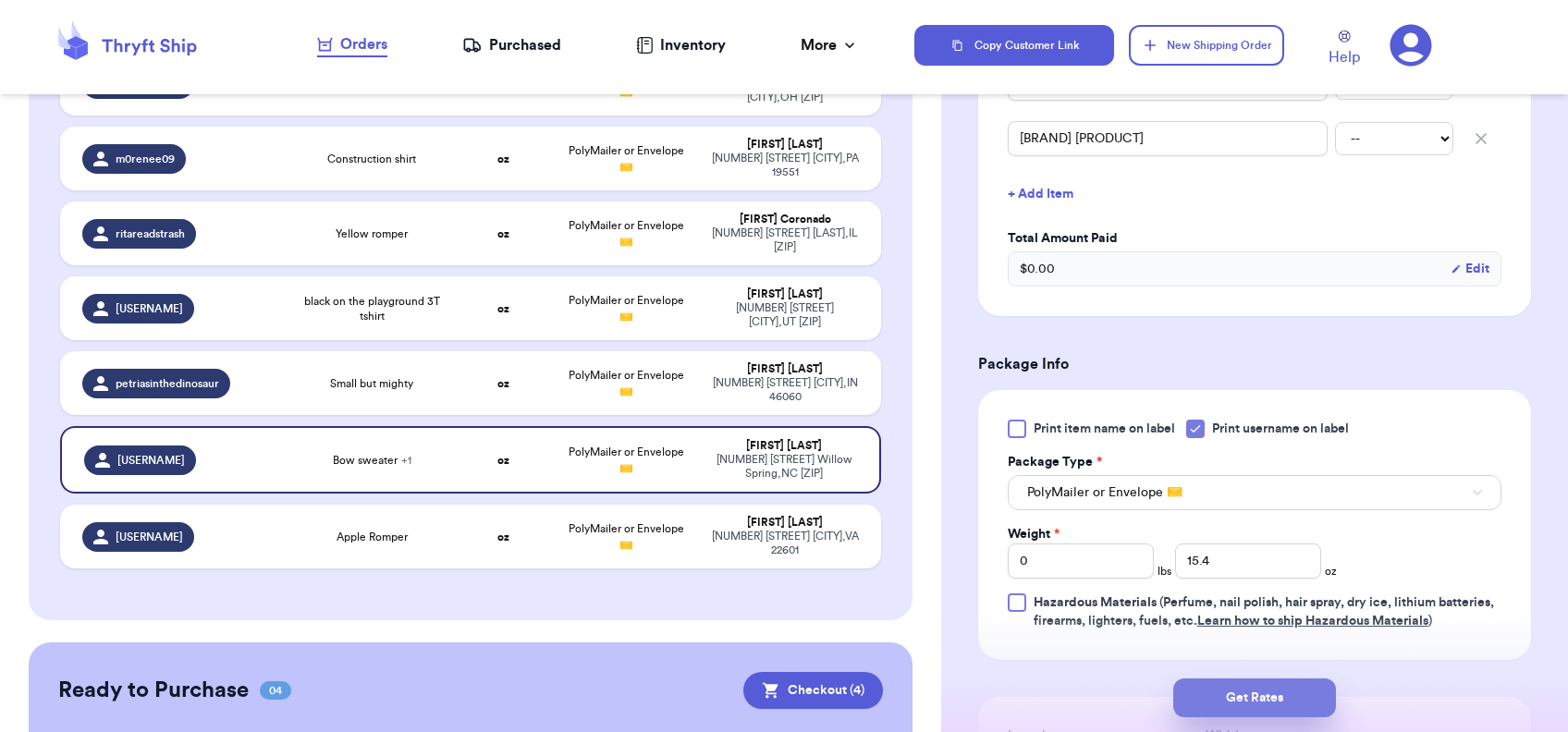 click on "Get Rates" at bounding box center [1255, 698] 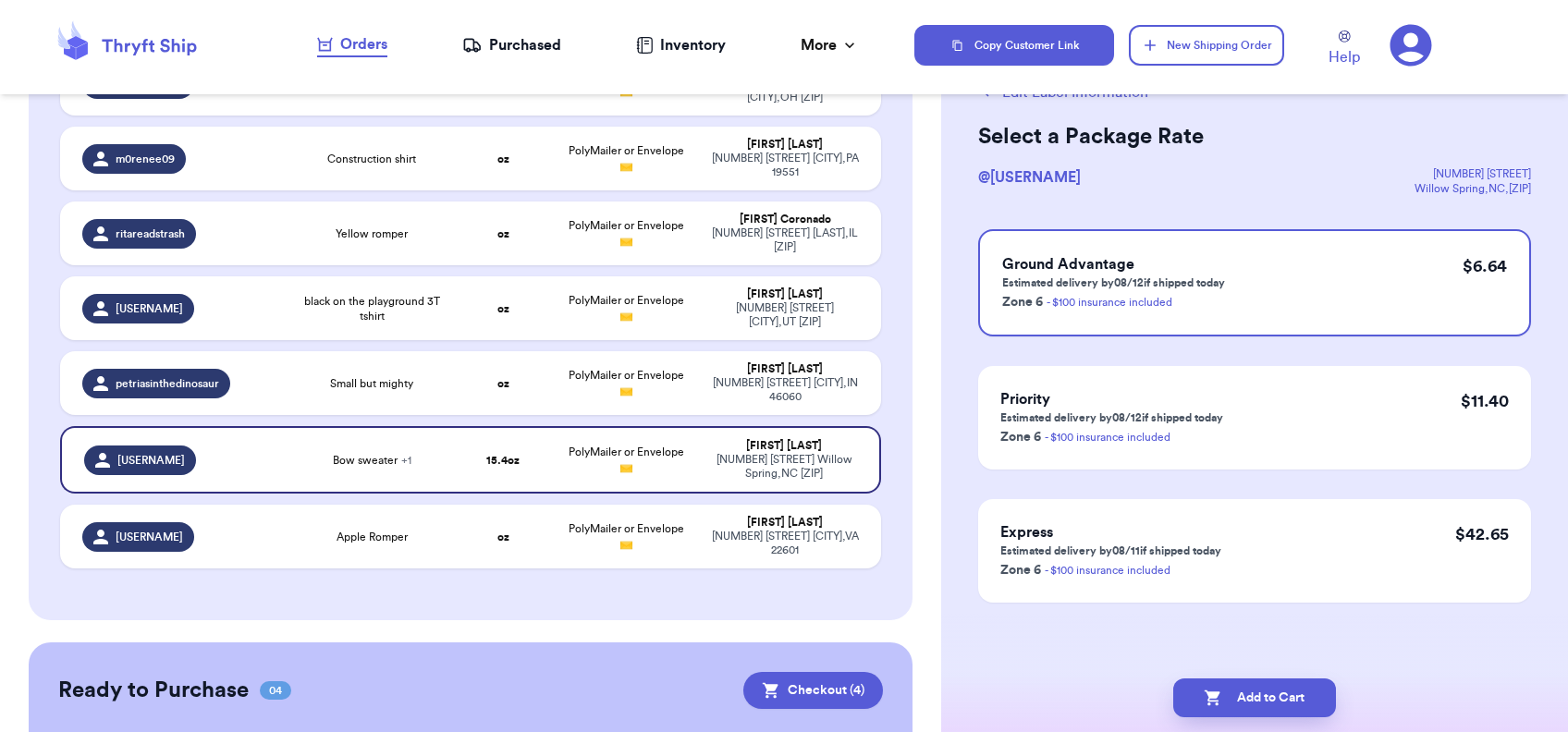 scroll, scrollTop: 0, scrollLeft: 0, axis: both 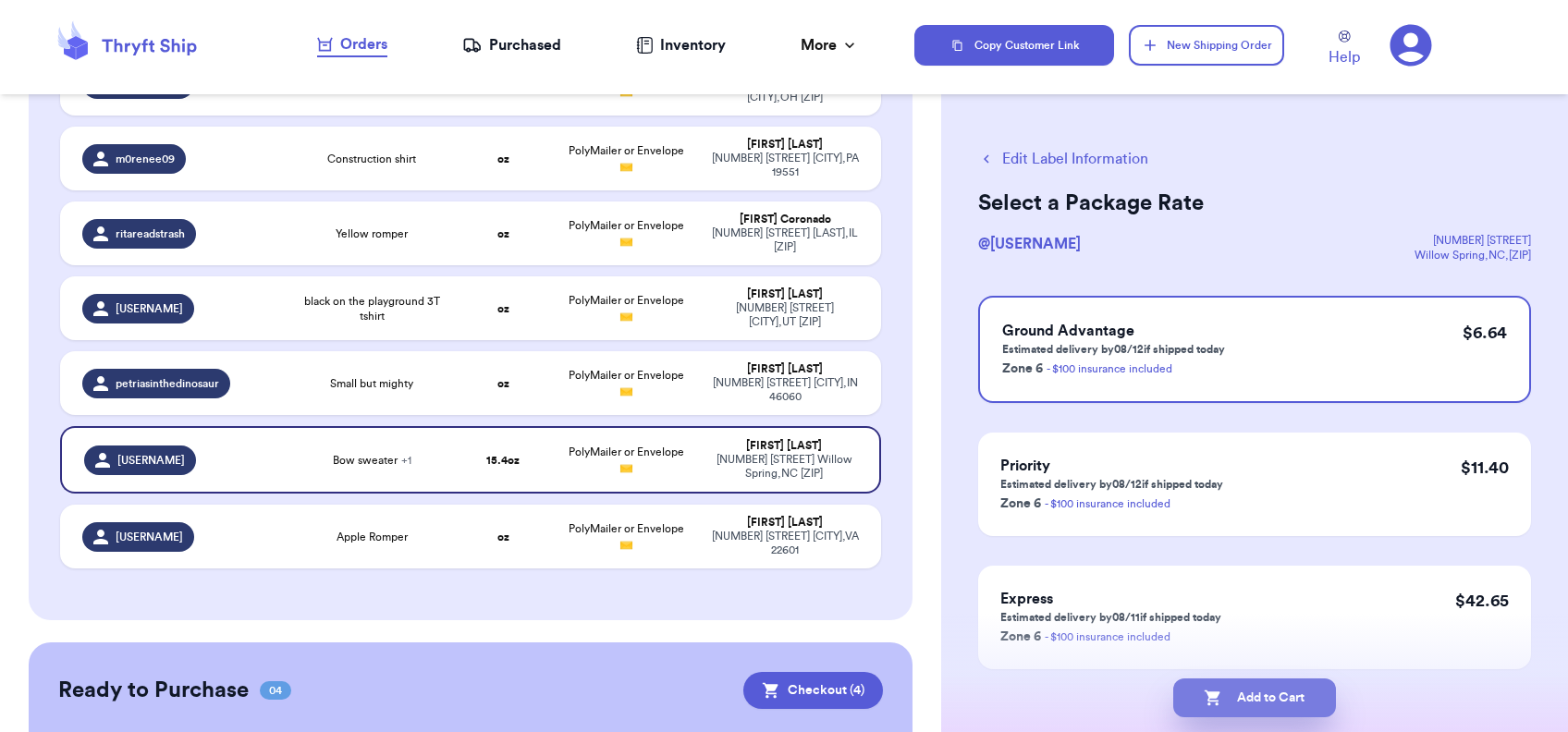 click on "Add to Cart" at bounding box center (1255, 698) 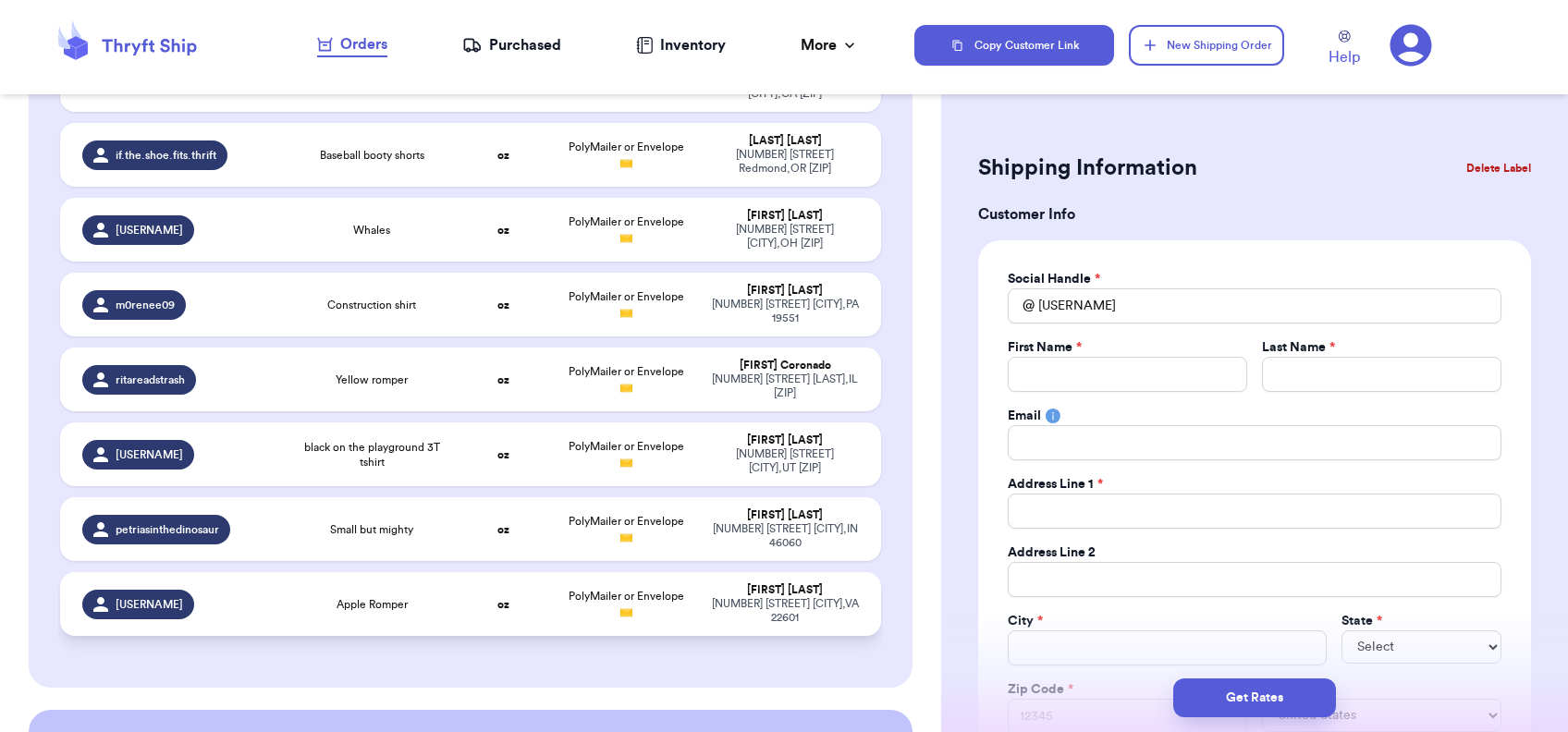scroll, scrollTop: 760, scrollLeft: 0, axis: vertical 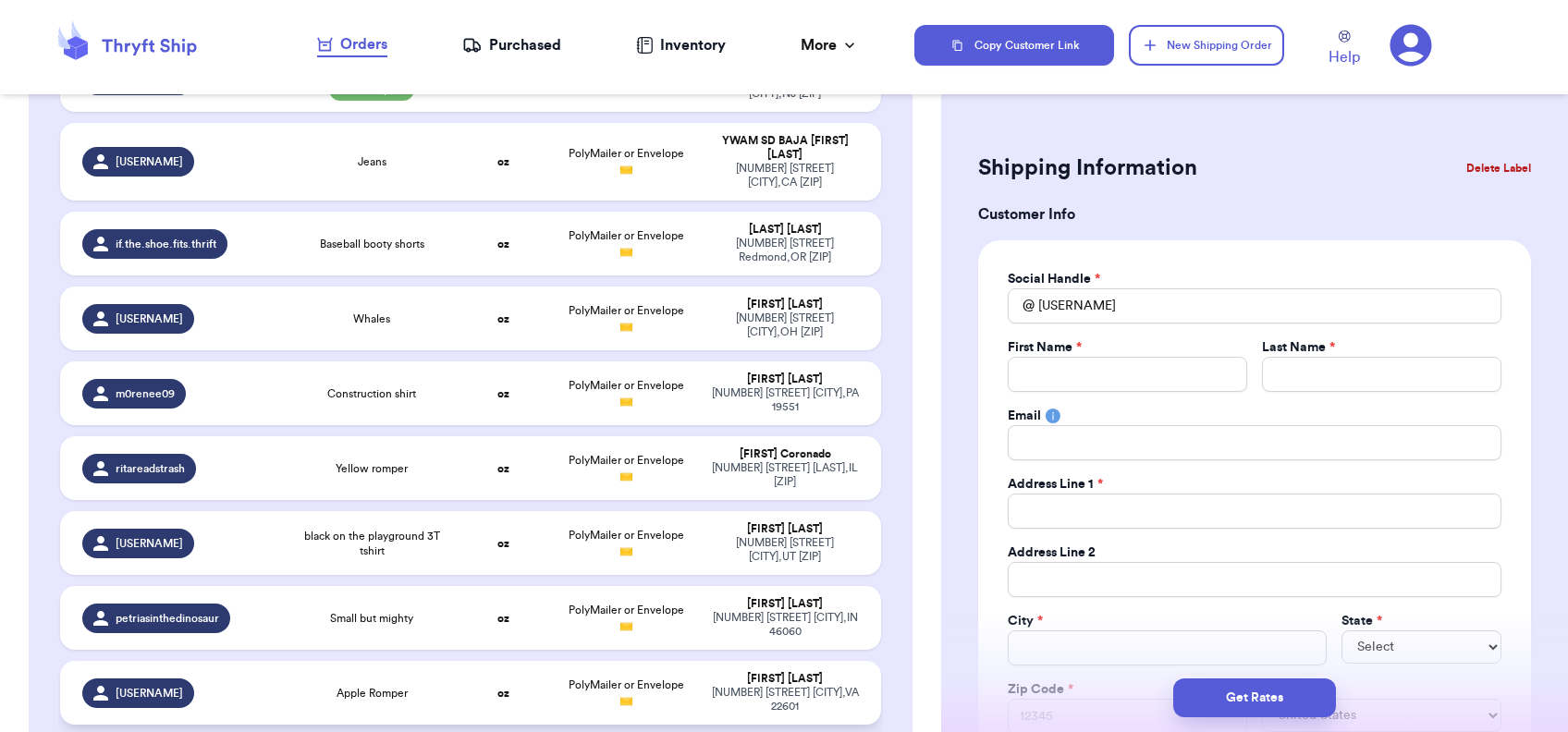 type 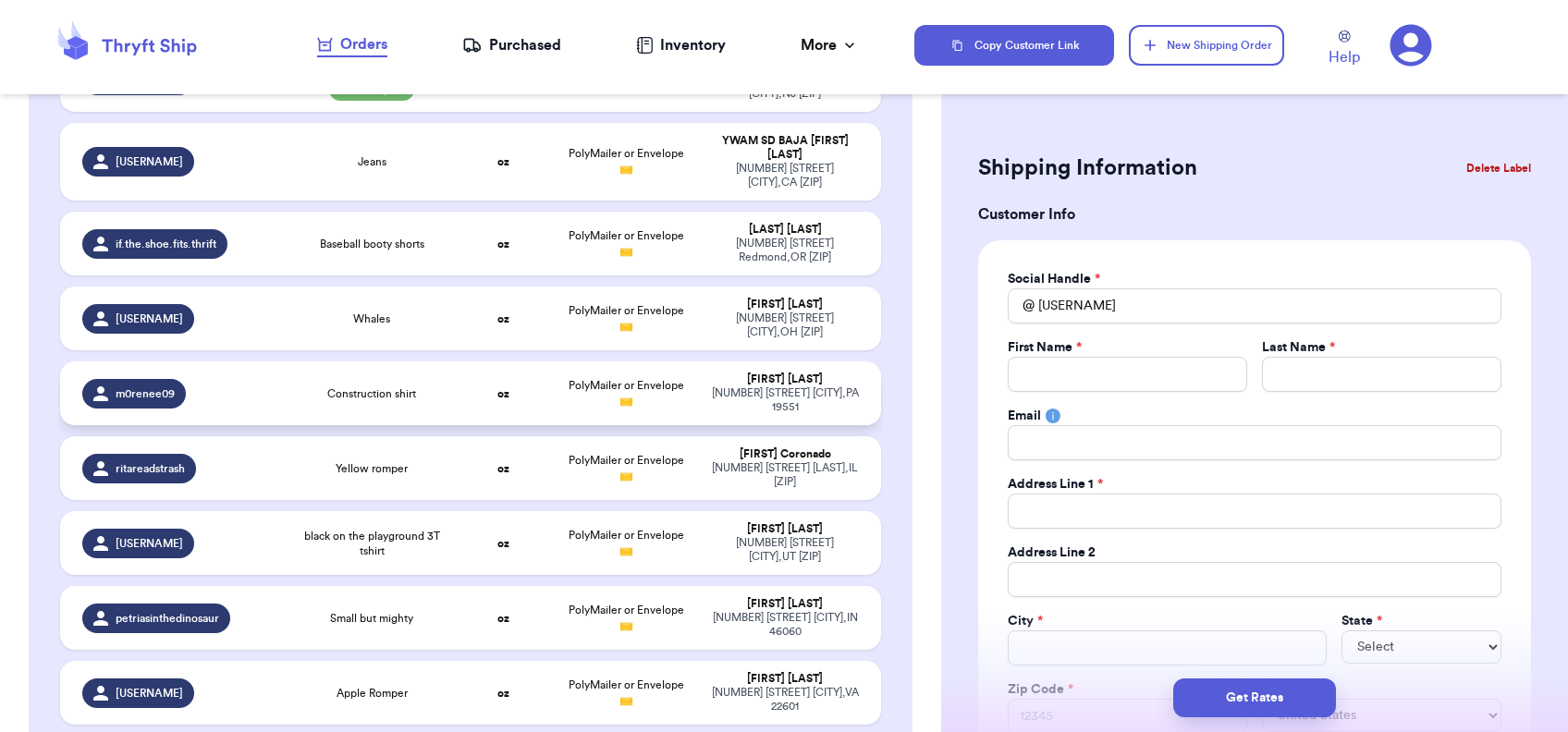 click on "Construction shirt" at bounding box center [372, 393] 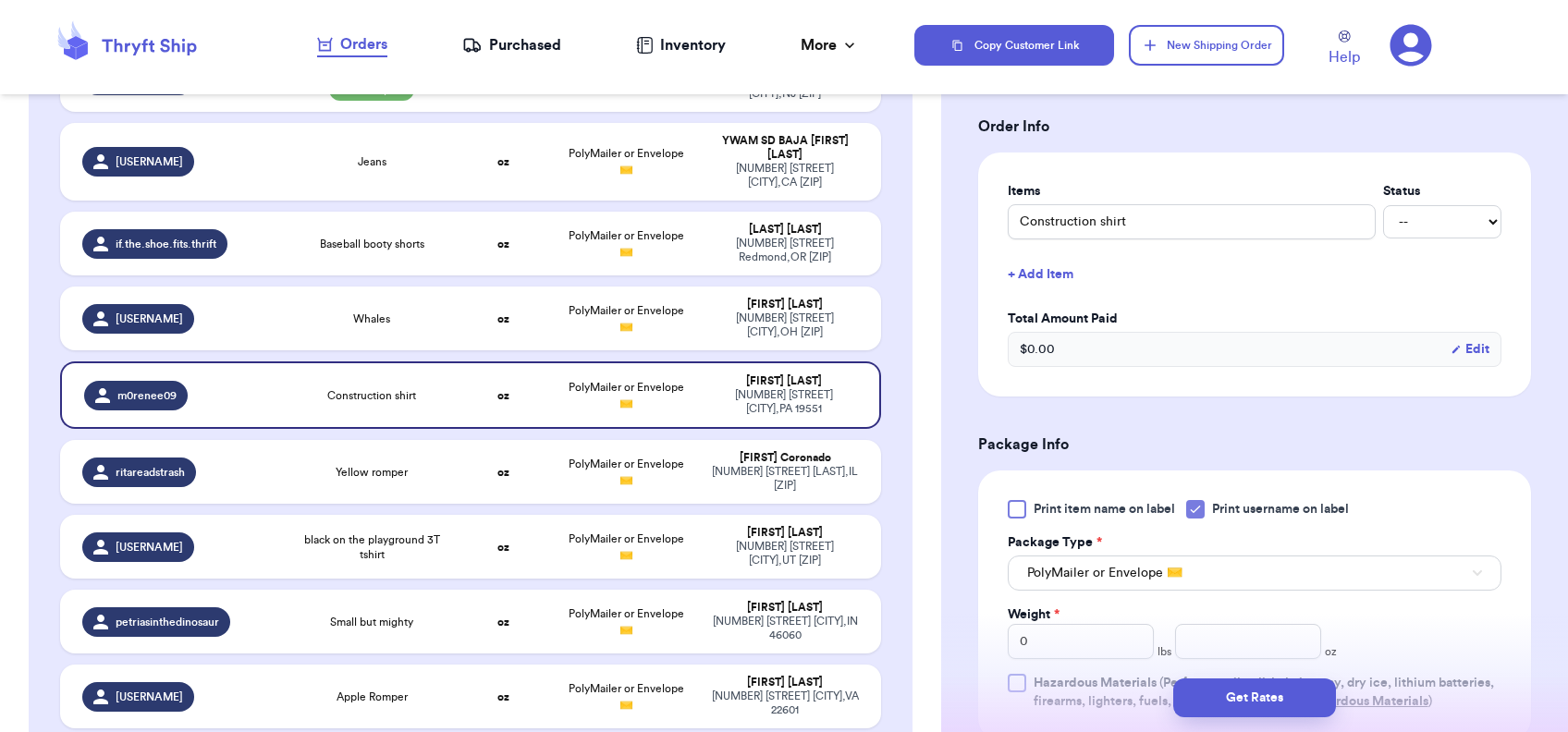 scroll, scrollTop: 459, scrollLeft: 0, axis: vertical 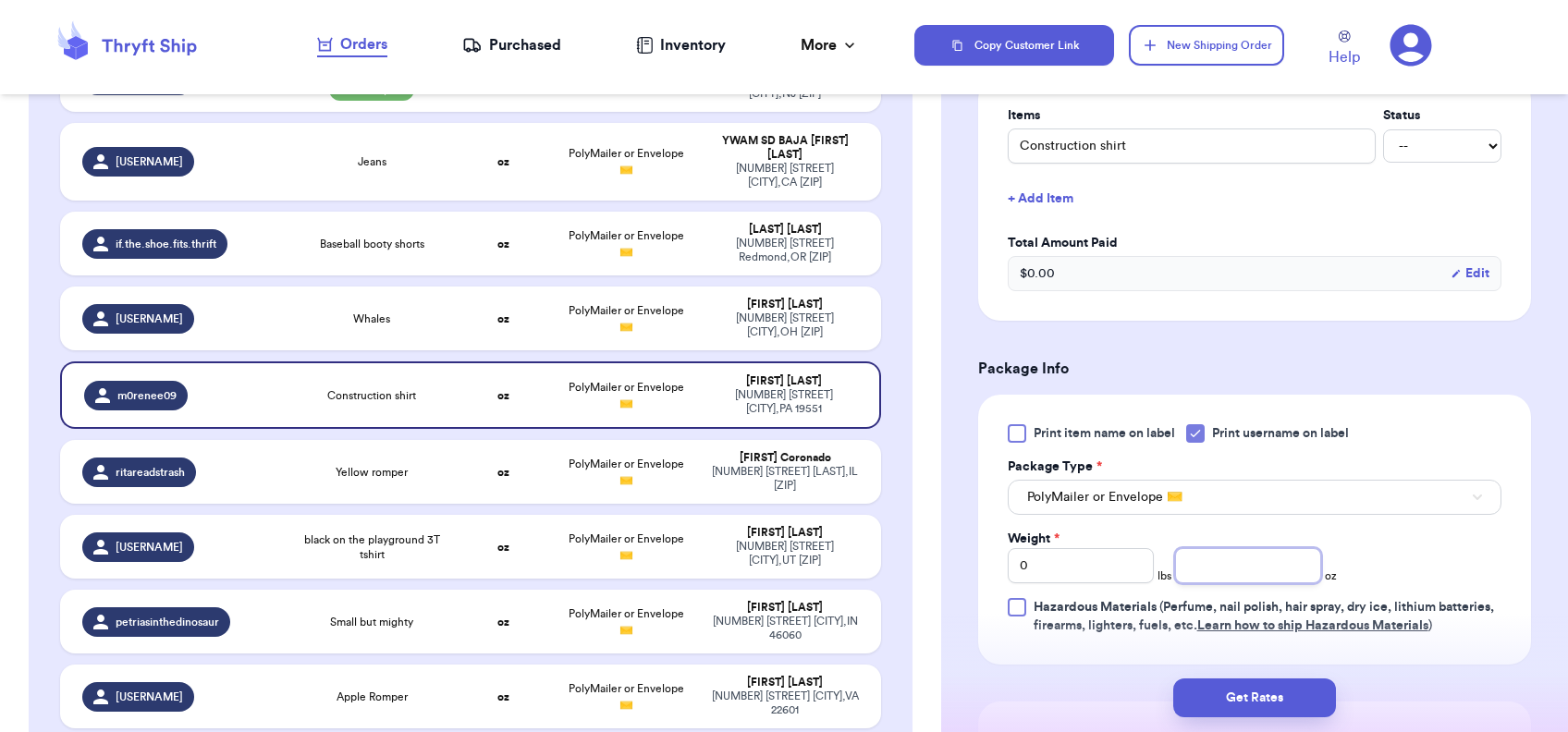 click at bounding box center (1248, 566) 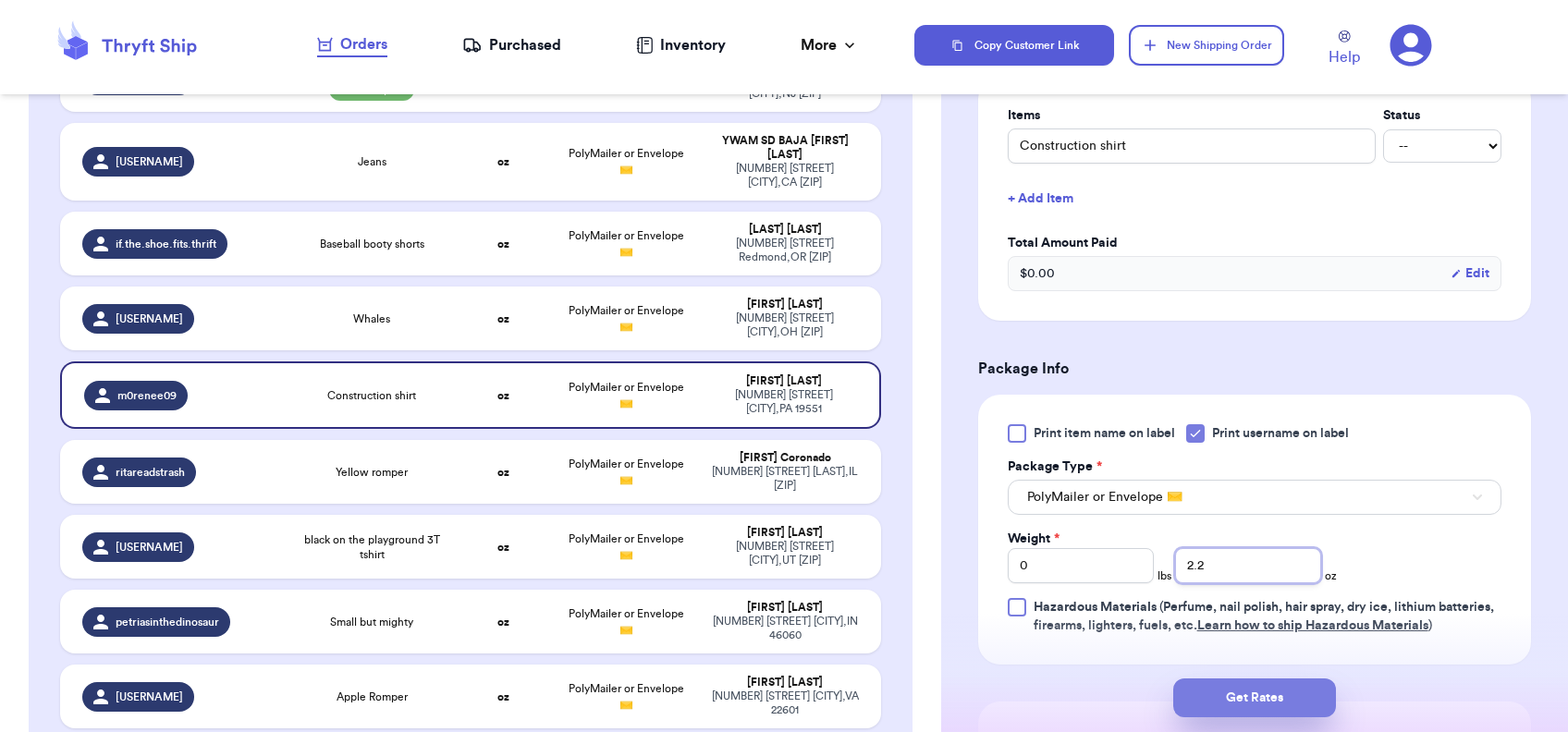 type on "2.2" 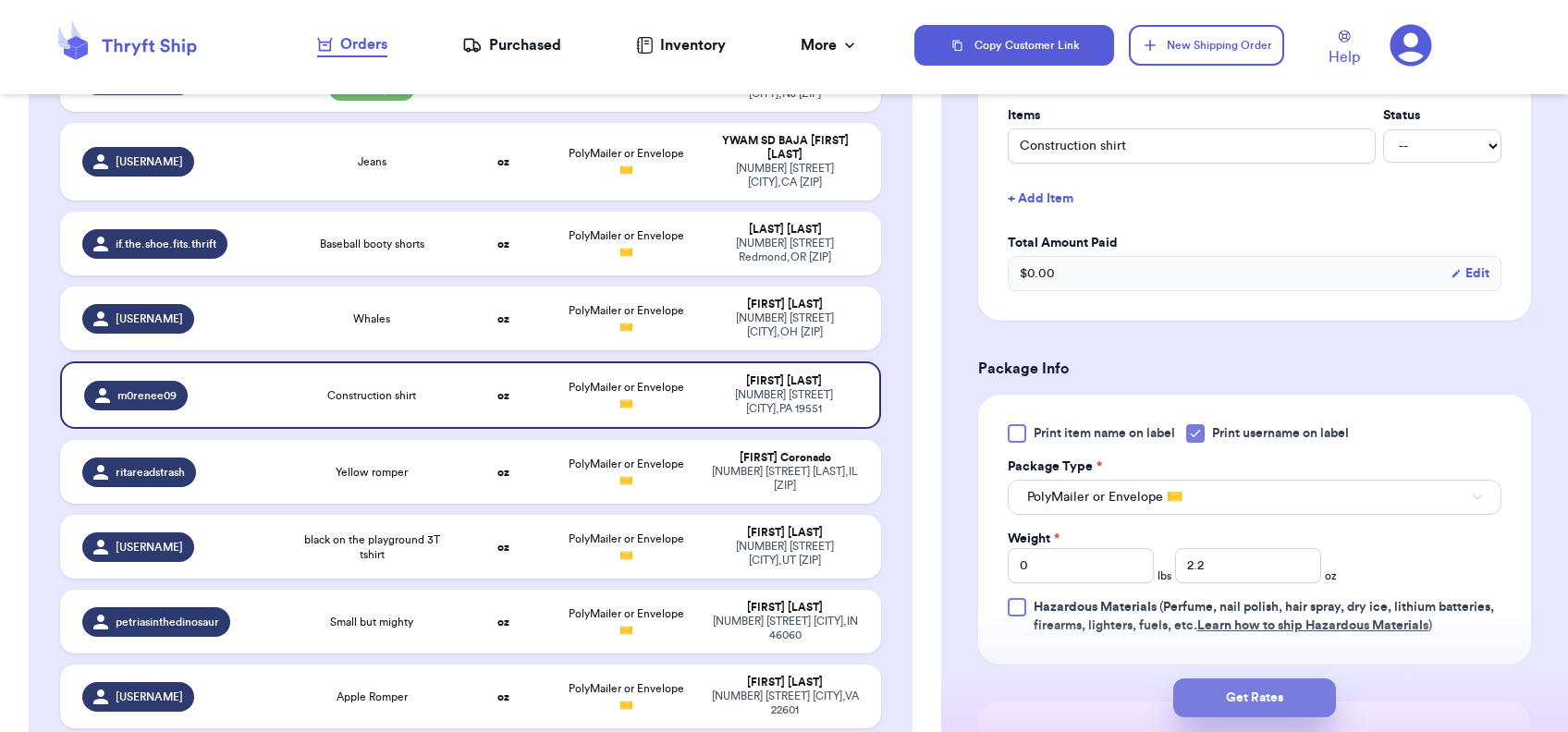 click on "Get Rates" at bounding box center (1255, 698) 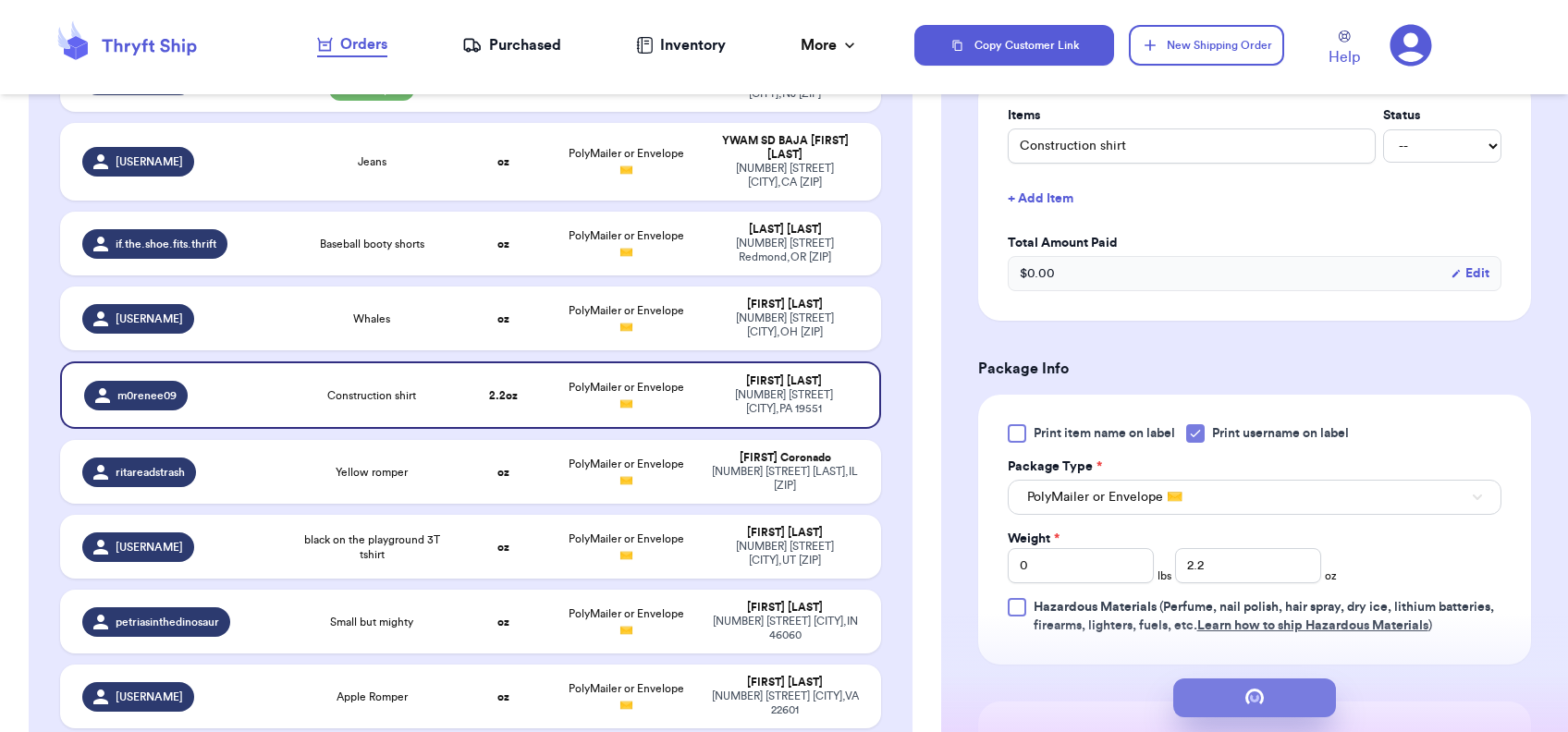 scroll, scrollTop: 0, scrollLeft: 0, axis: both 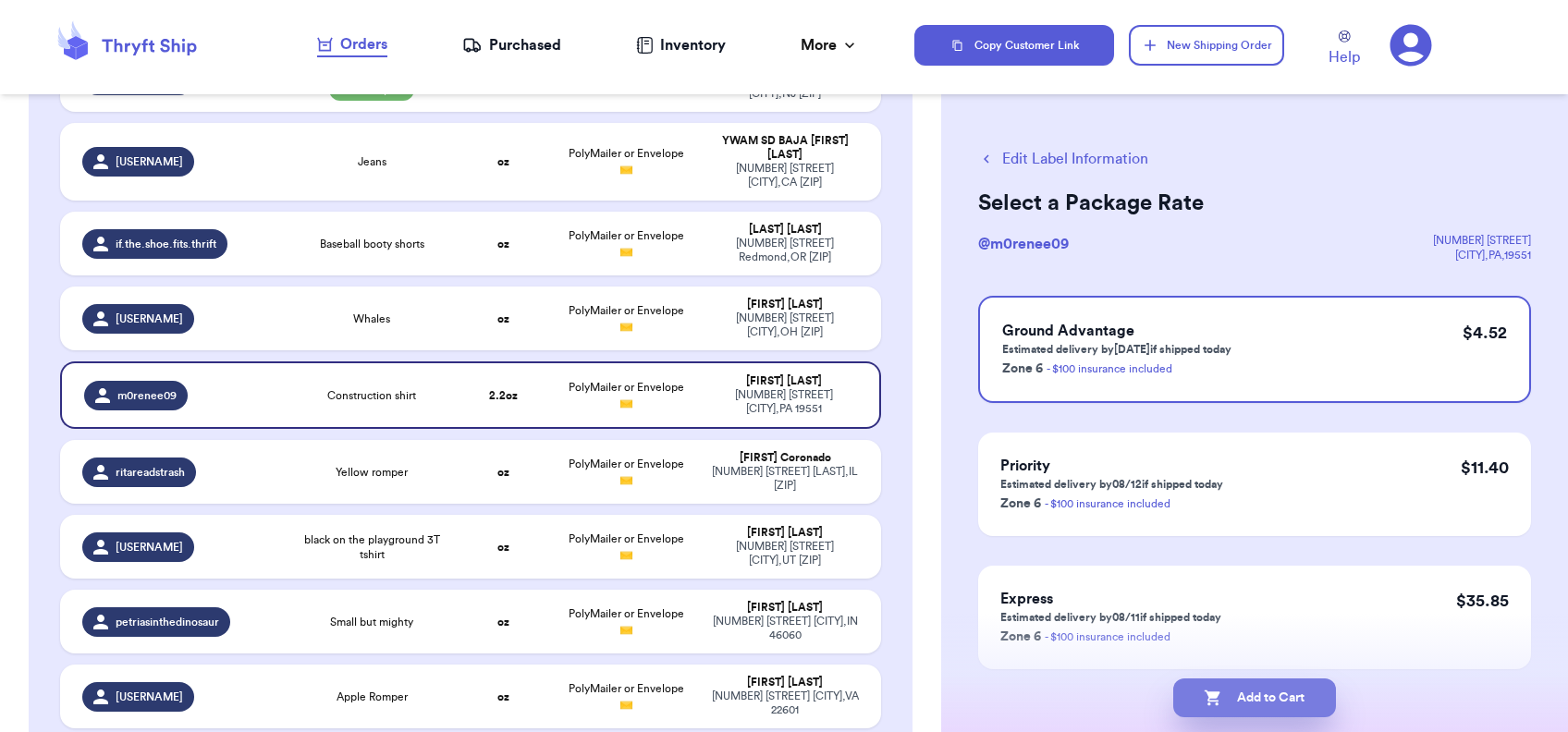 click 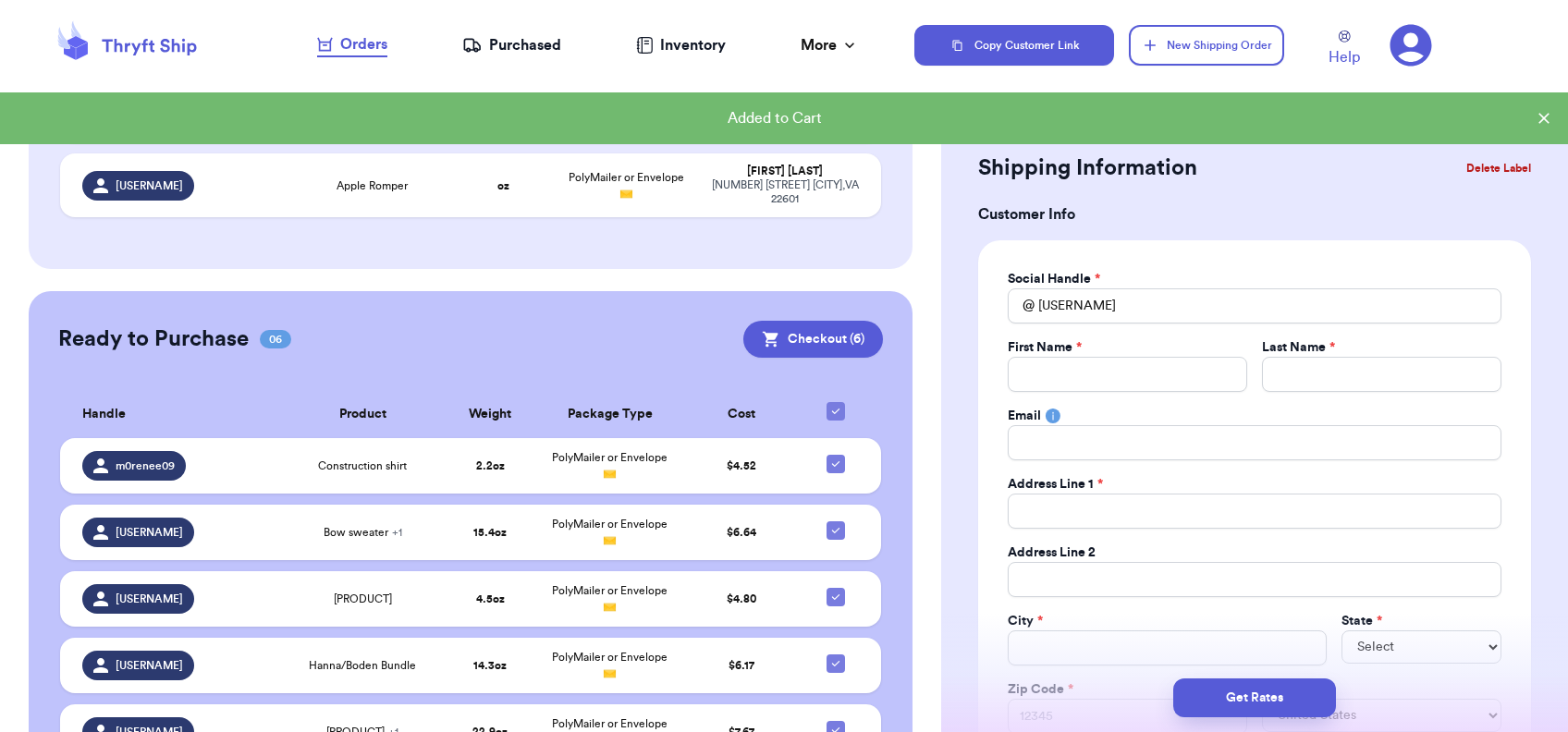 scroll, scrollTop: 1350, scrollLeft: 0, axis: vertical 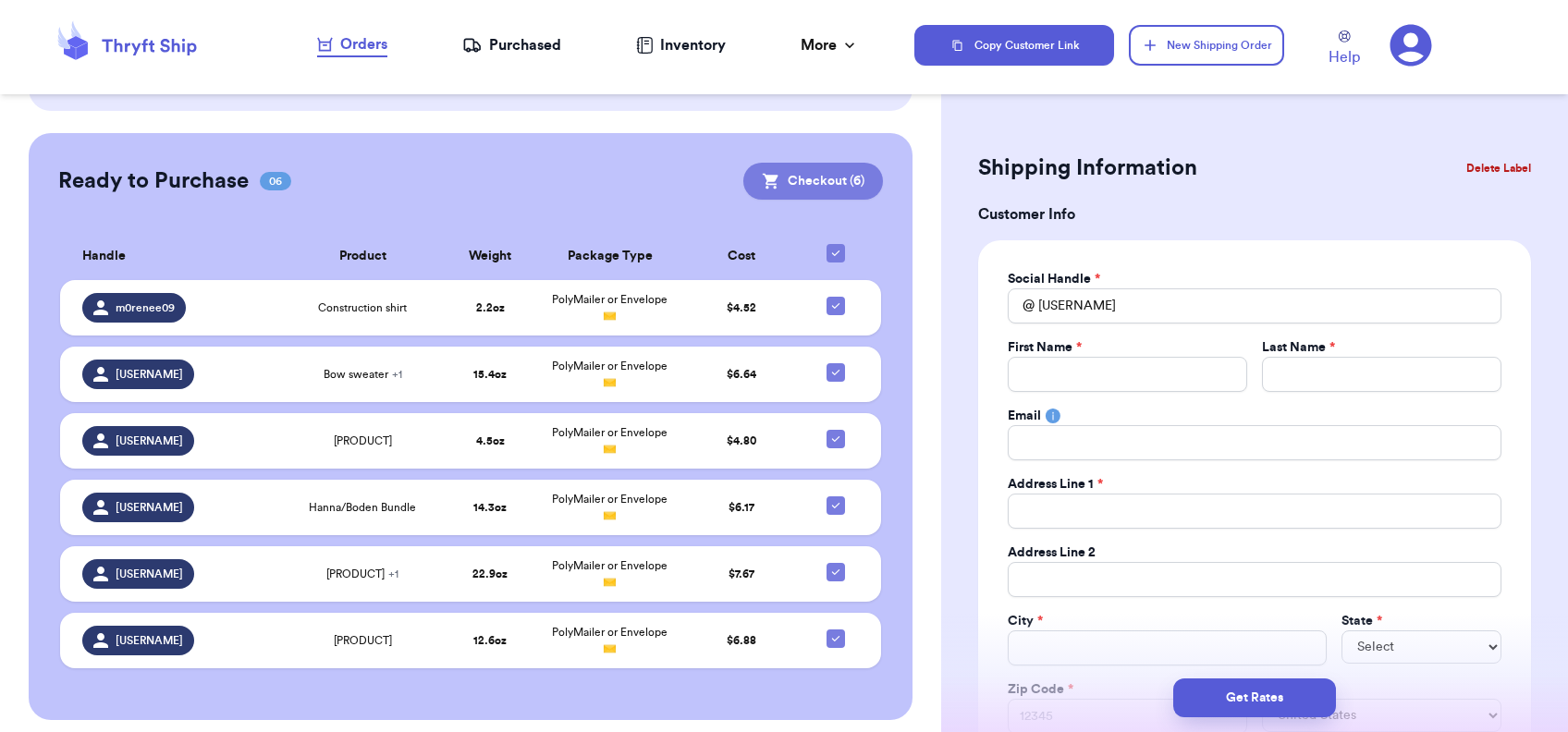 click on "Checkout ( 6 )" at bounding box center [813, 181] 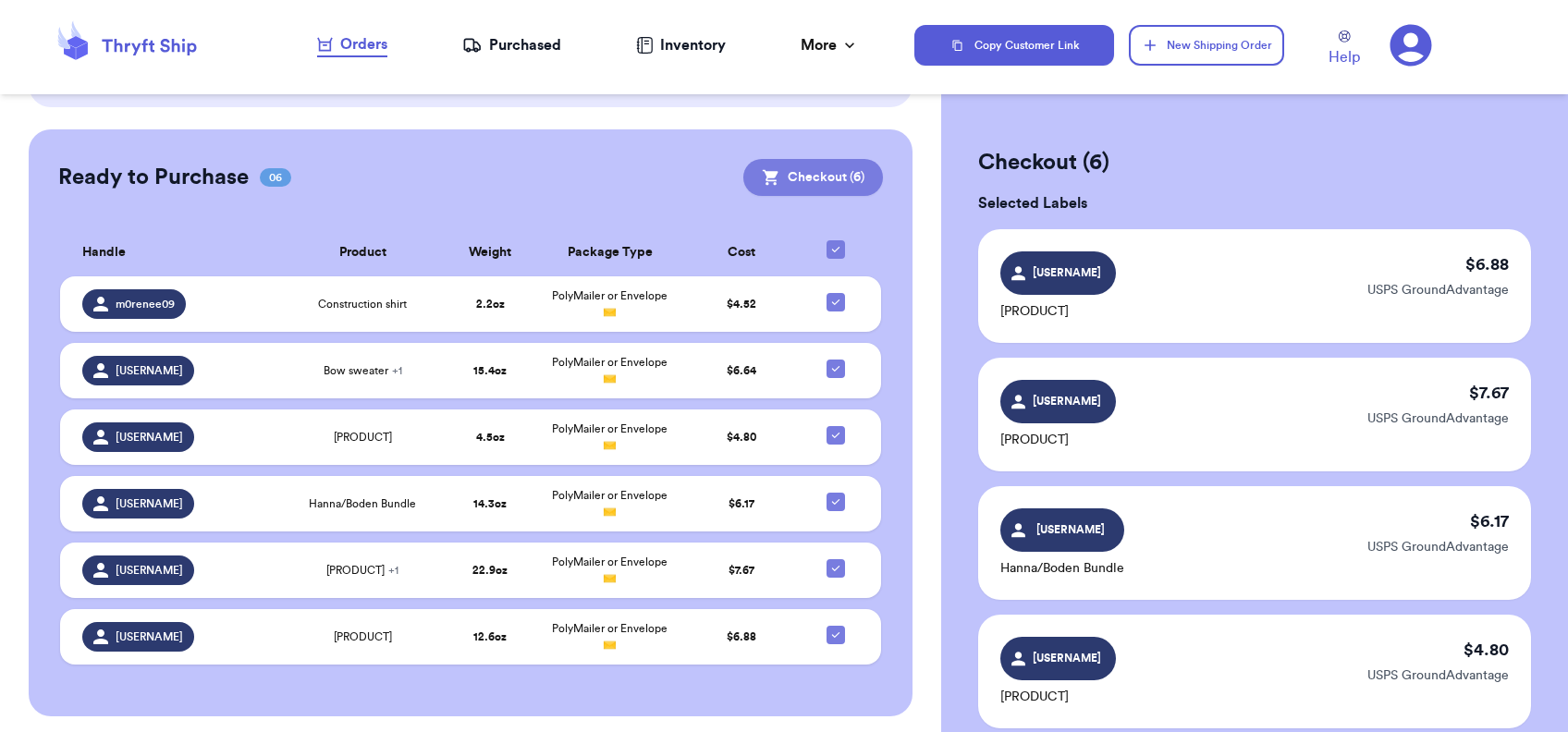 scroll, scrollTop: 1347, scrollLeft: 0, axis: vertical 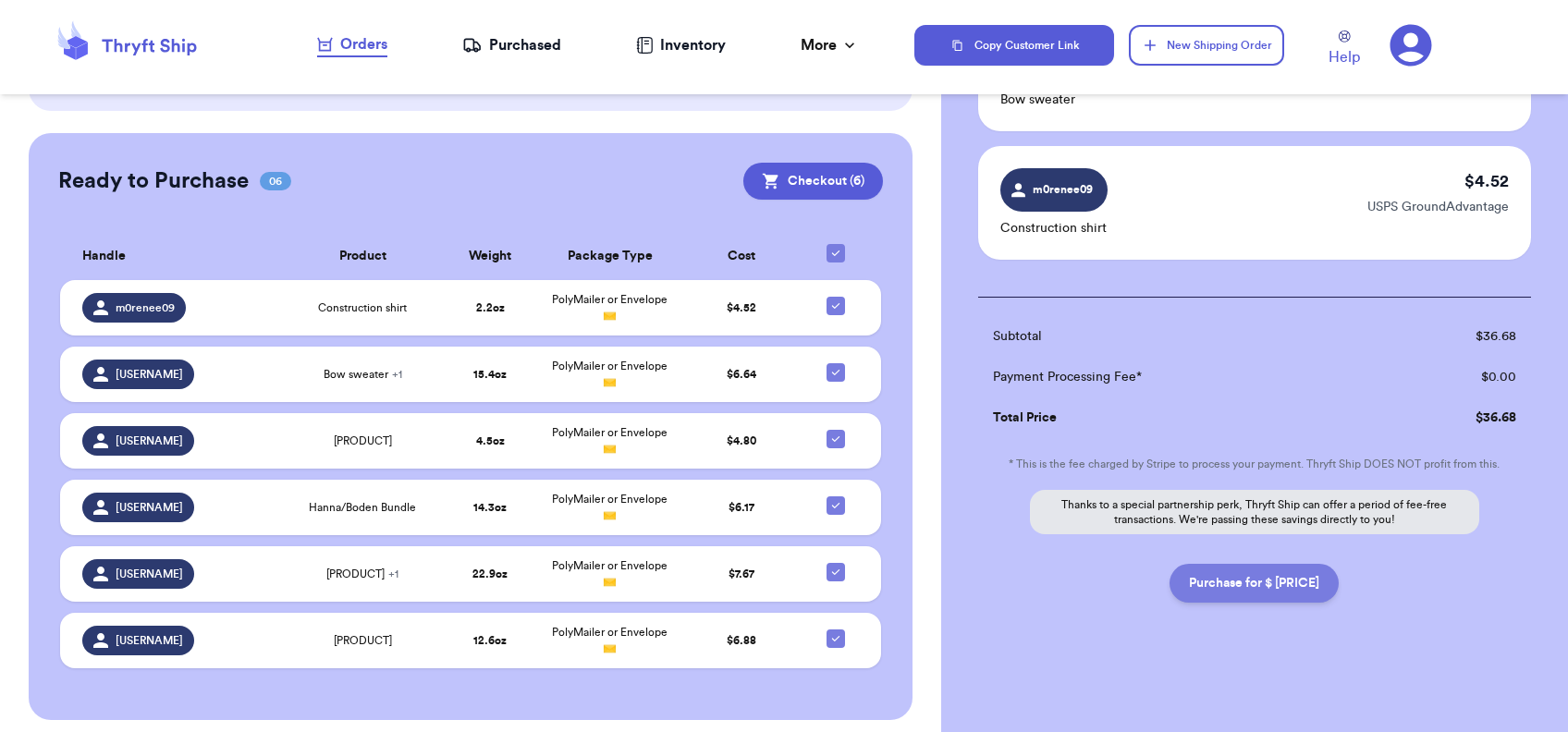 click on "Purchase for $ [PRICE]" at bounding box center (1254, 583) 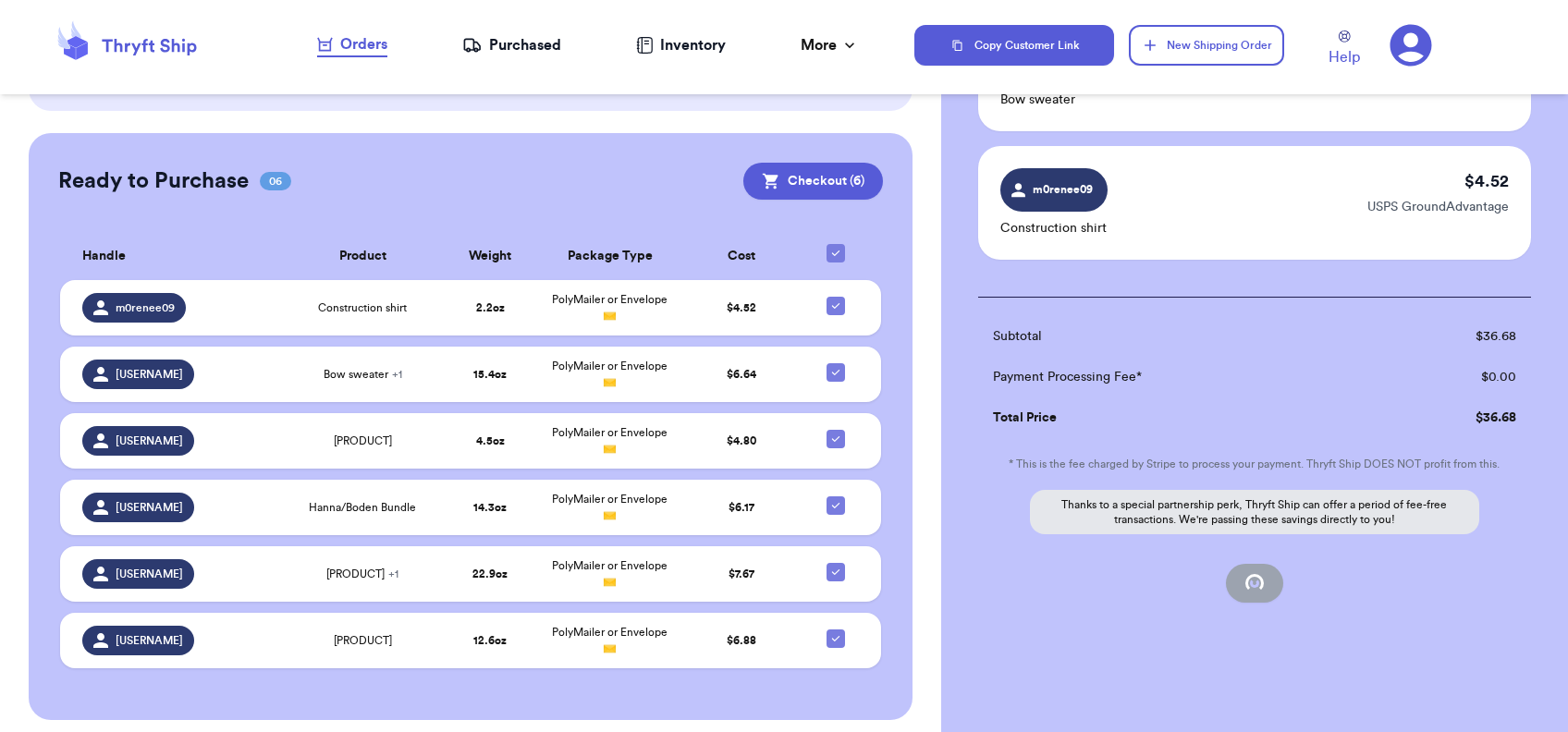 checkbox on "false" 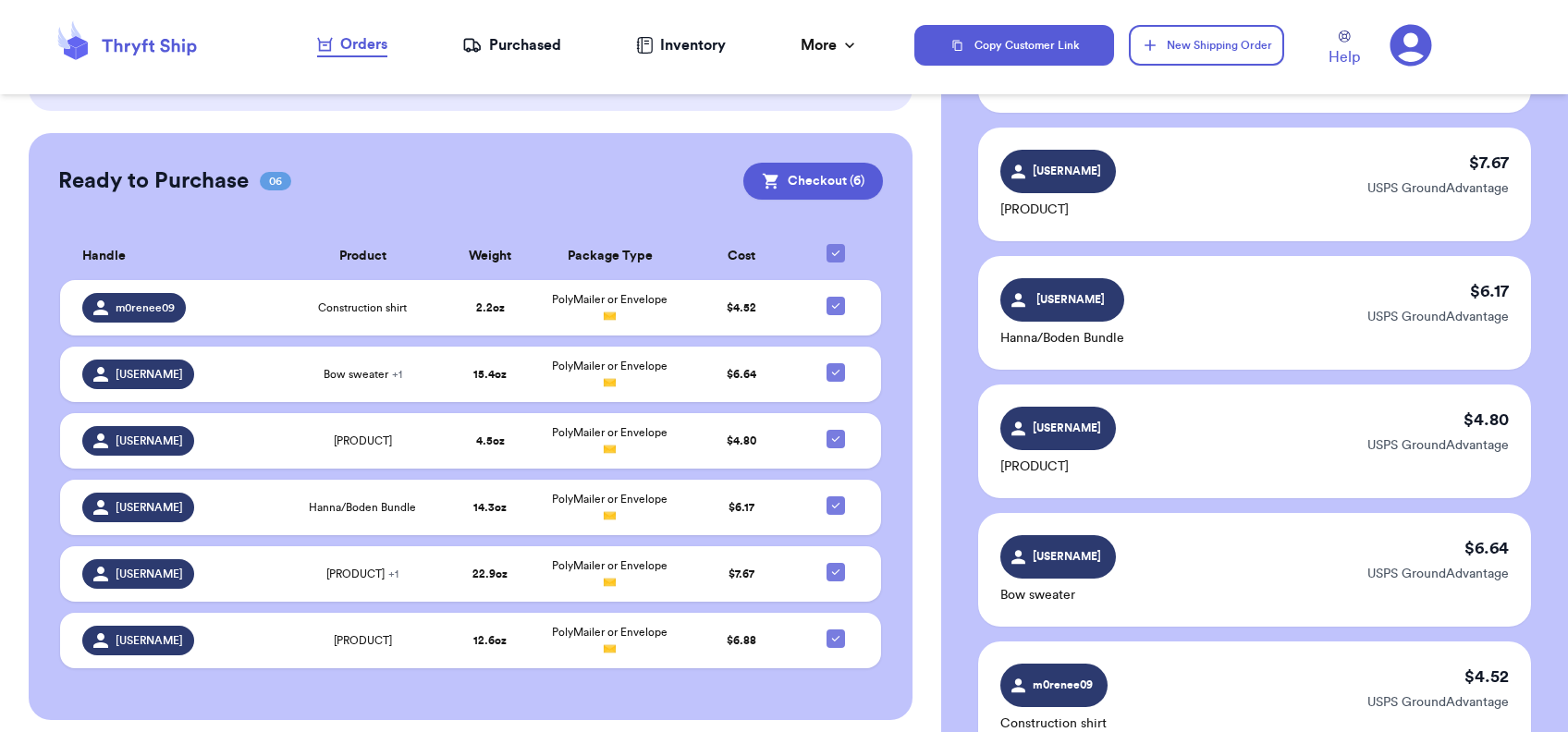 checkbox on "true" 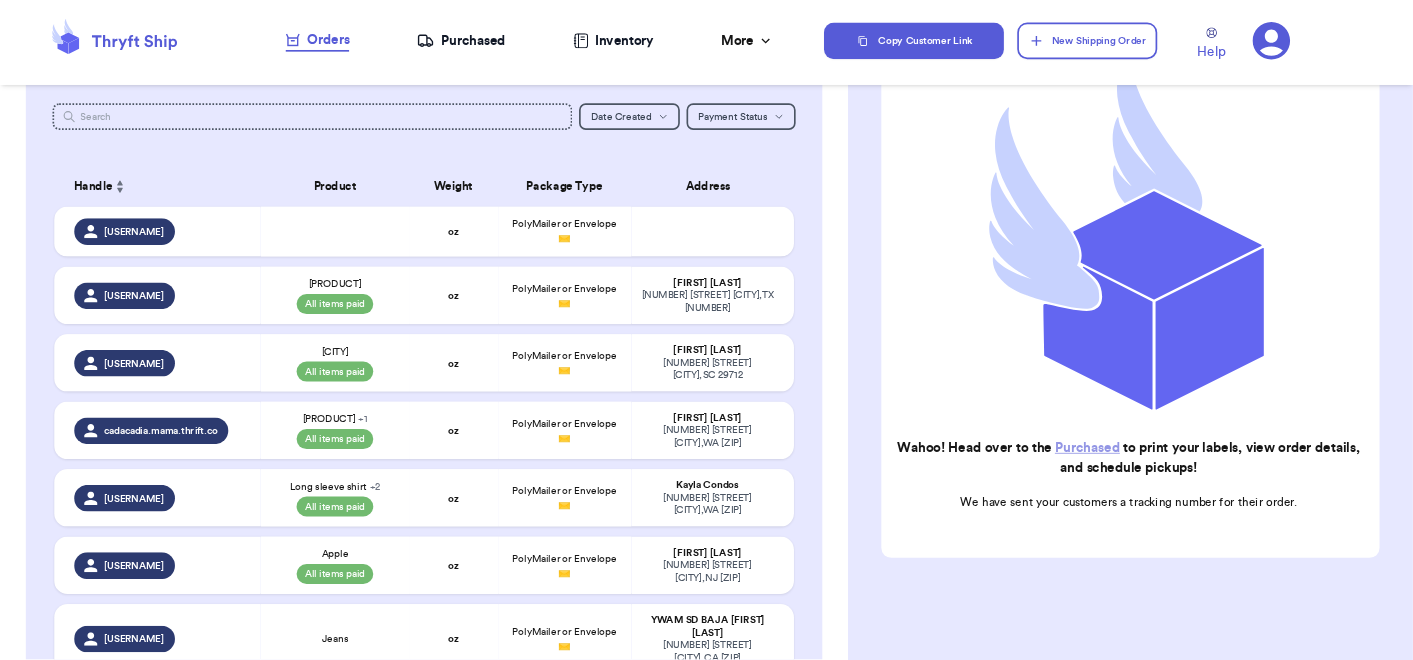 scroll, scrollTop: 0, scrollLeft: 0, axis: both 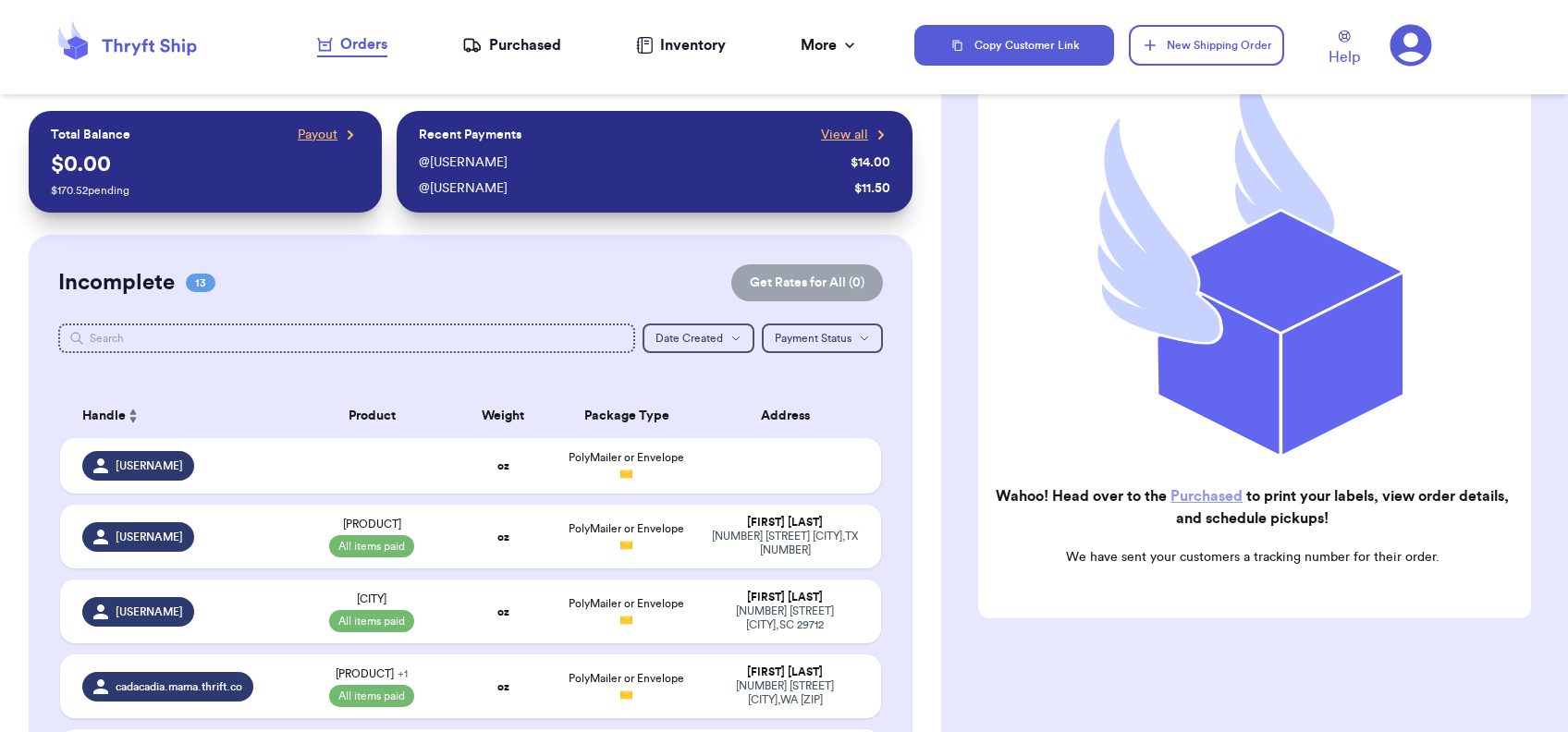 click on "Purchased" at bounding box center [1207, 496] 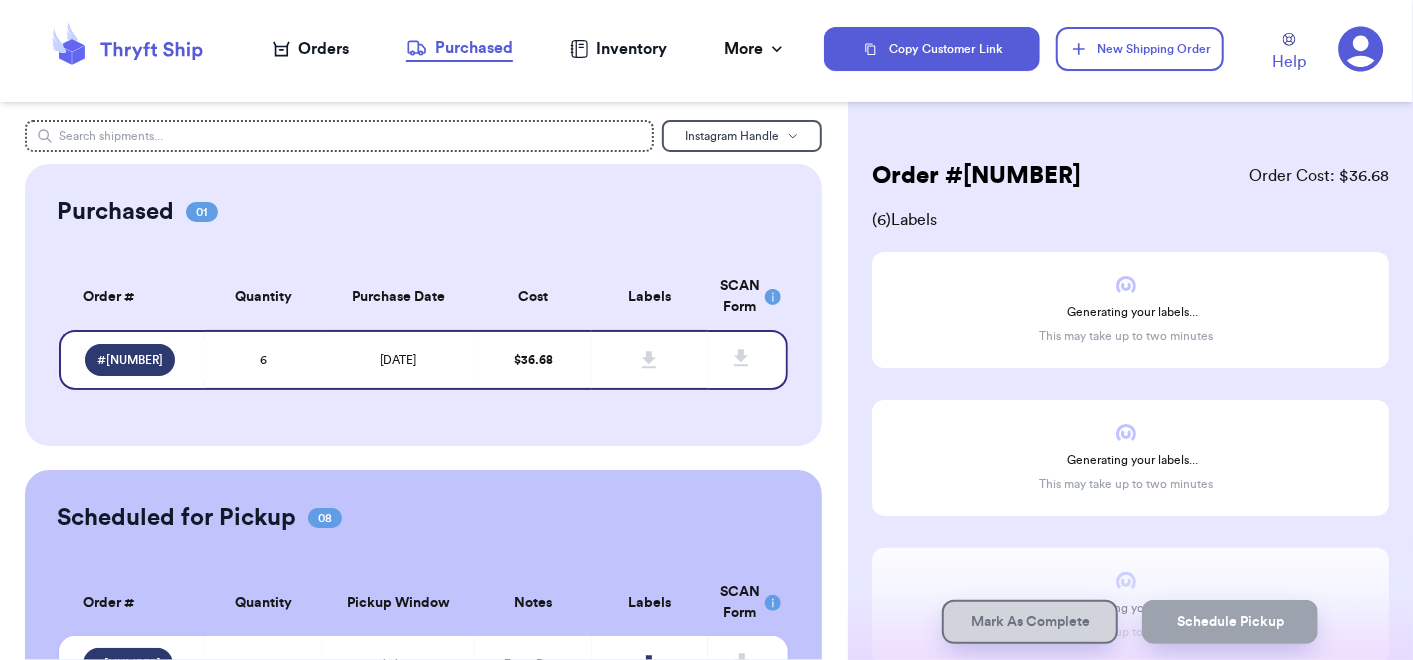 drag, startPoint x: 1333, startPoint y: 8, endPoint x: 788, endPoint y: 218, distance: 584.0591 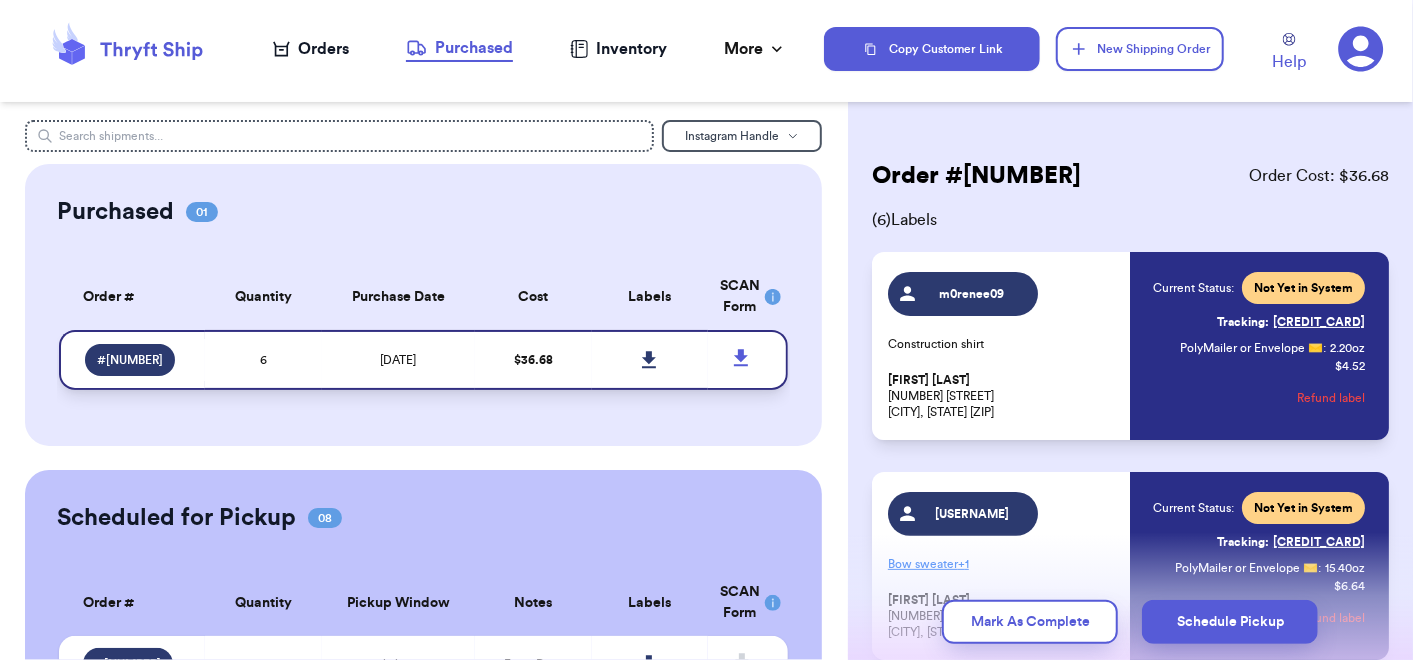 click 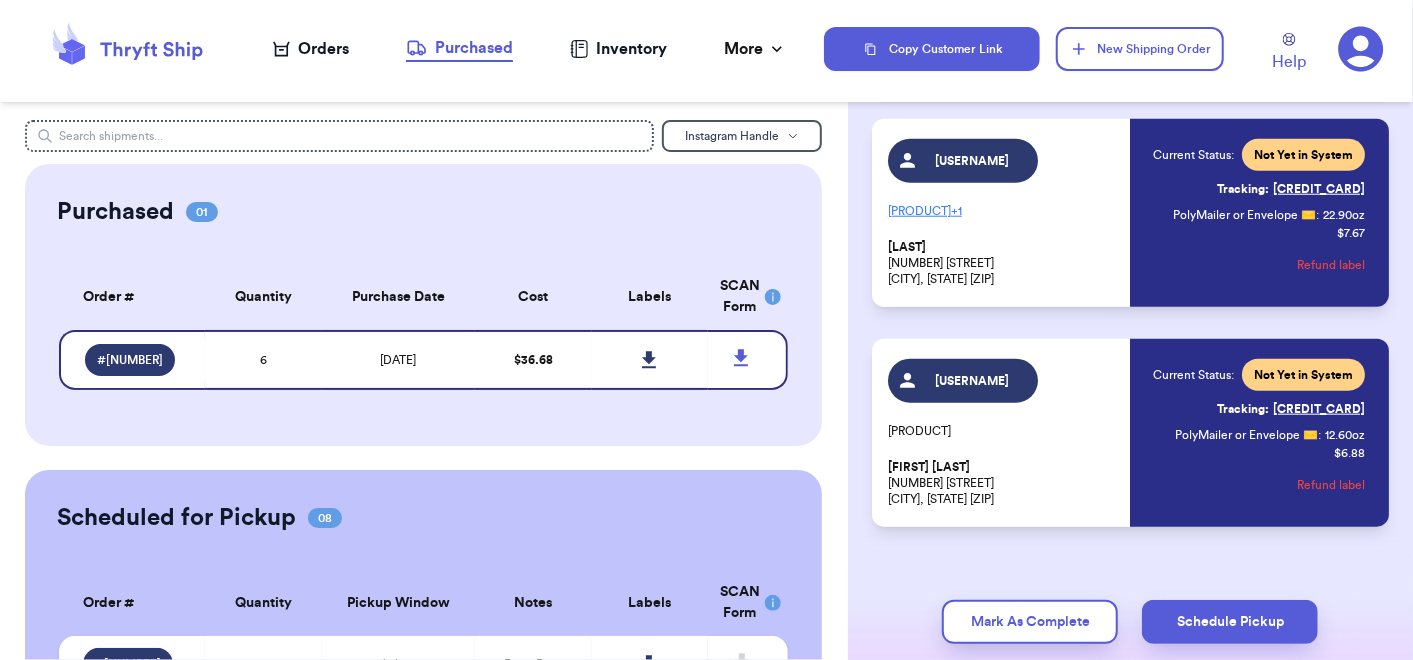 scroll, scrollTop: 1039, scrollLeft: 0, axis: vertical 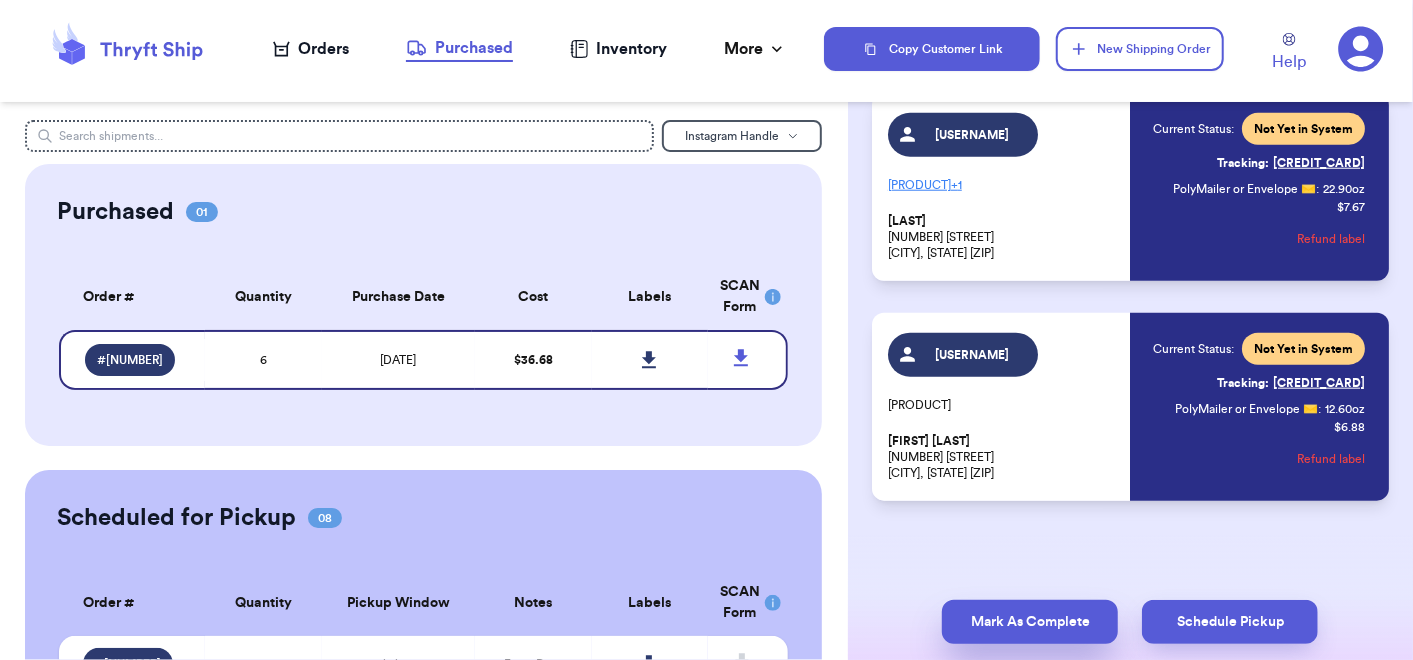 click on "Mark As Complete" at bounding box center [1030, 622] 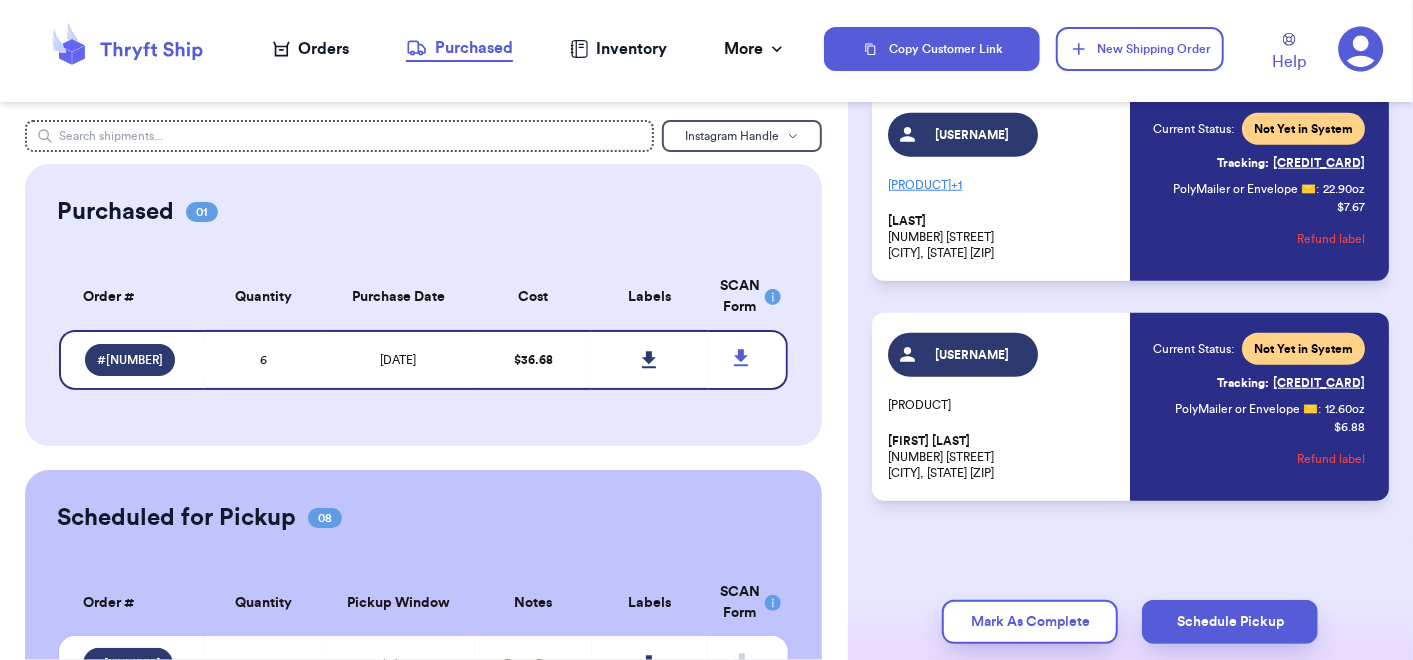scroll, scrollTop: 1039, scrollLeft: 0, axis: vertical 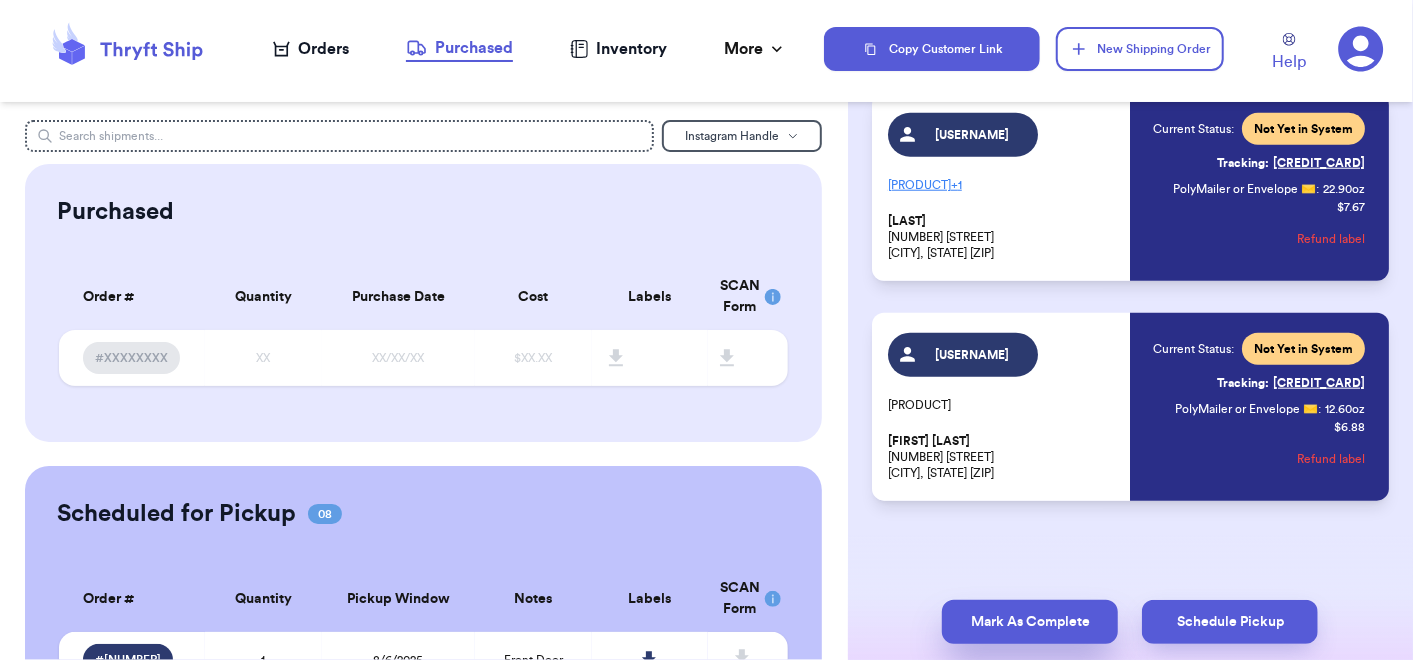 click on "Mark As Complete" at bounding box center [1030, 622] 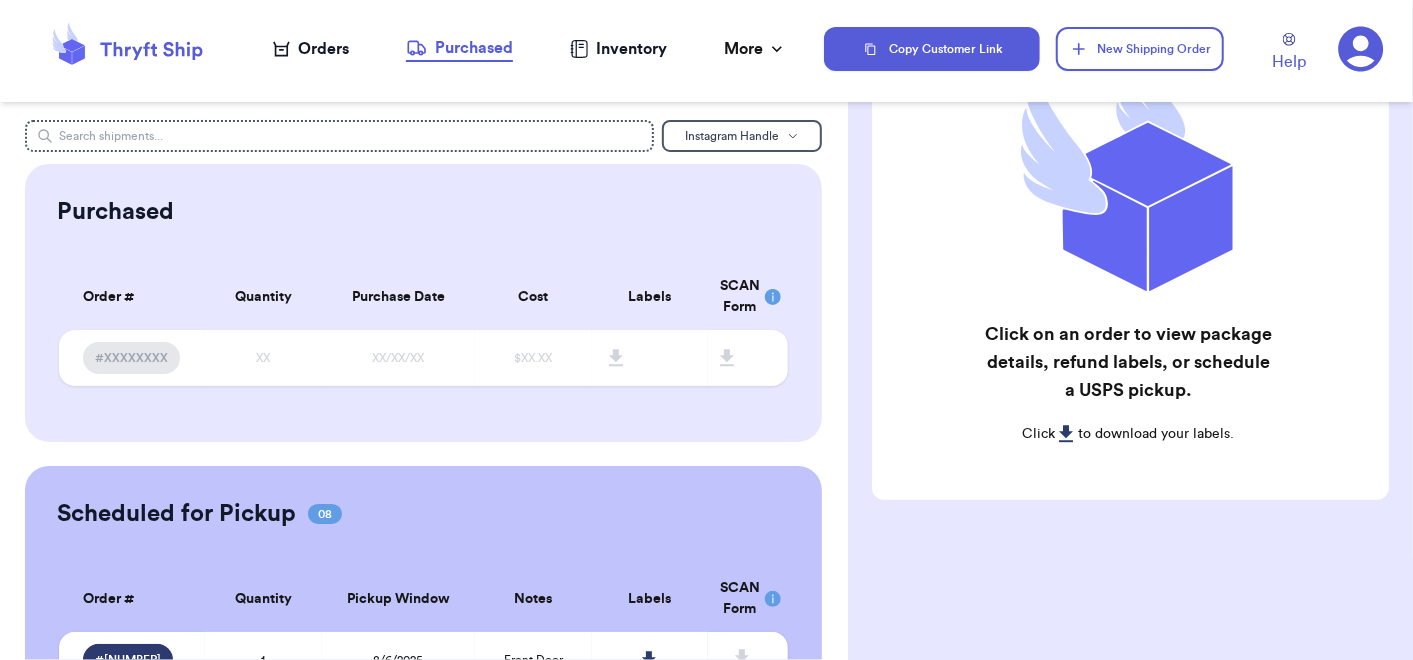 scroll, scrollTop: 194, scrollLeft: 0, axis: vertical 